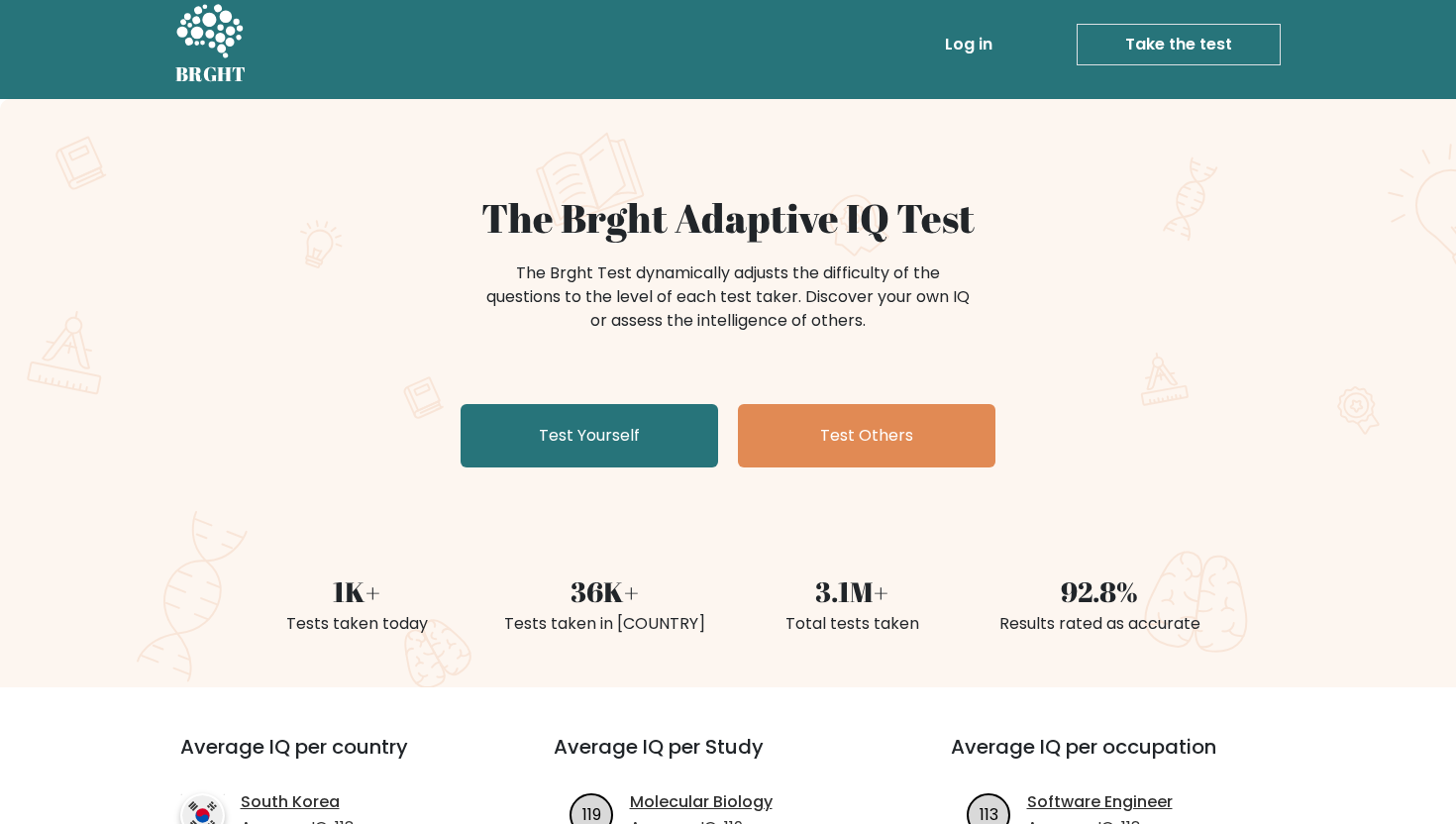 scroll, scrollTop: 11, scrollLeft: 0, axis: vertical 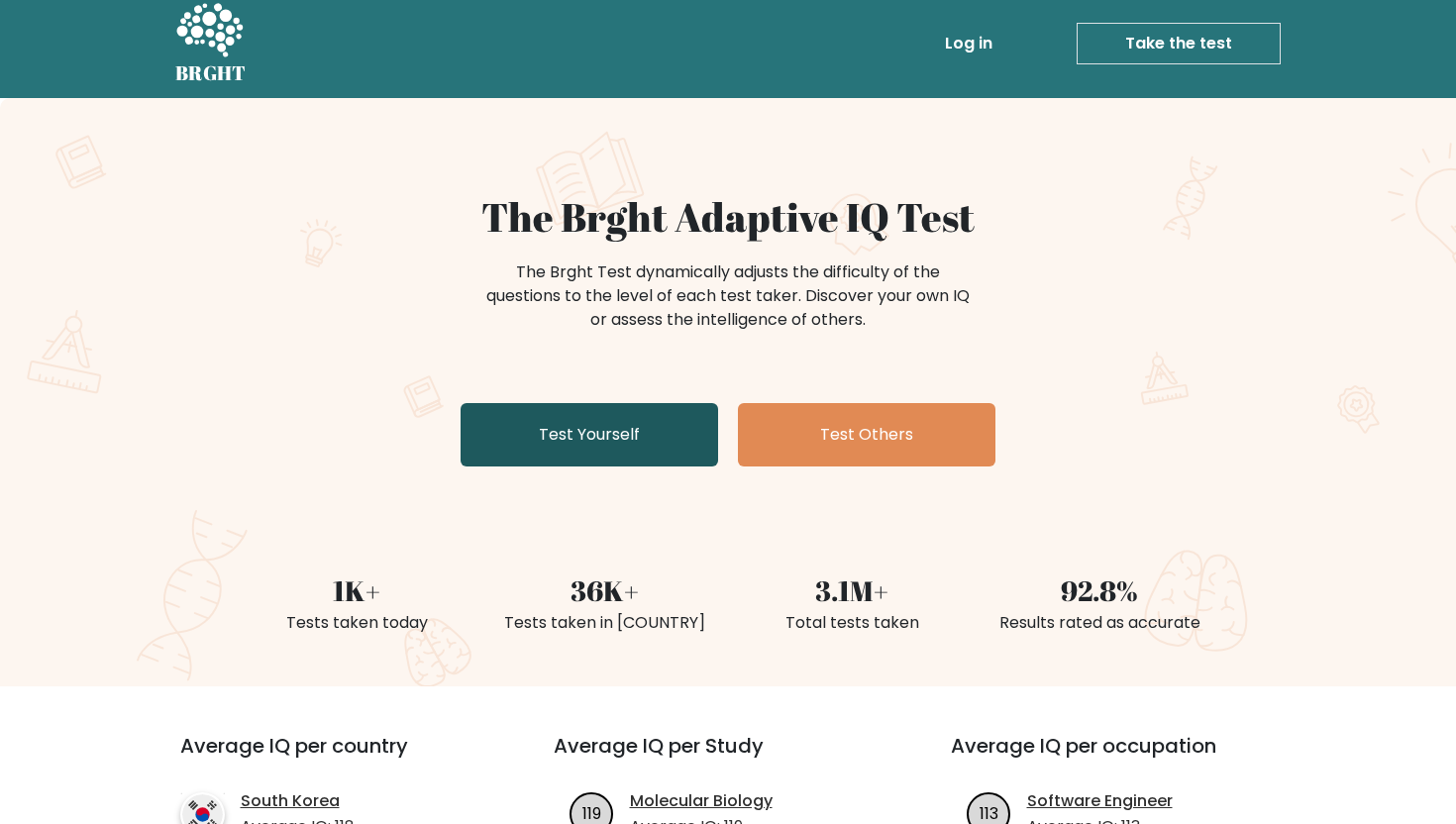 click on "Test Yourself" at bounding box center [589, 435] 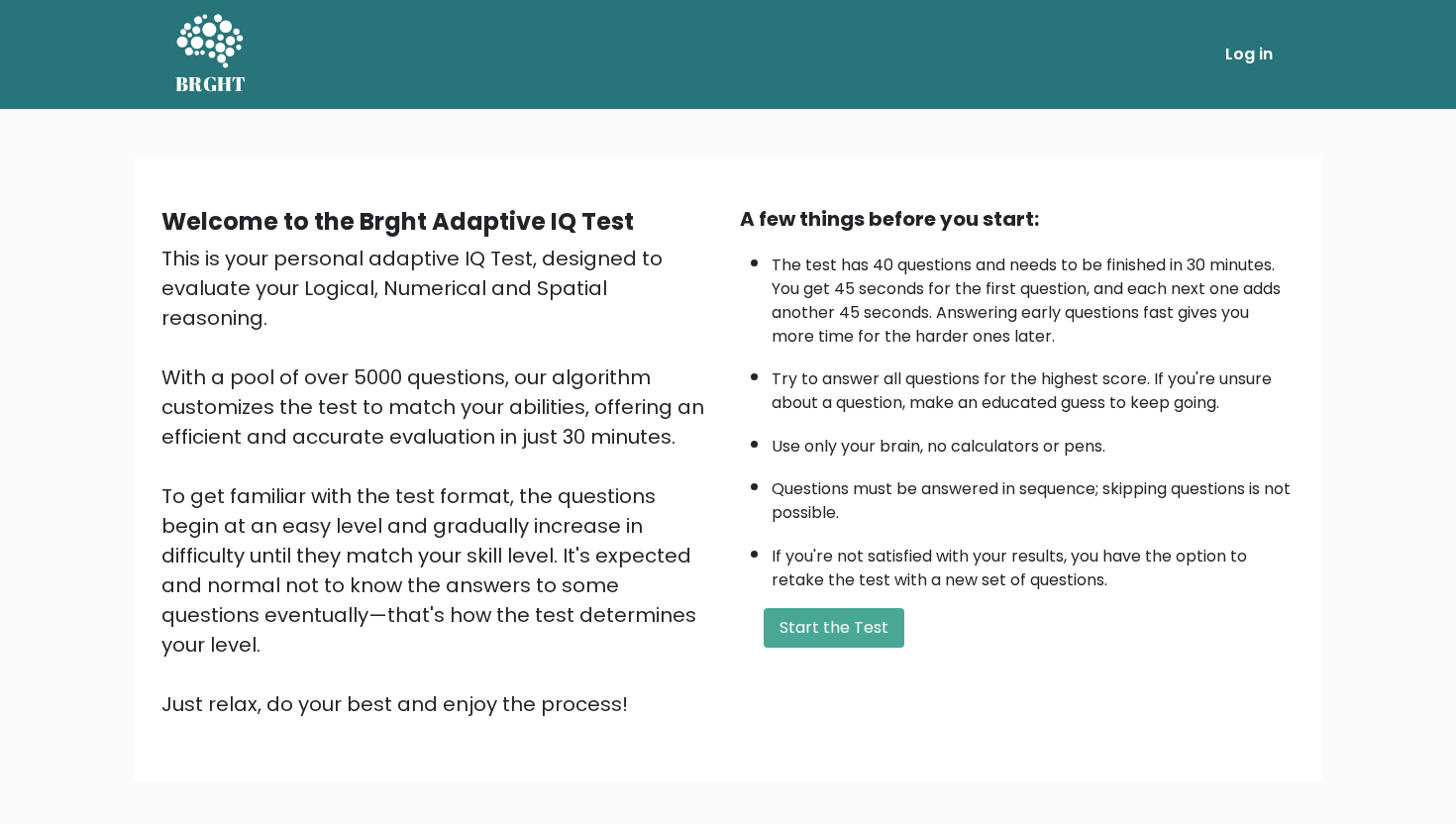 scroll, scrollTop: 0, scrollLeft: 0, axis: both 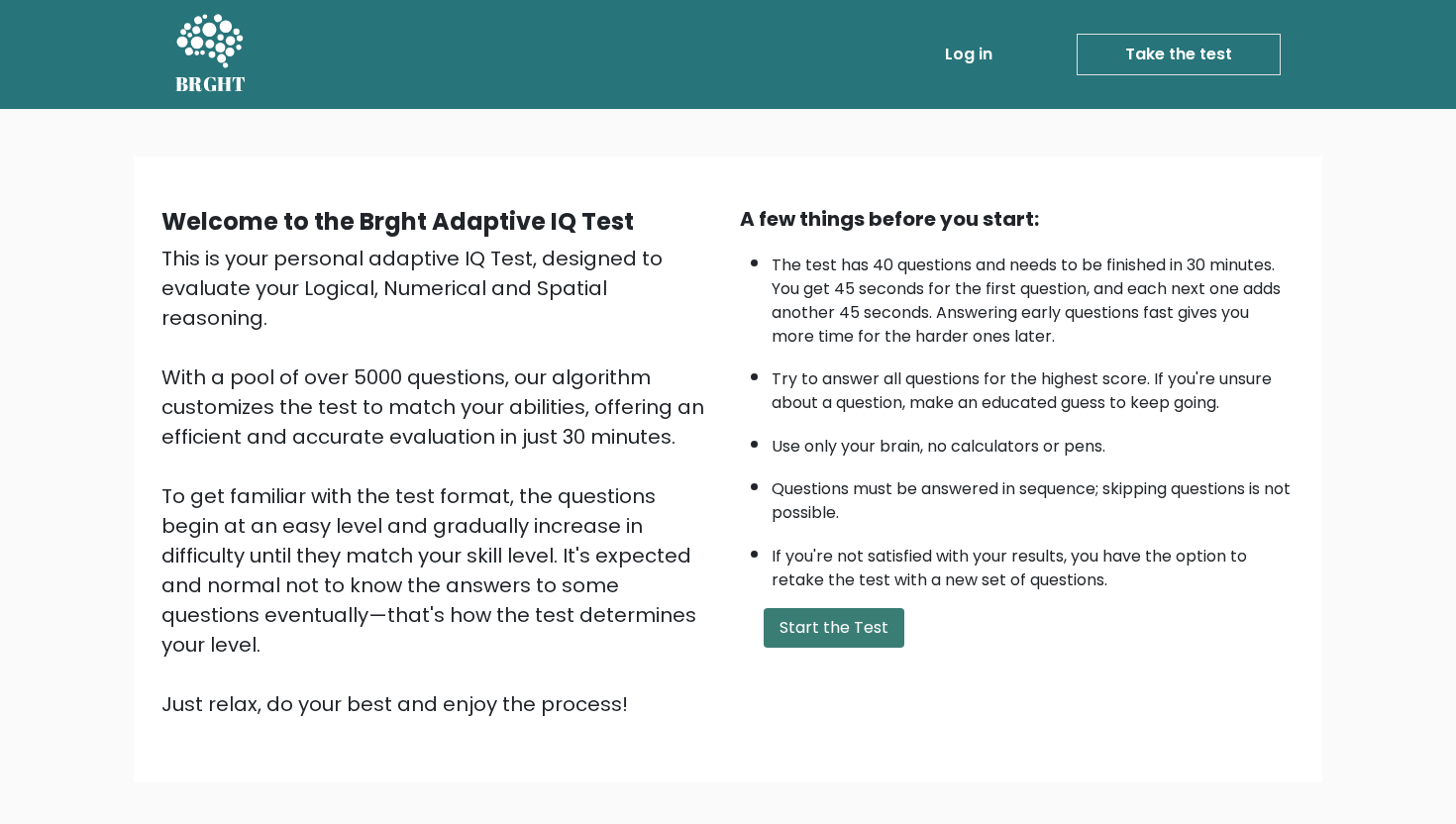 click on "Start the Test" at bounding box center (834, 628) 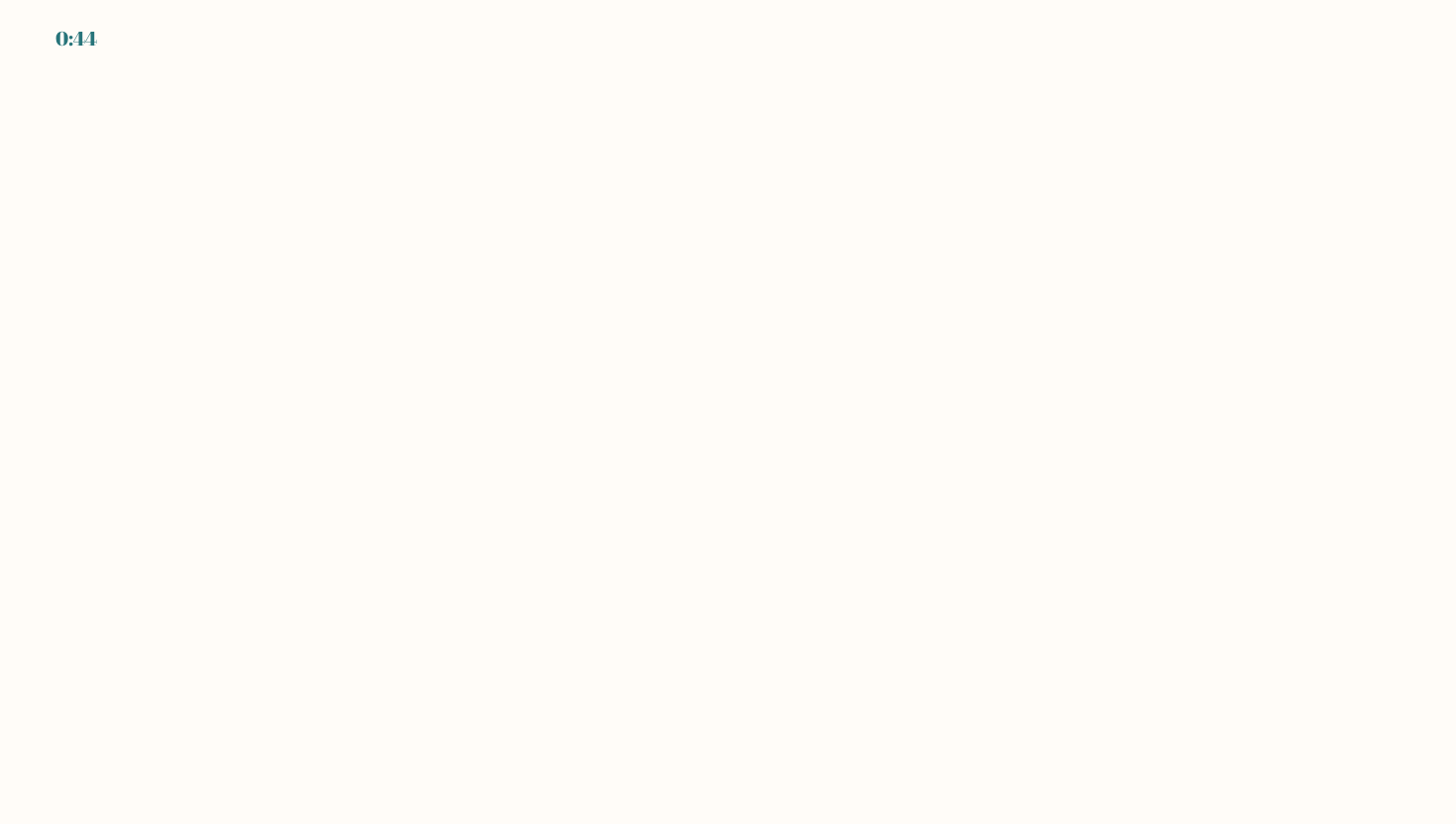 scroll, scrollTop: 0, scrollLeft: 0, axis: both 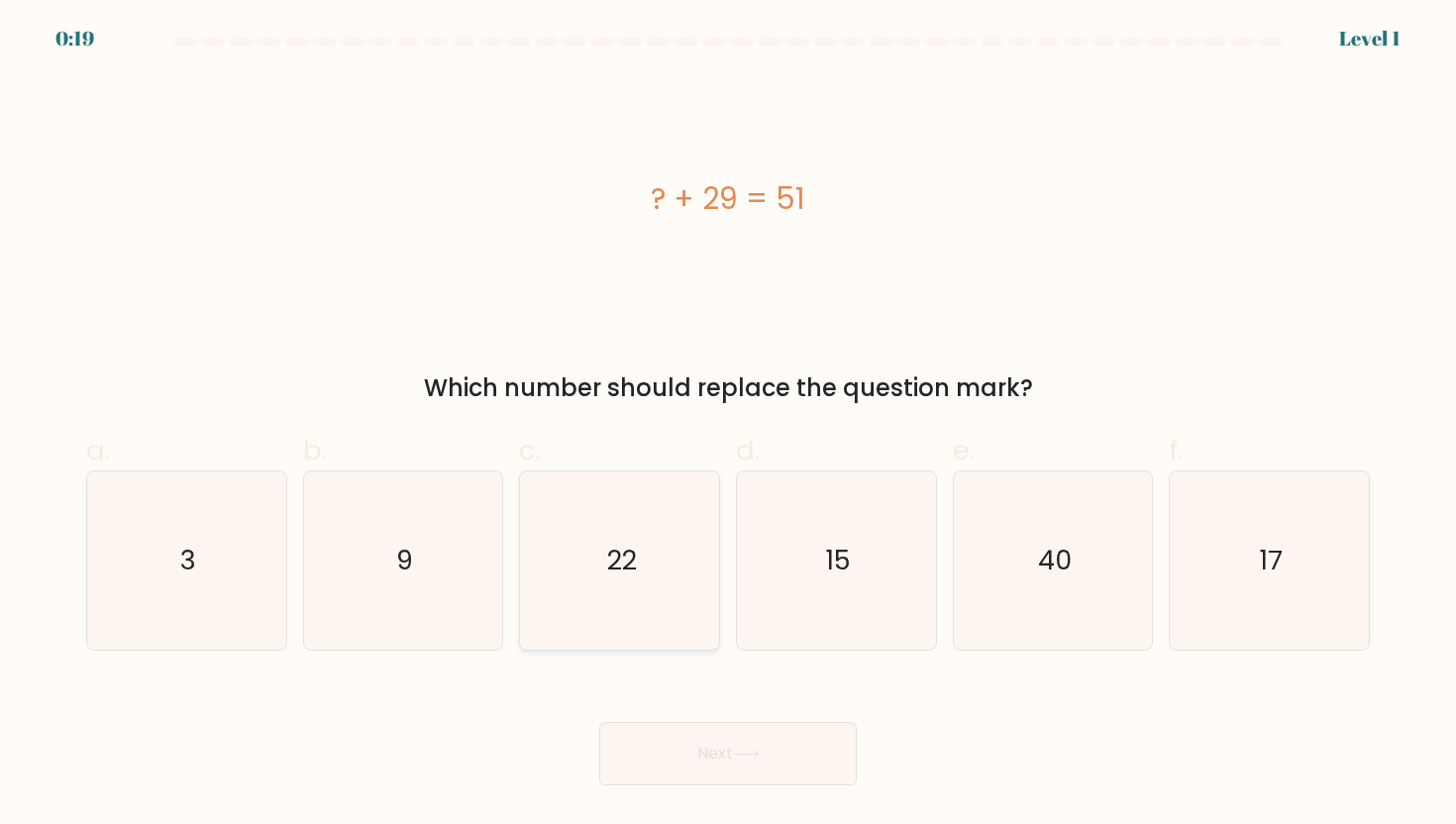 click on "22" at bounding box center [620, 561] 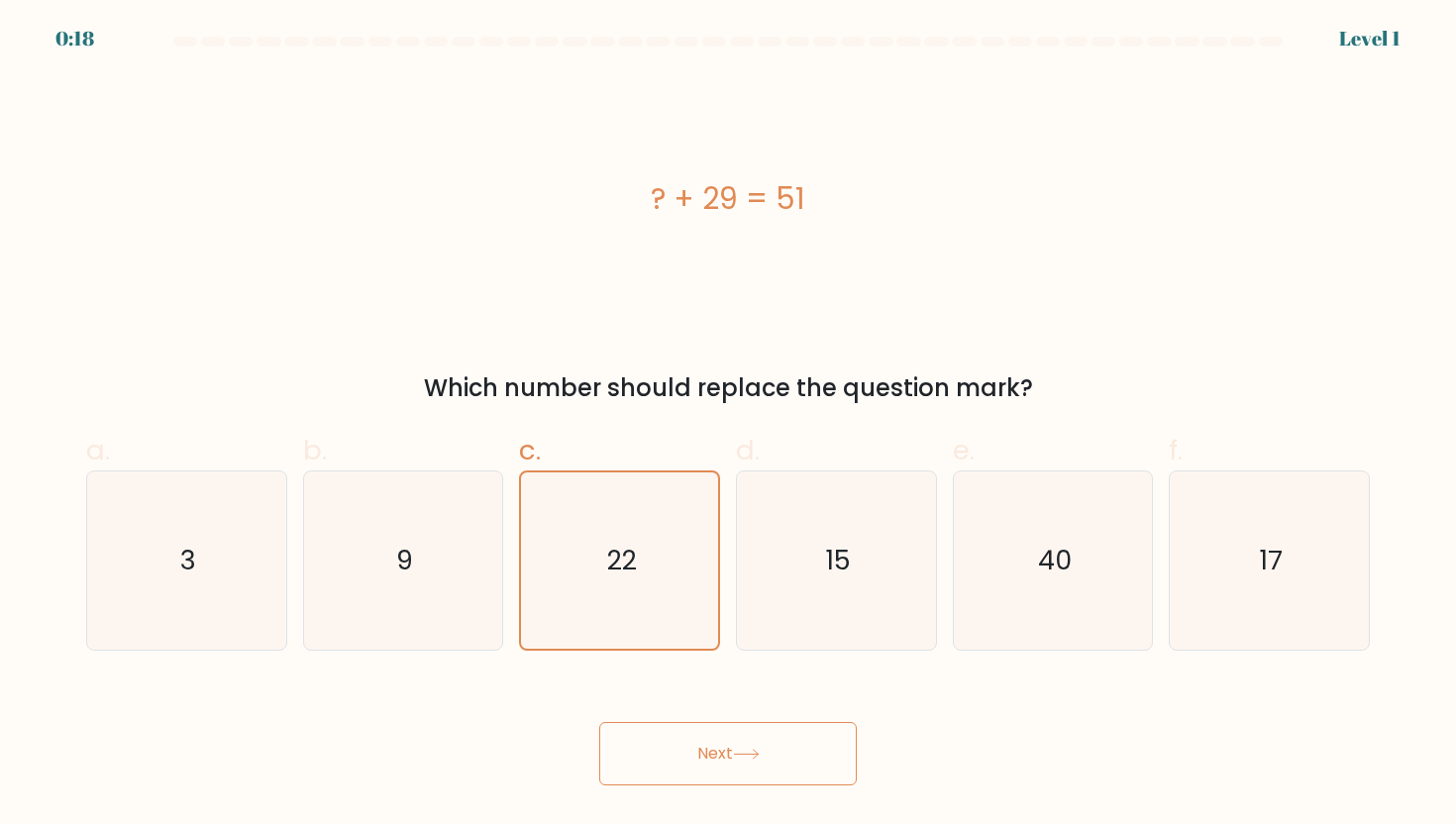 click on "Next" at bounding box center [728, 754] 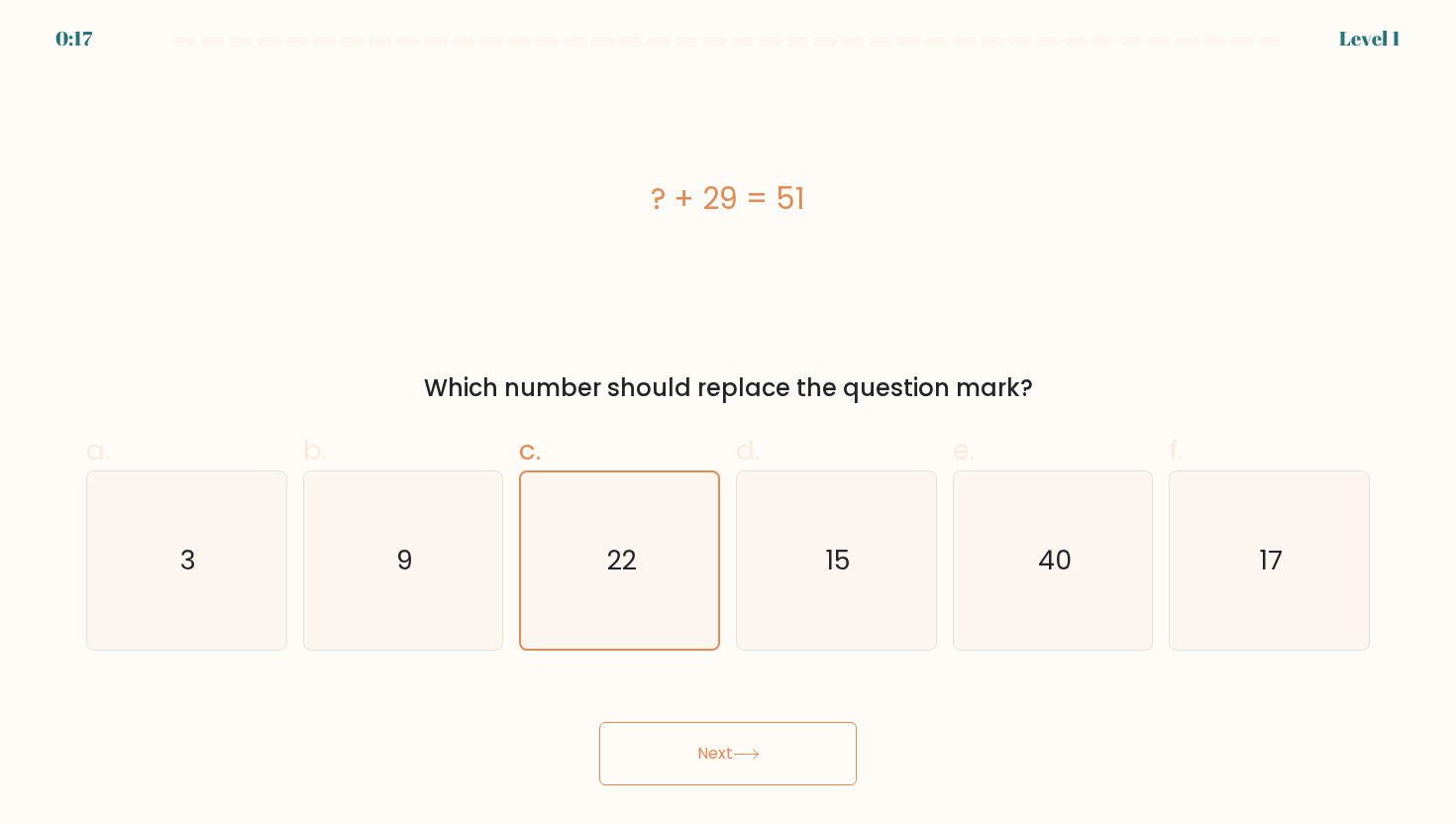 click at bounding box center (746, 754) 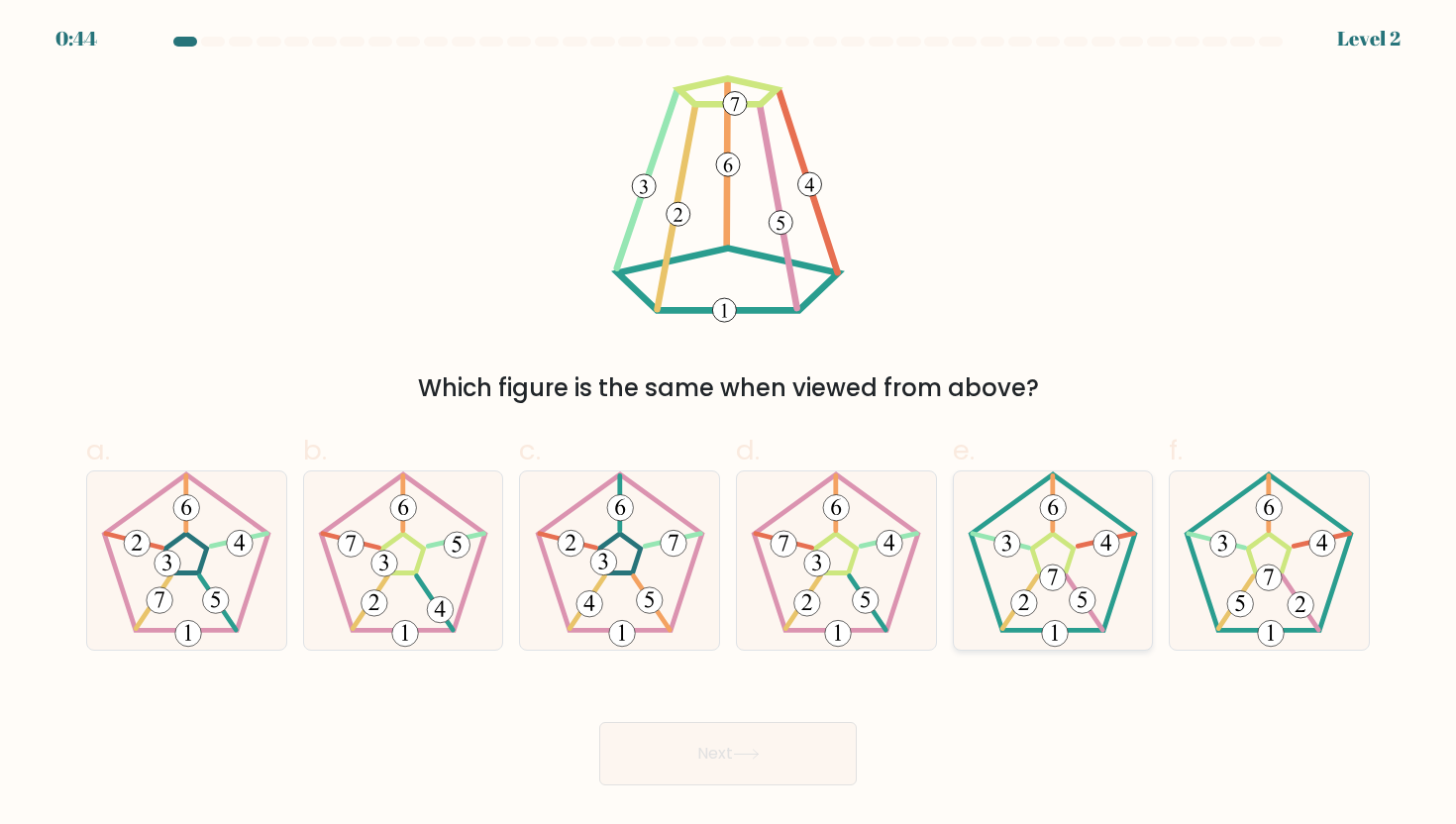 click at bounding box center (1053, 561) 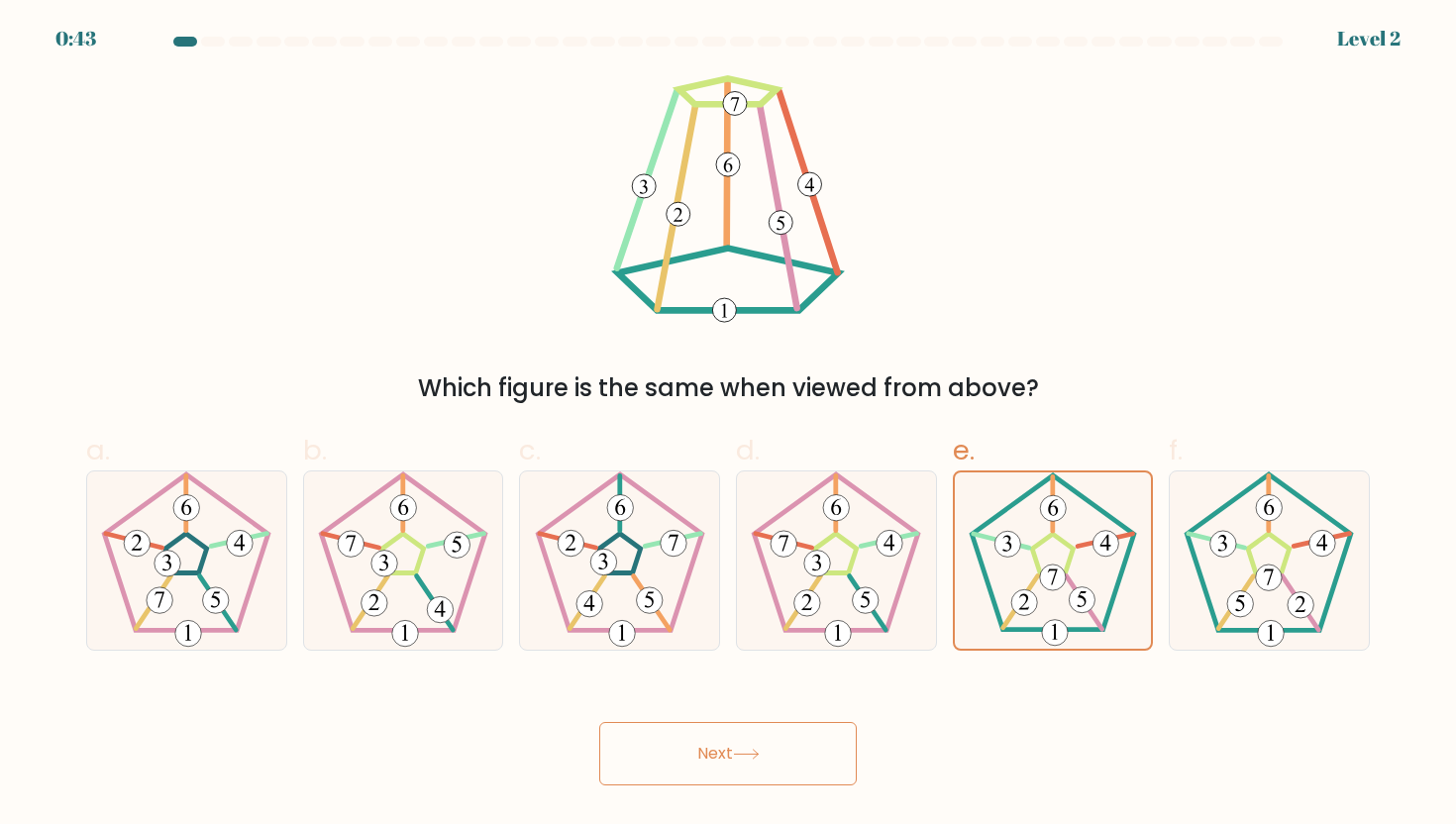 click on "Next" at bounding box center [728, 754] 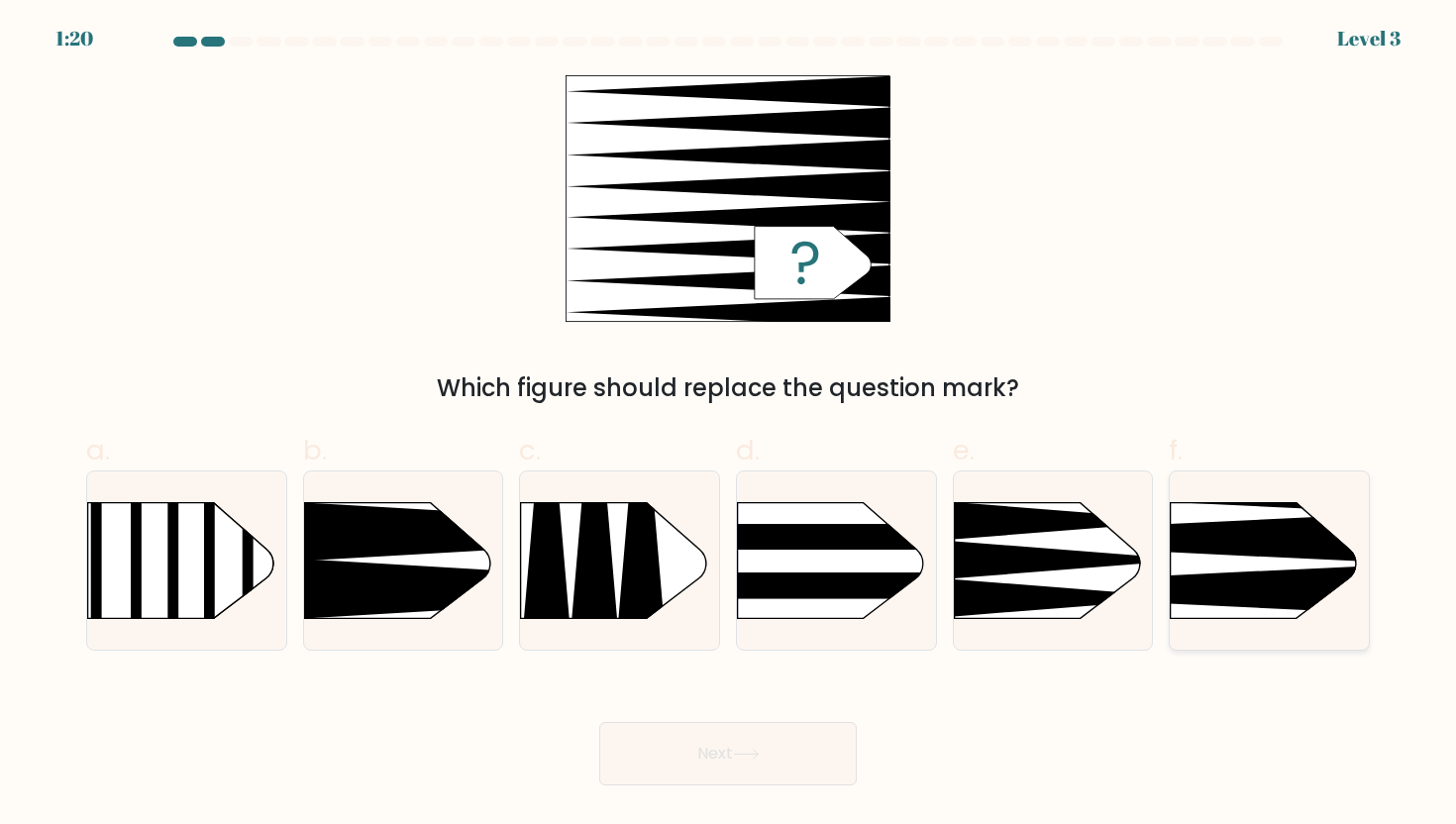 click at bounding box center [1129, 538] 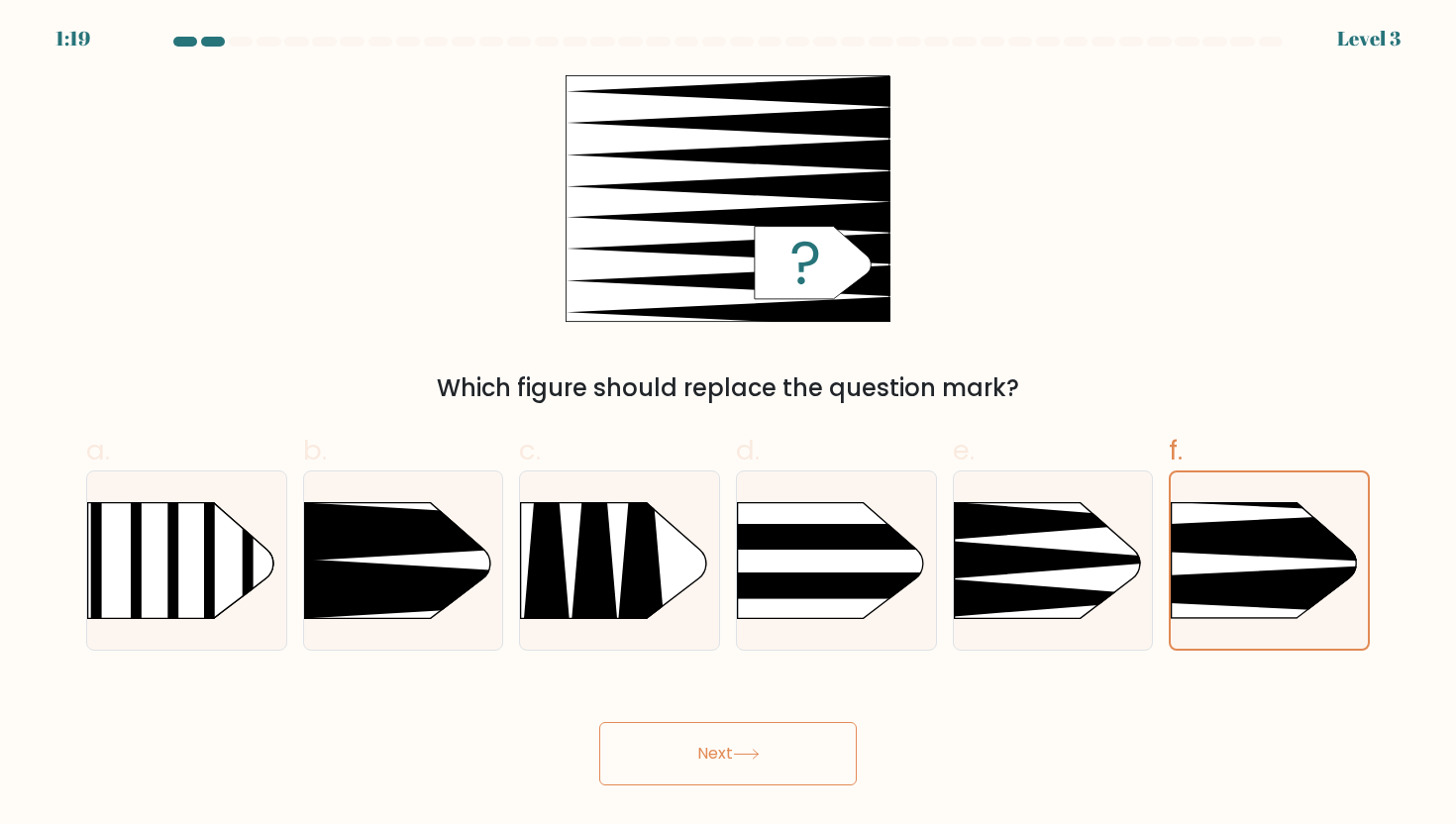 click on "Next" at bounding box center (728, 754) 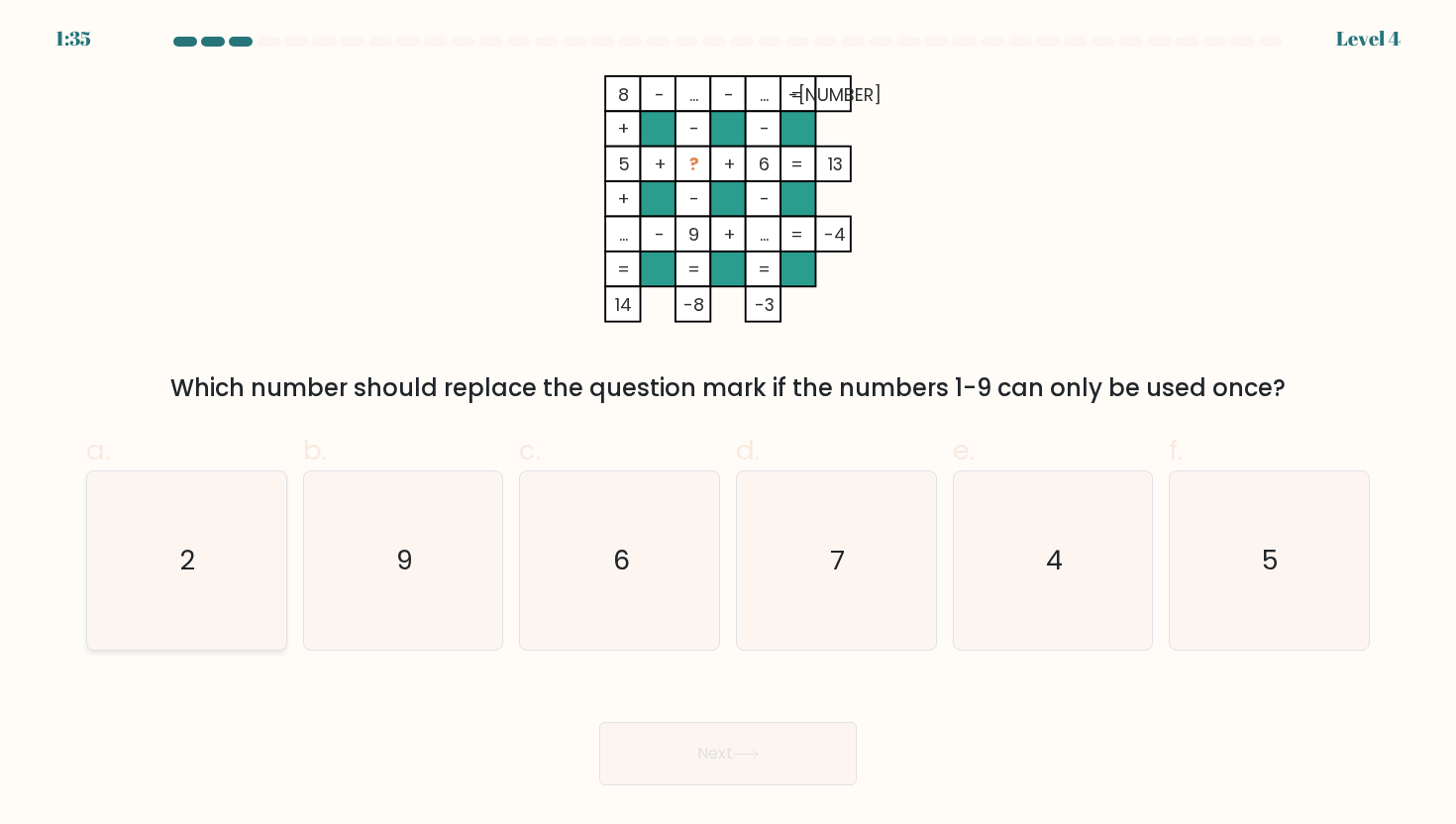 click on "2" at bounding box center [186, 561] 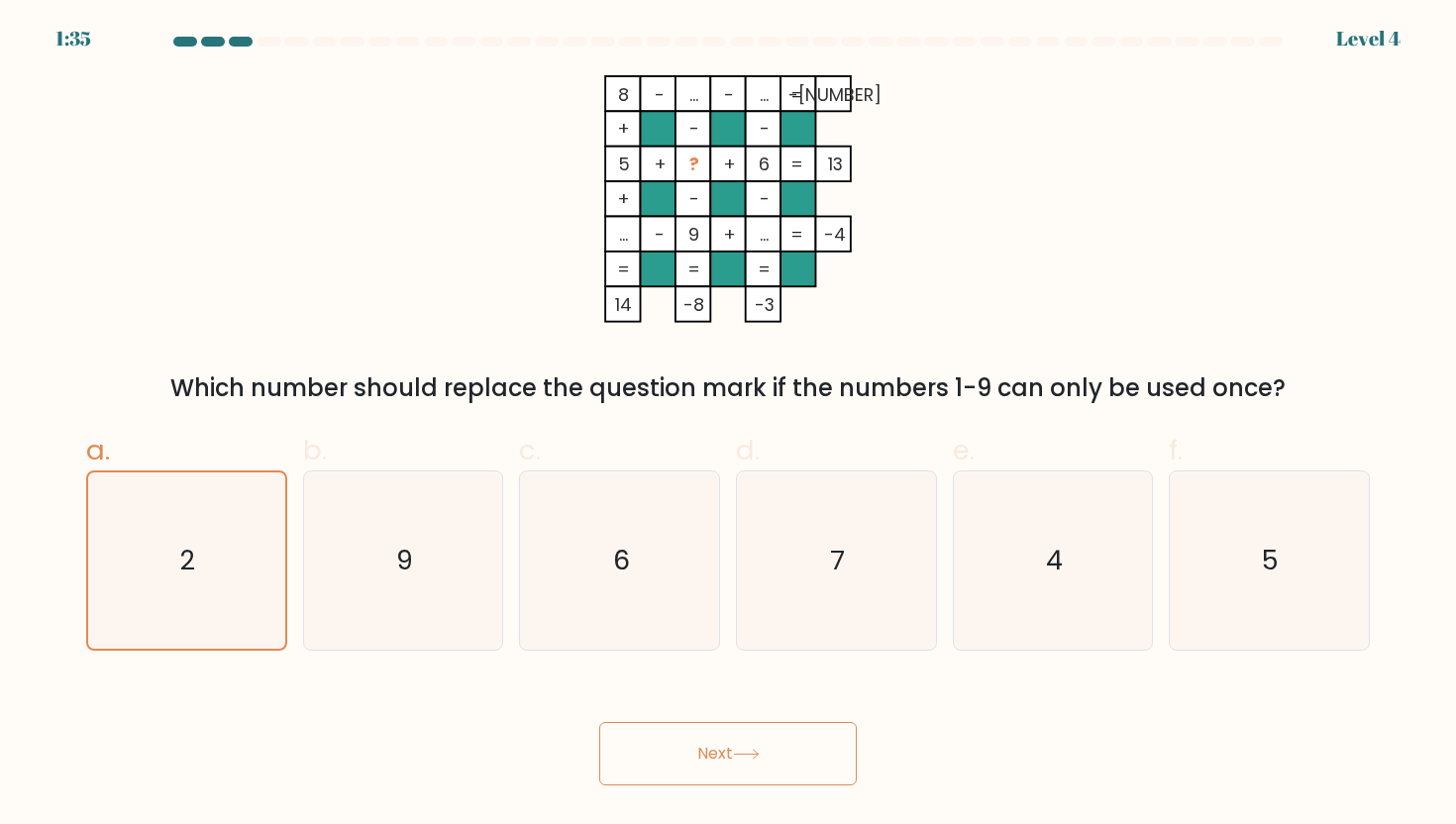 click on "Next" at bounding box center (728, 754) 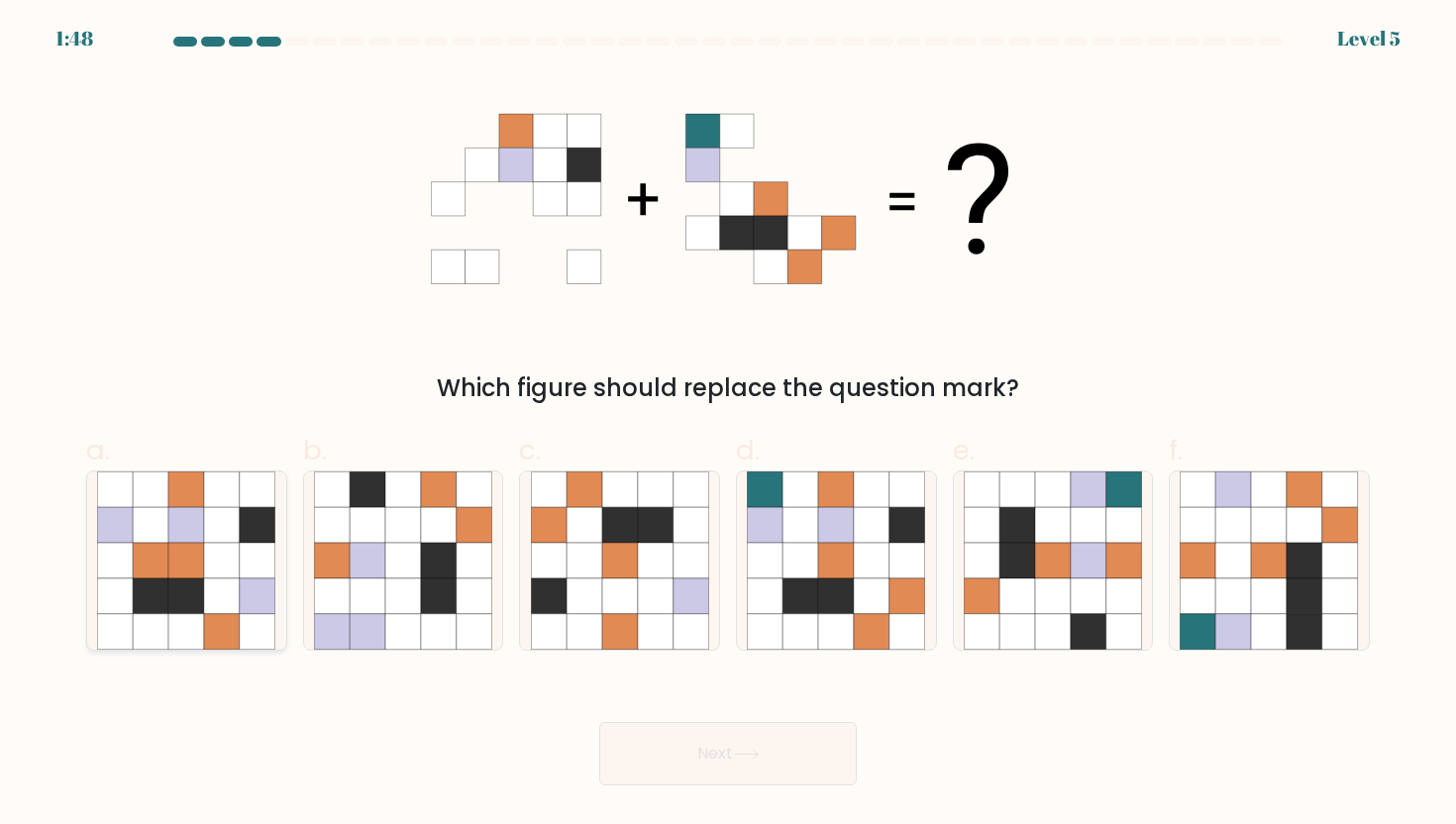 click at bounding box center (151, 561) 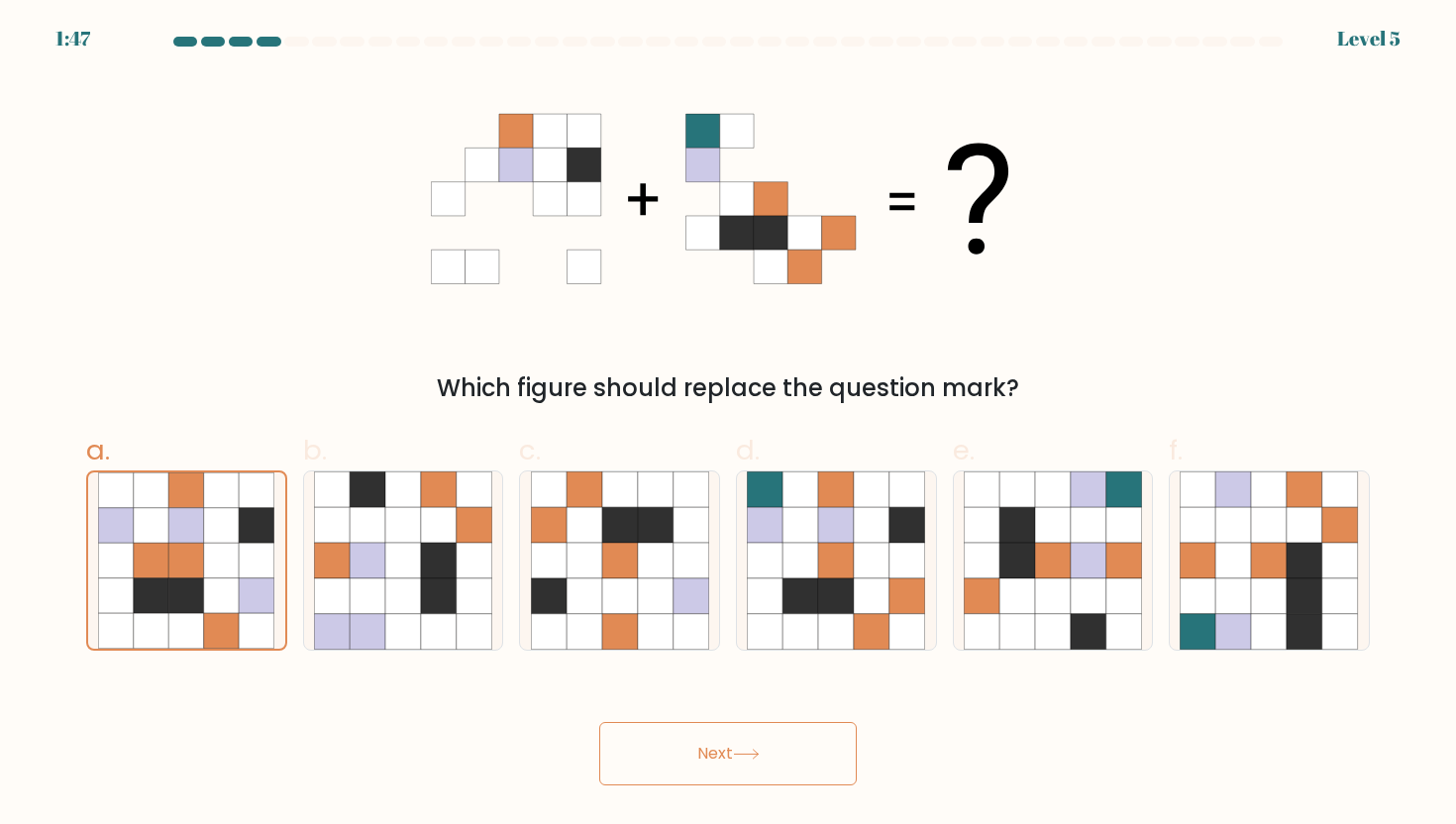 click on "Next" at bounding box center (728, 754) 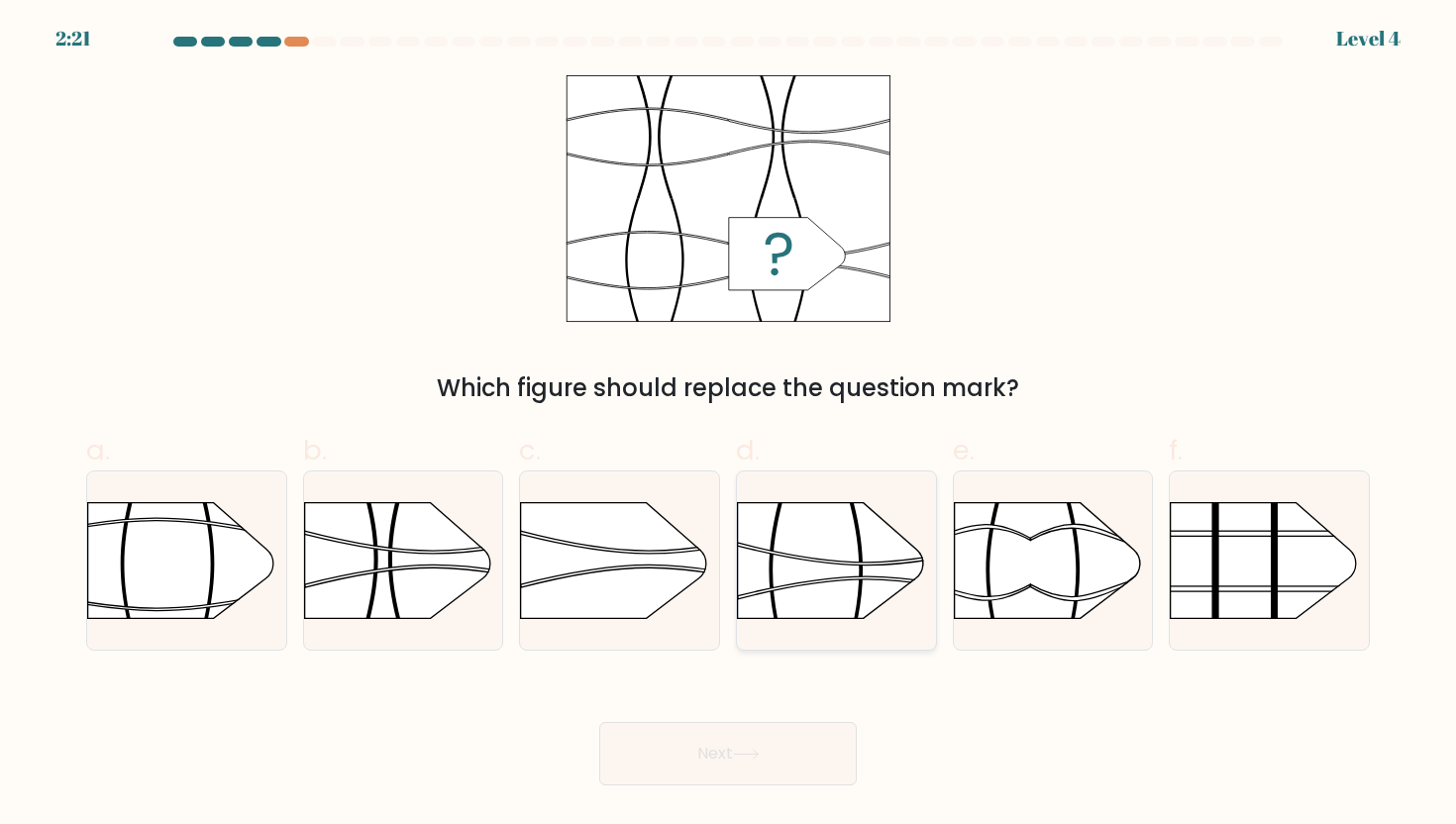 click at bounding box center [737, 471] 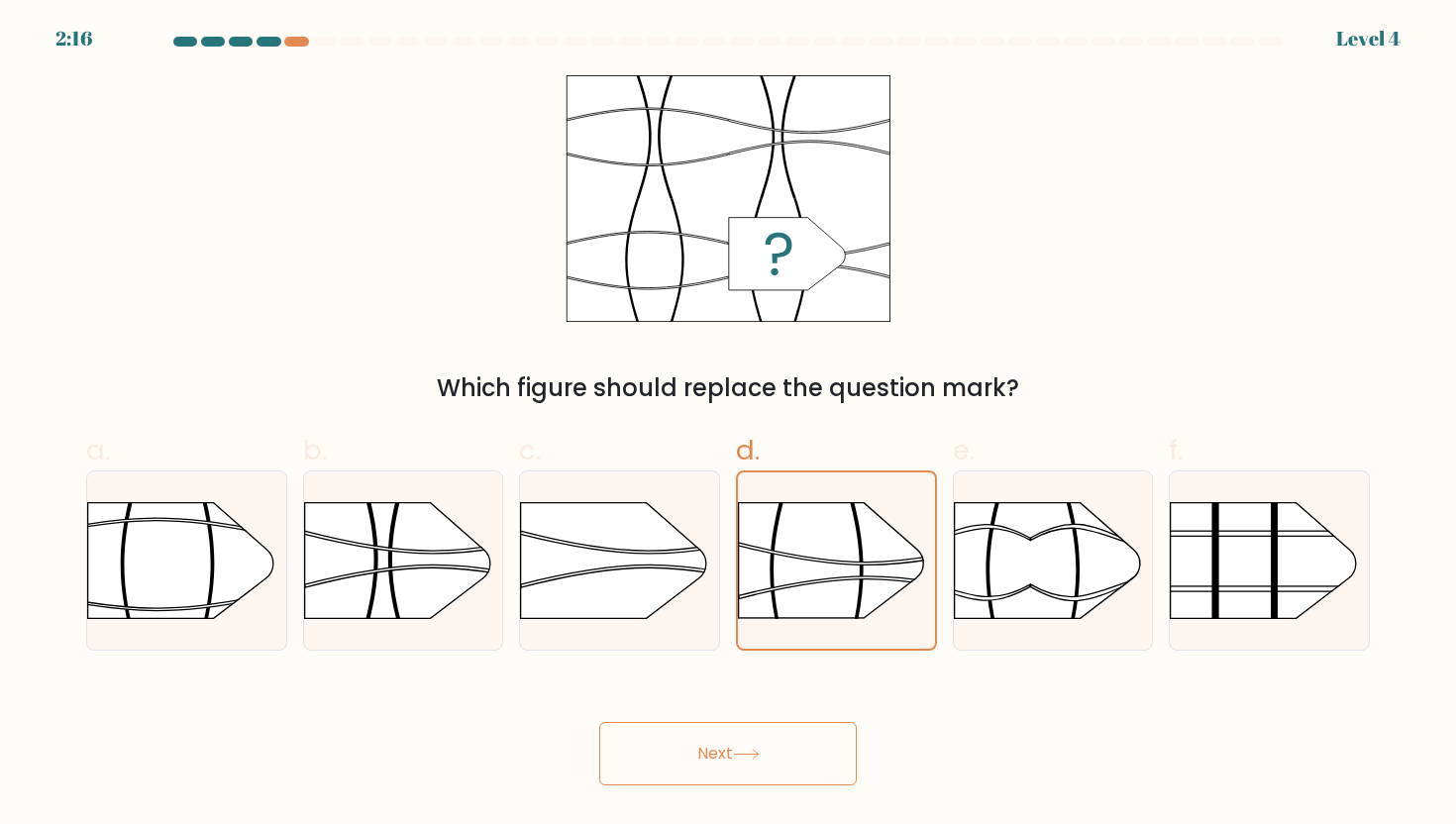 click on "Next" at bounding box center [728, 754] 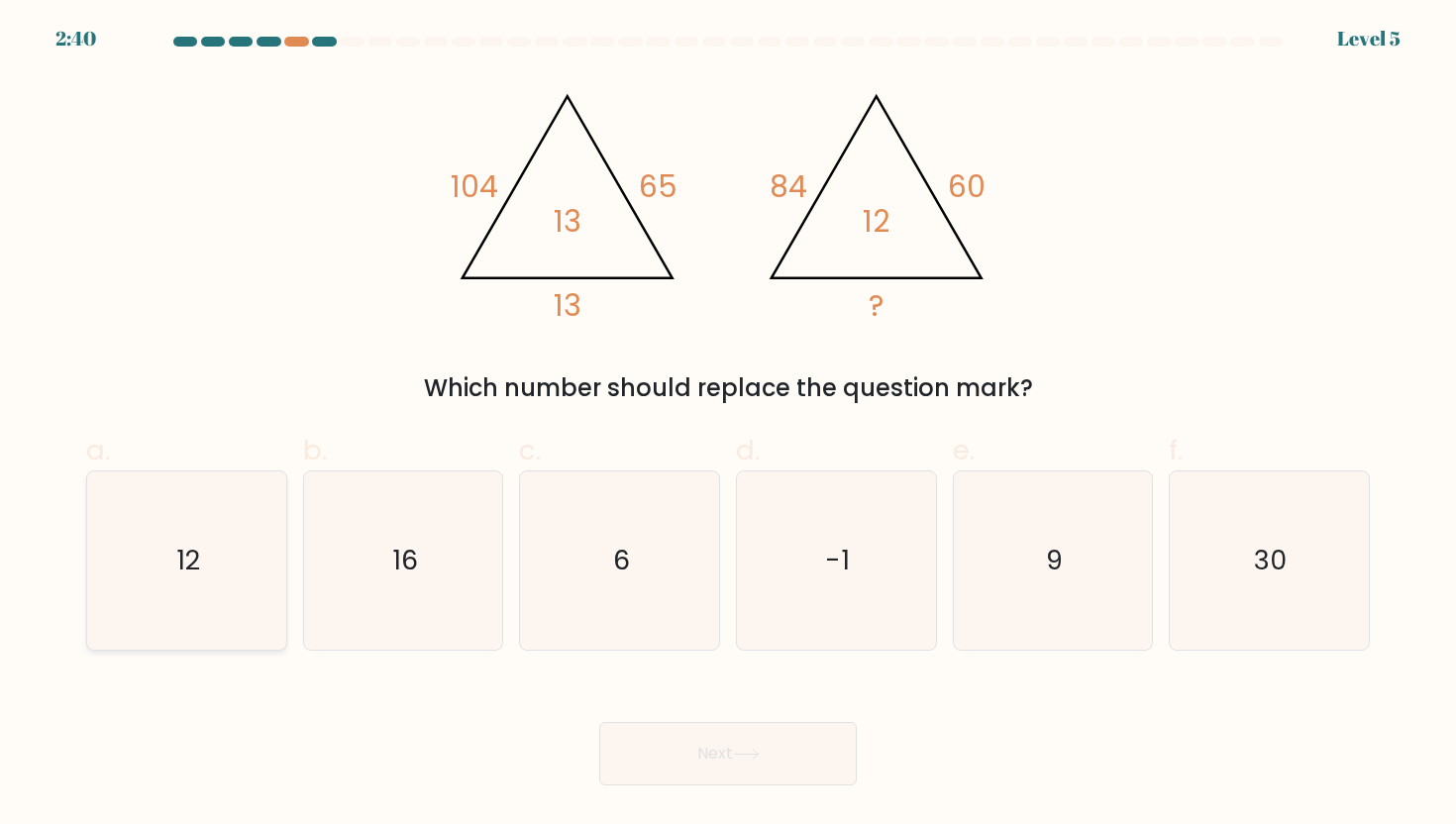 click on "12" at bounding box center [188, 560] 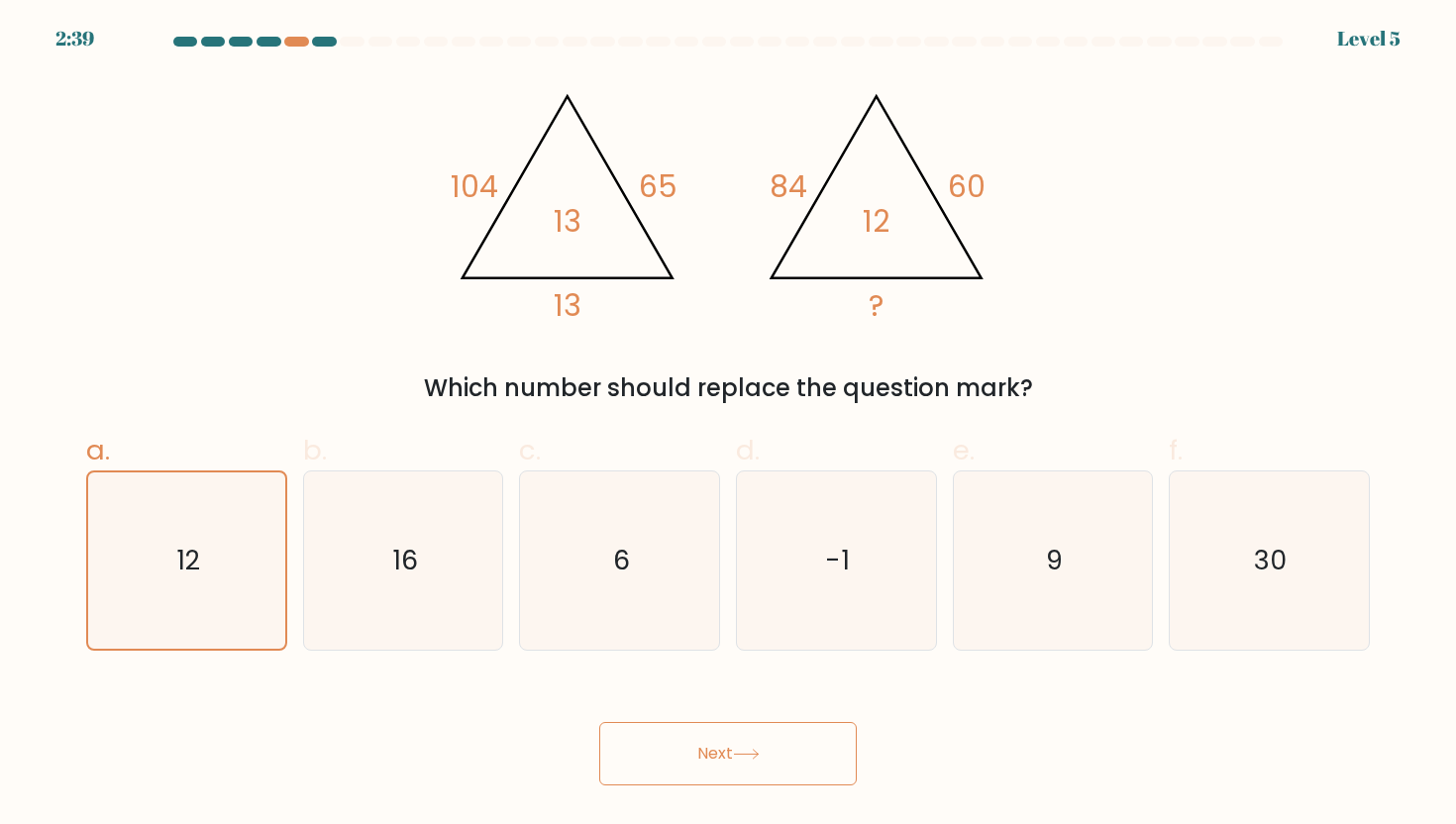 click on "Next" at bounding box center (728, 754) 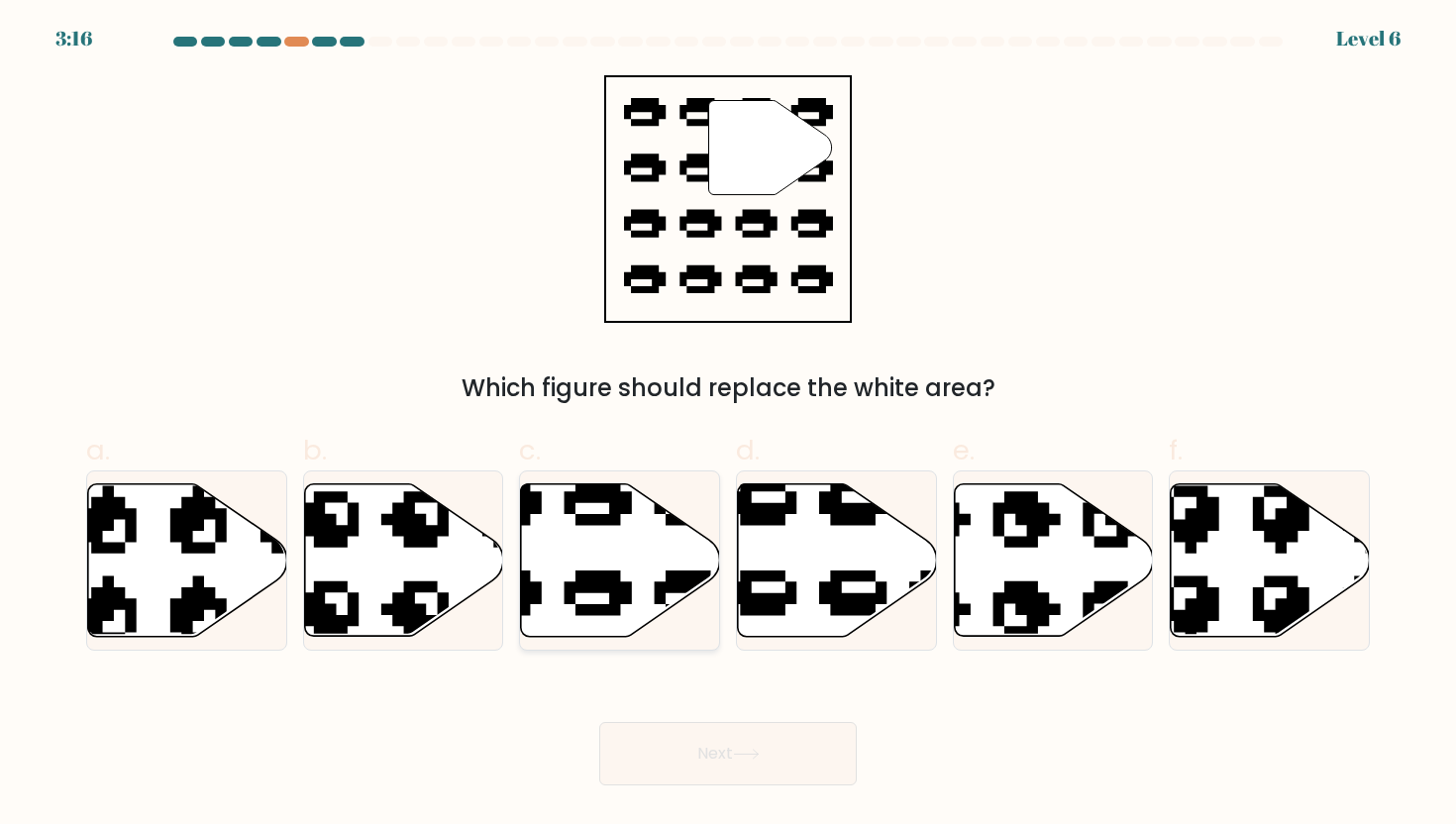 click at bounding box center [620, 560] 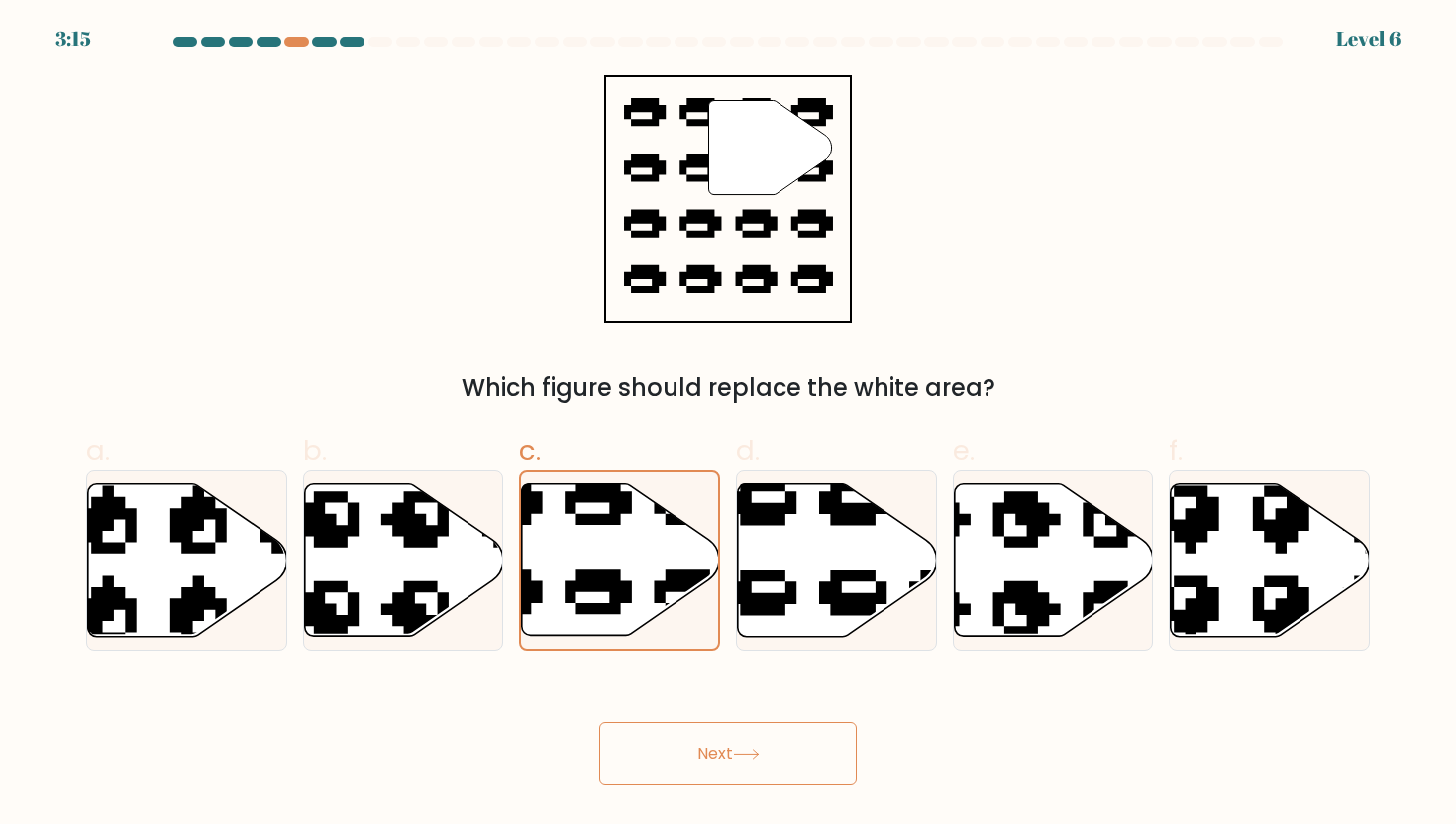click on "Next" at bounding box center (728, 754) 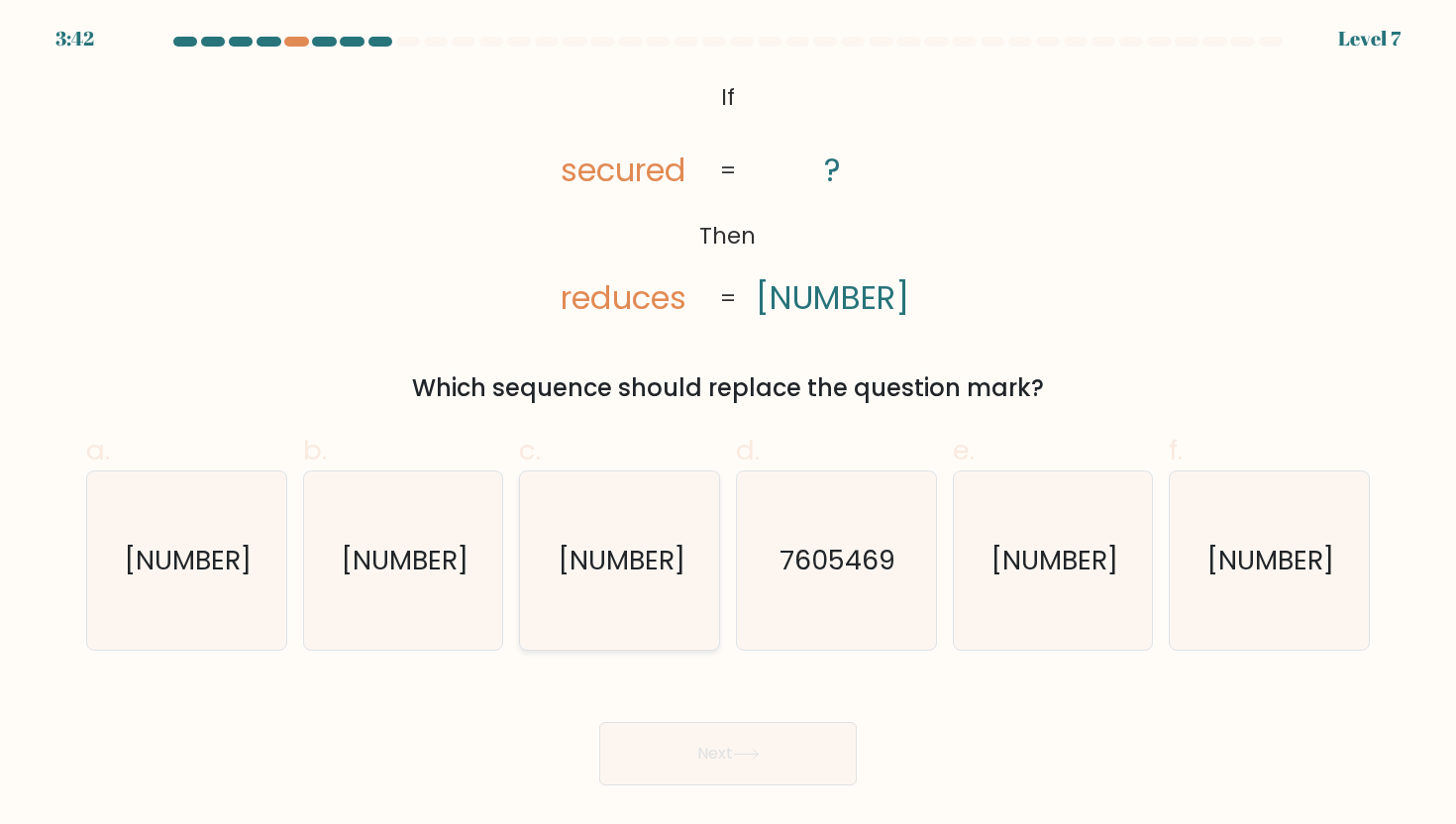 click on "5079664" at bounding box center (620, 561) 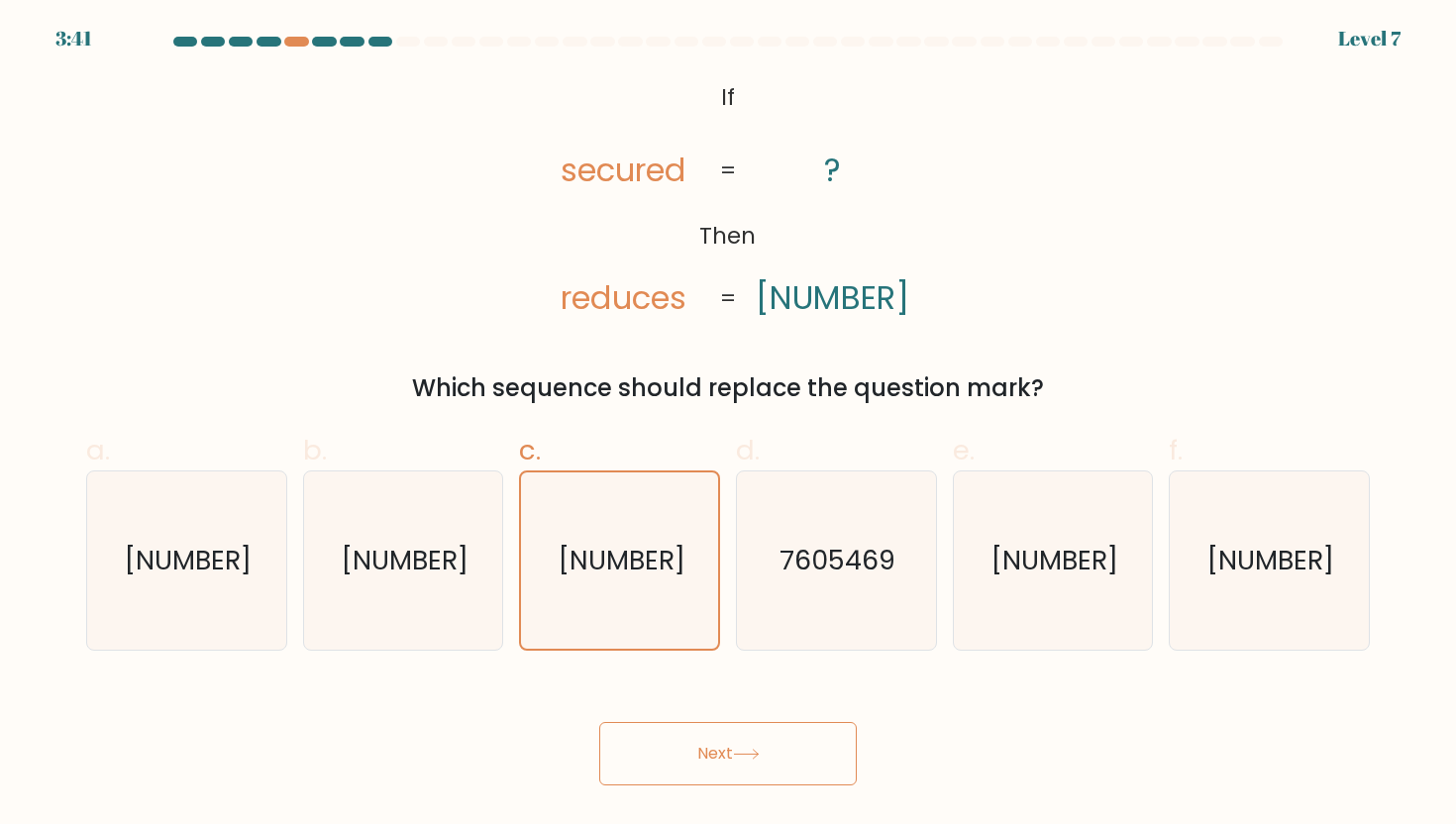 click on "Next" at bounding box center [728, 754] 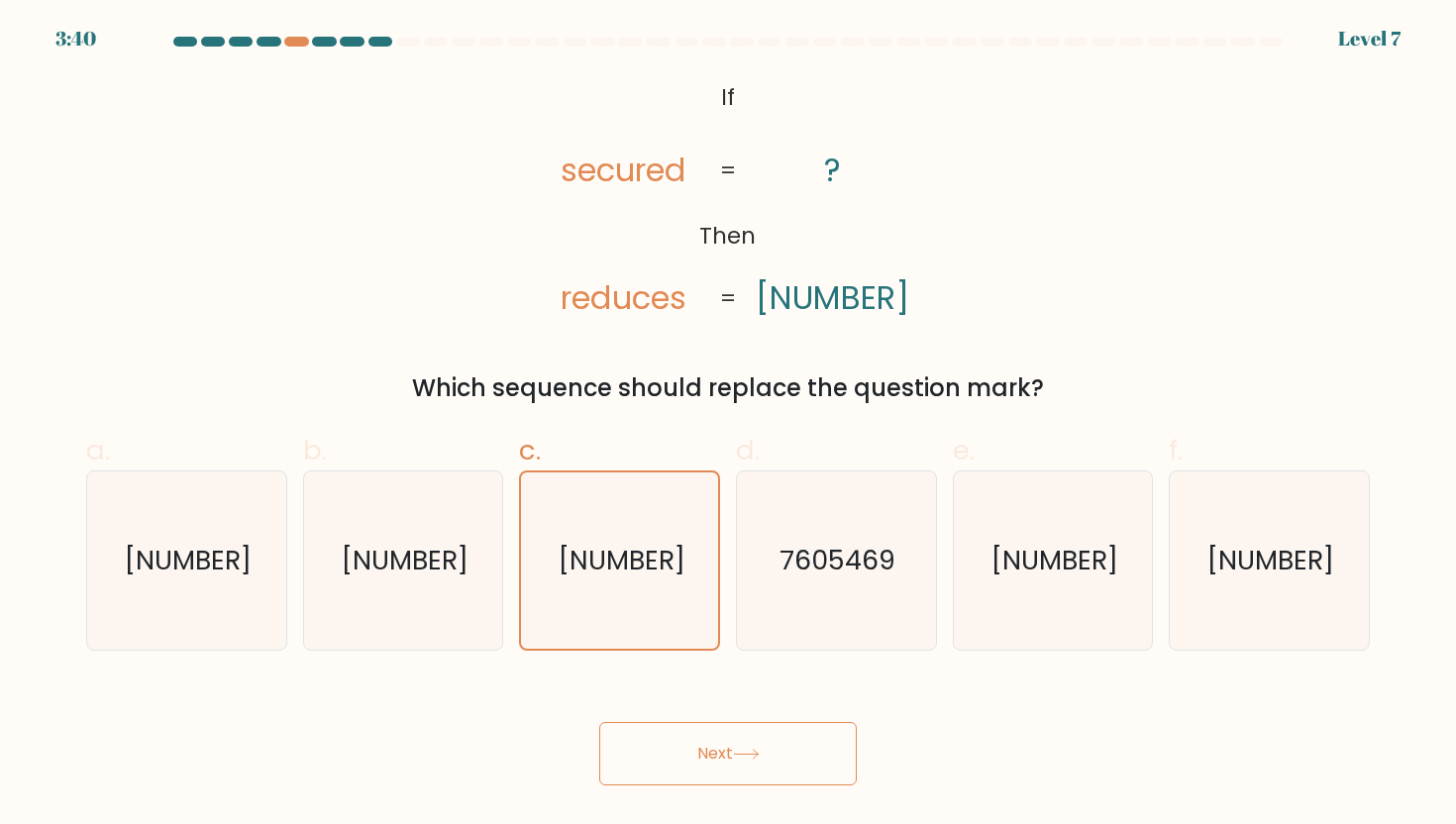 click on "Next" at bounding box center (728, 754) 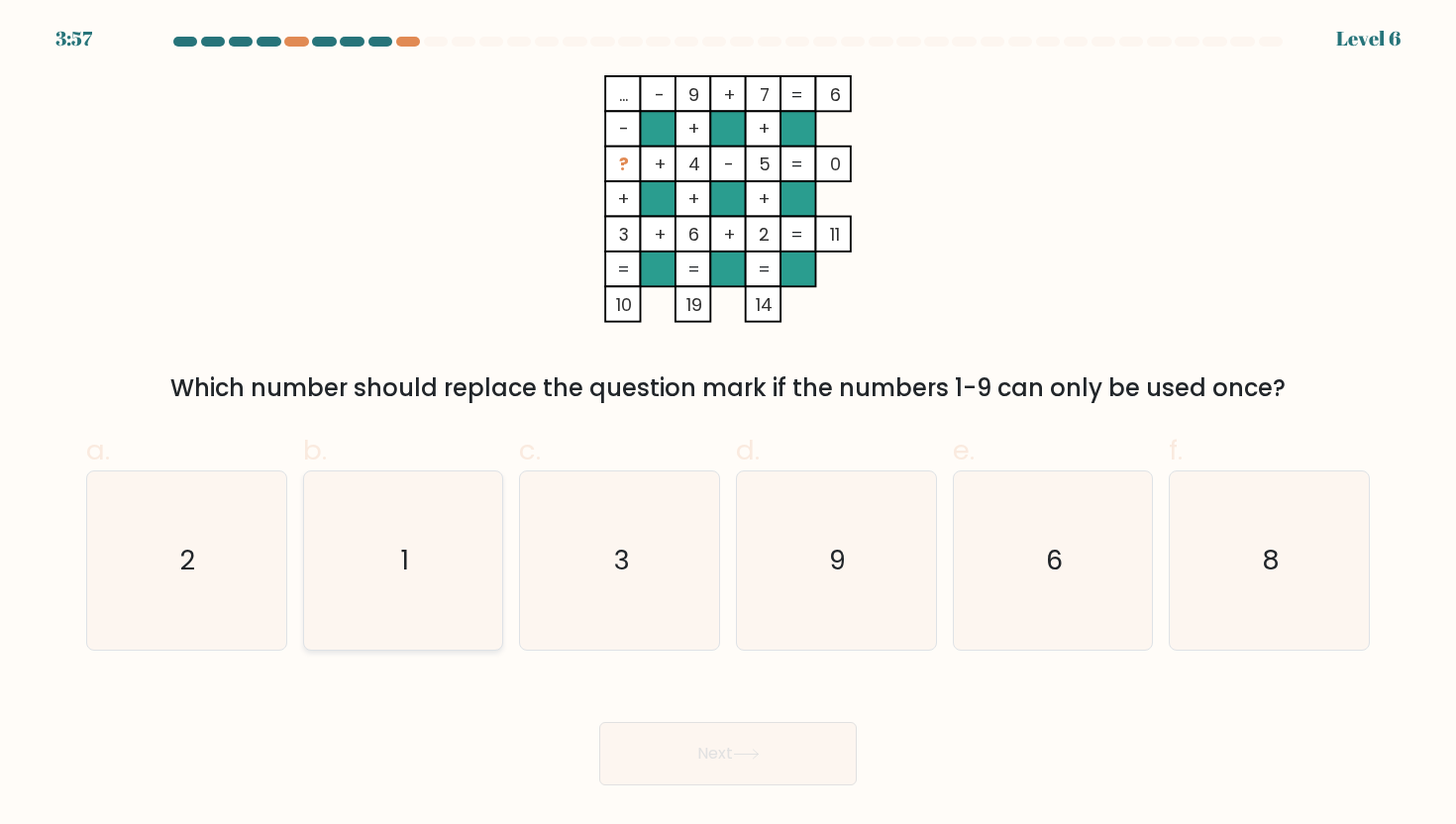 click on "1" at bounding box center (403, 561) 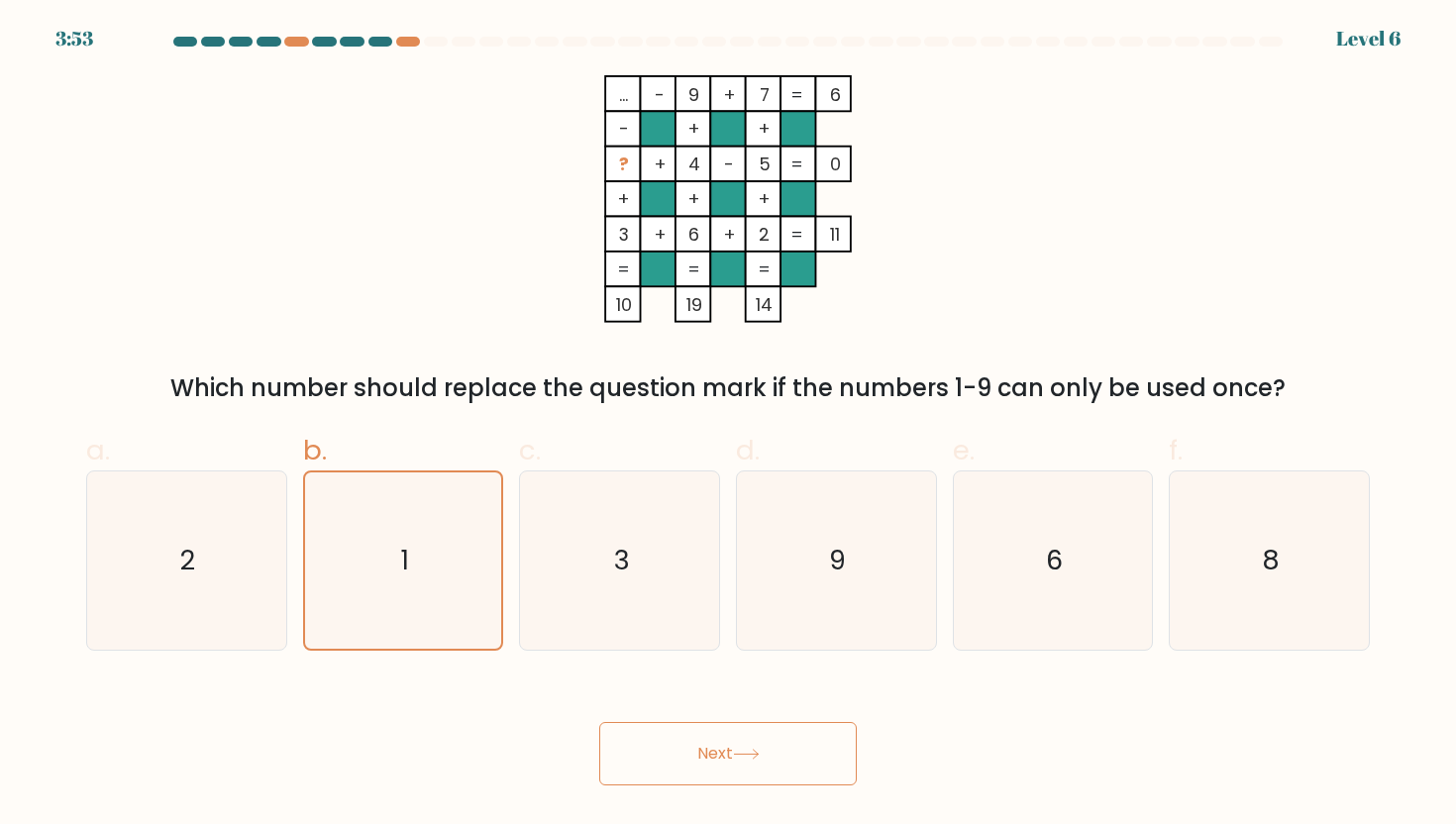 click on "Next" at bounding box center (728, 730) 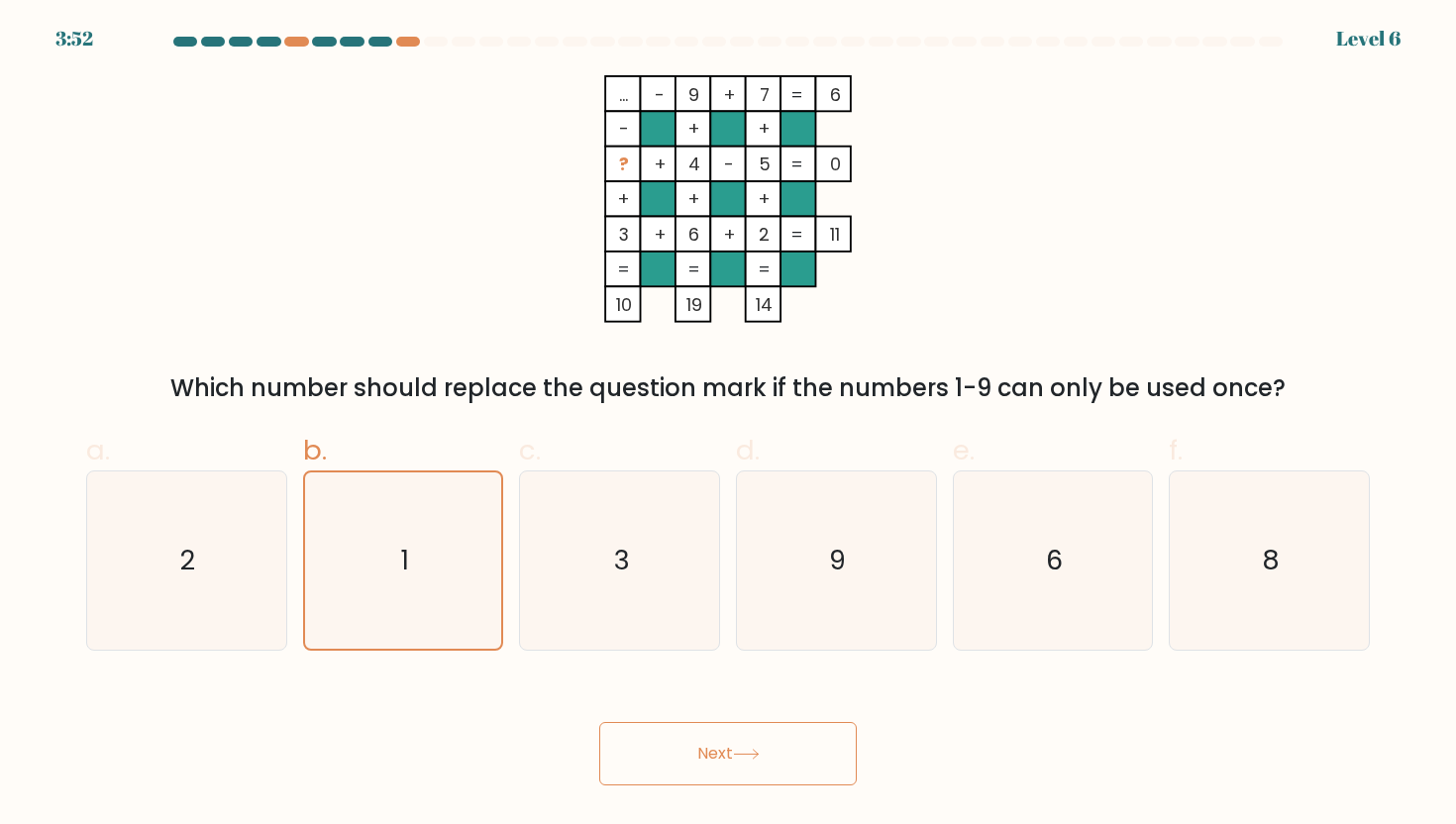 click on "Next" at bounding box center (728, 754) 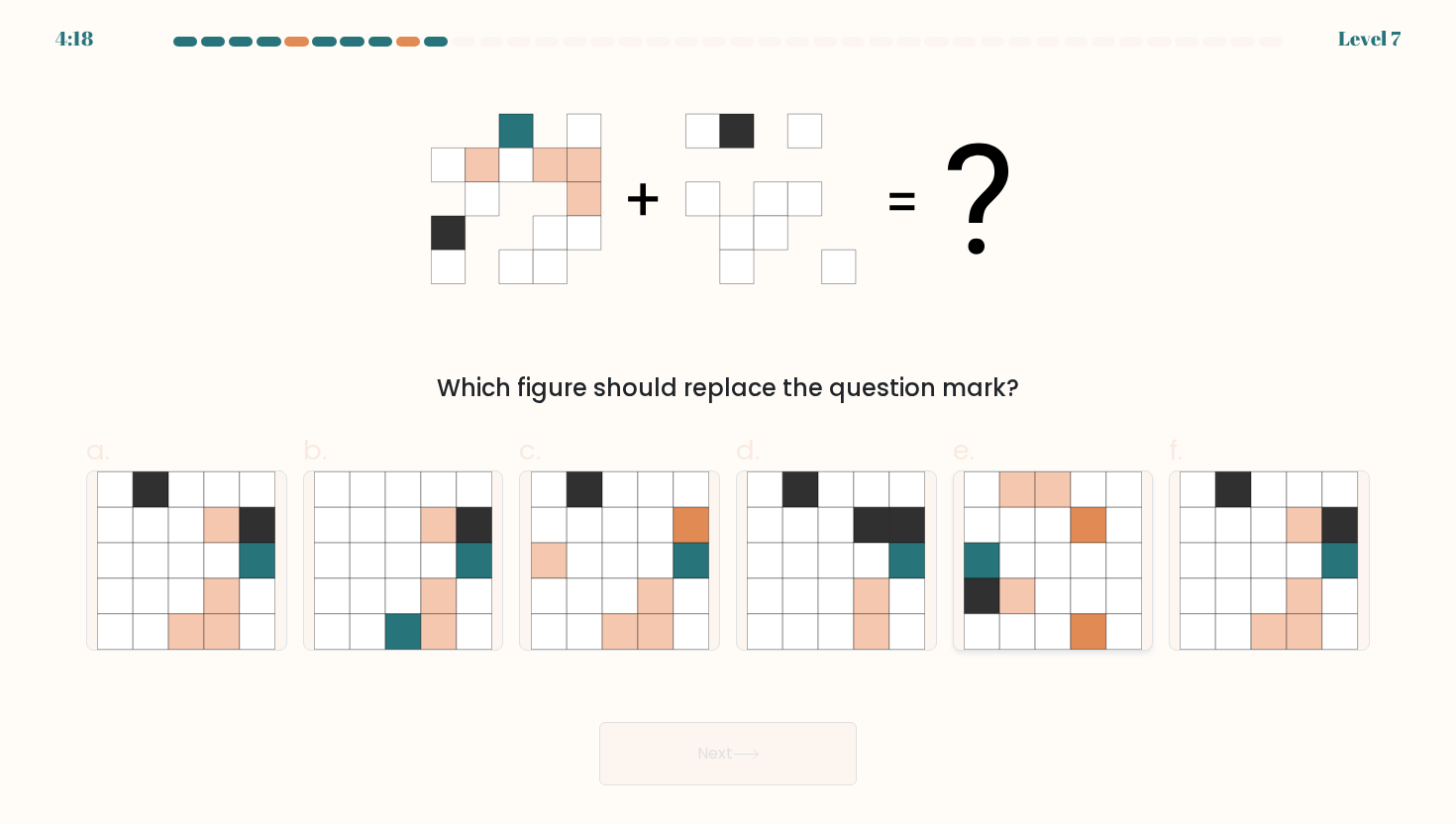 click at bounding box center [1017, 525] 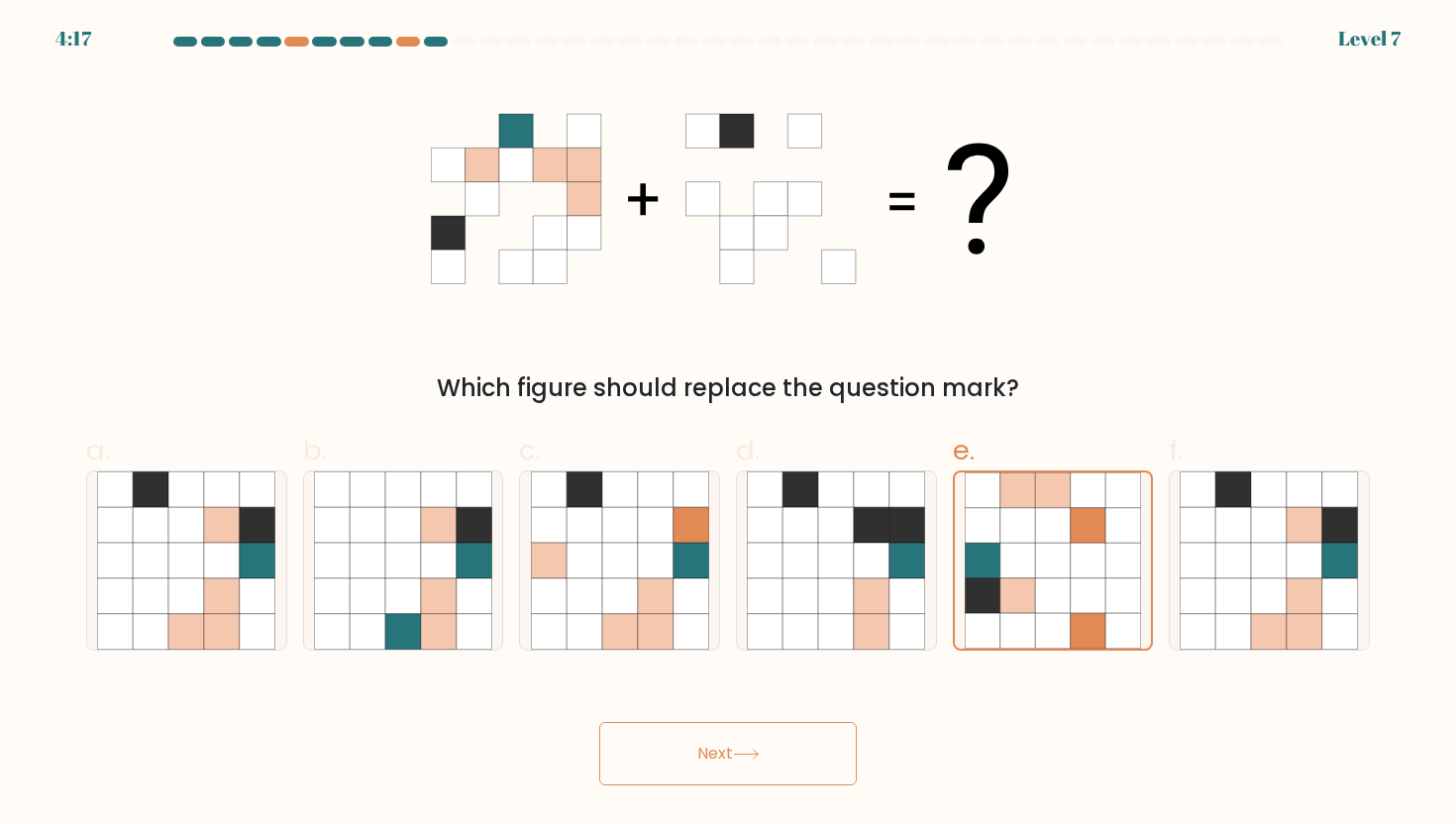 click on "Next" at bounding box center [728, 754] 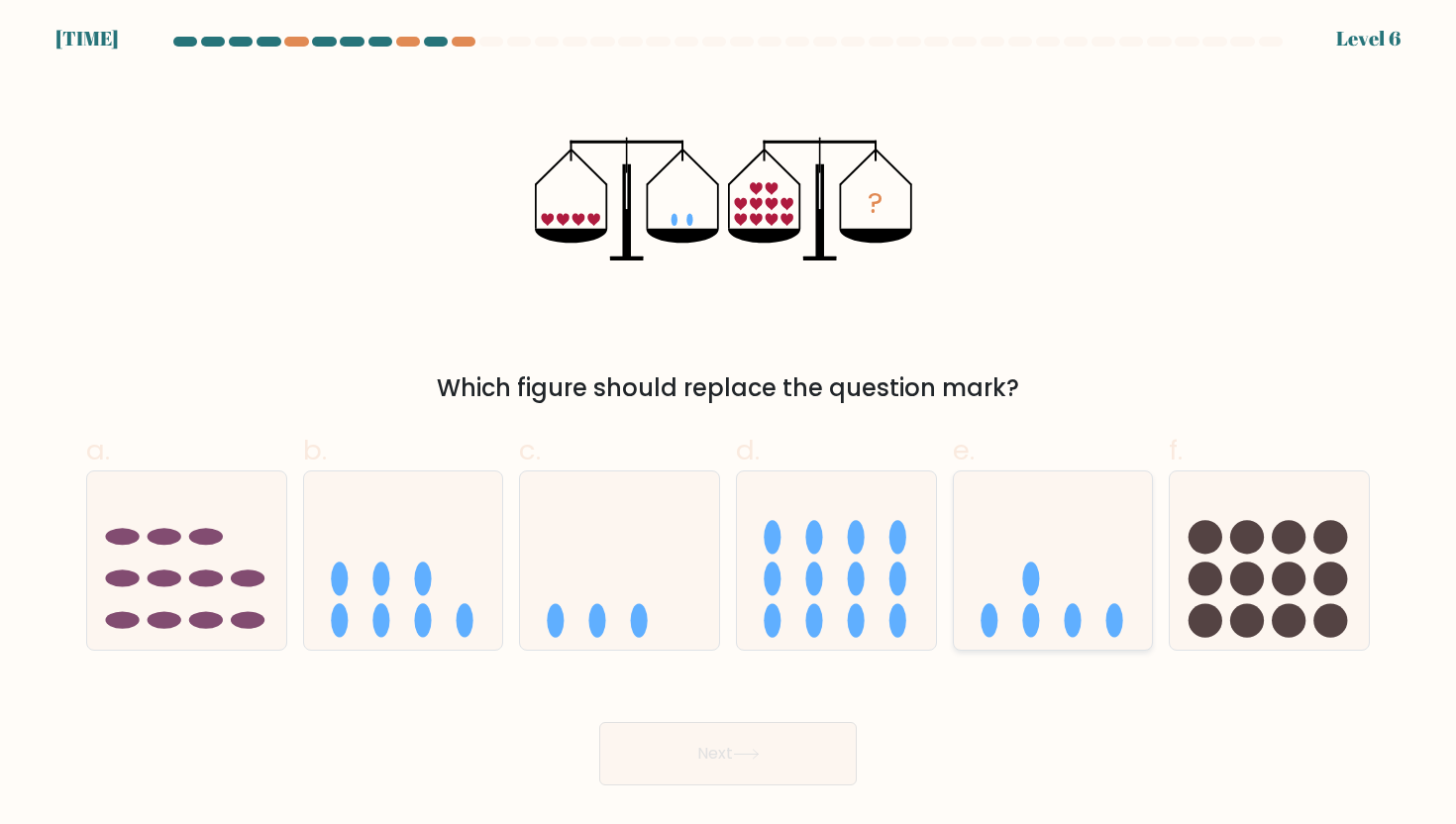 click at bounding box center (1053, 561) 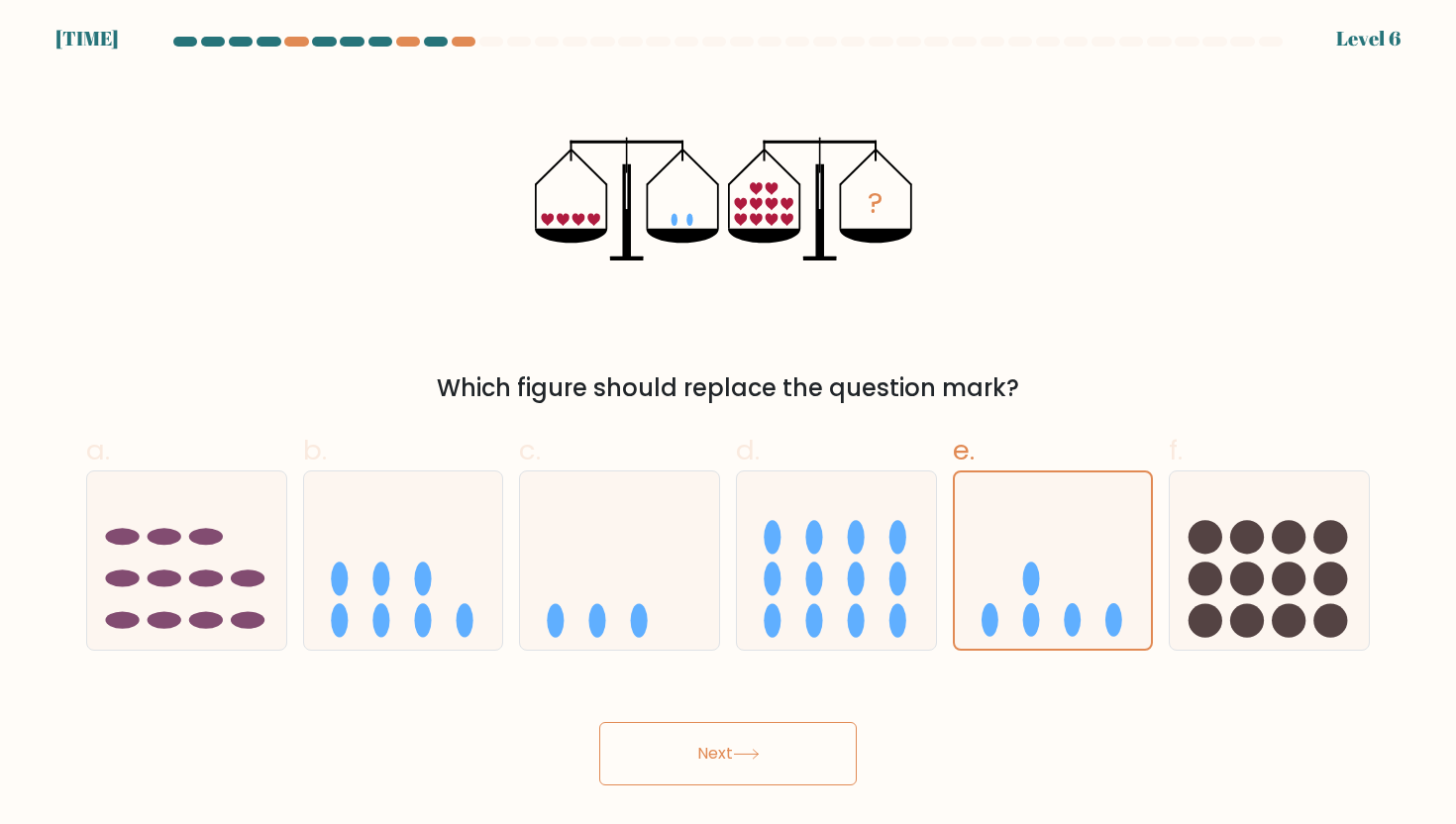 click on "Next" at bounding box center (728, 754) 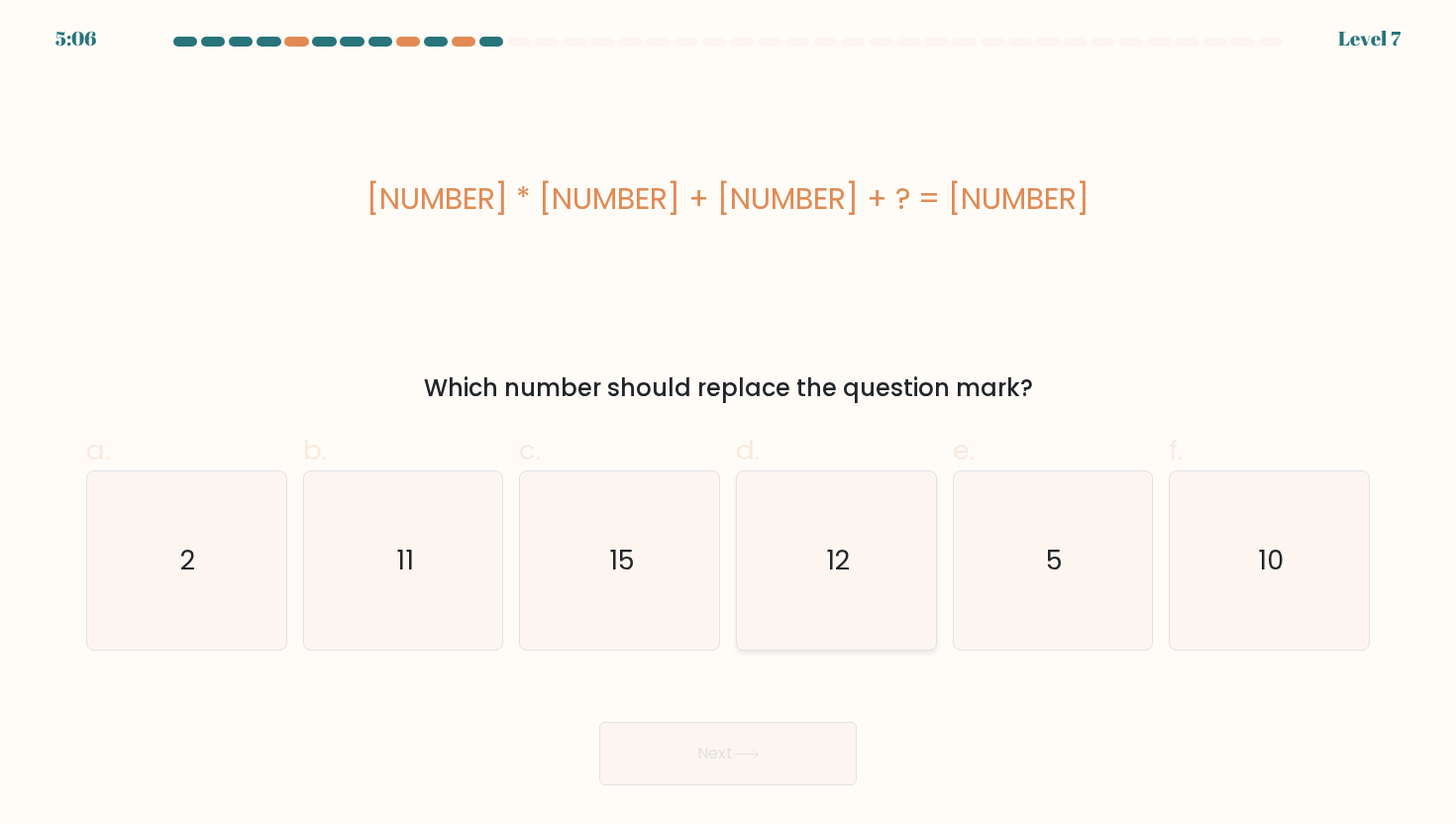 click on "12" at bounding box center (836, 561) 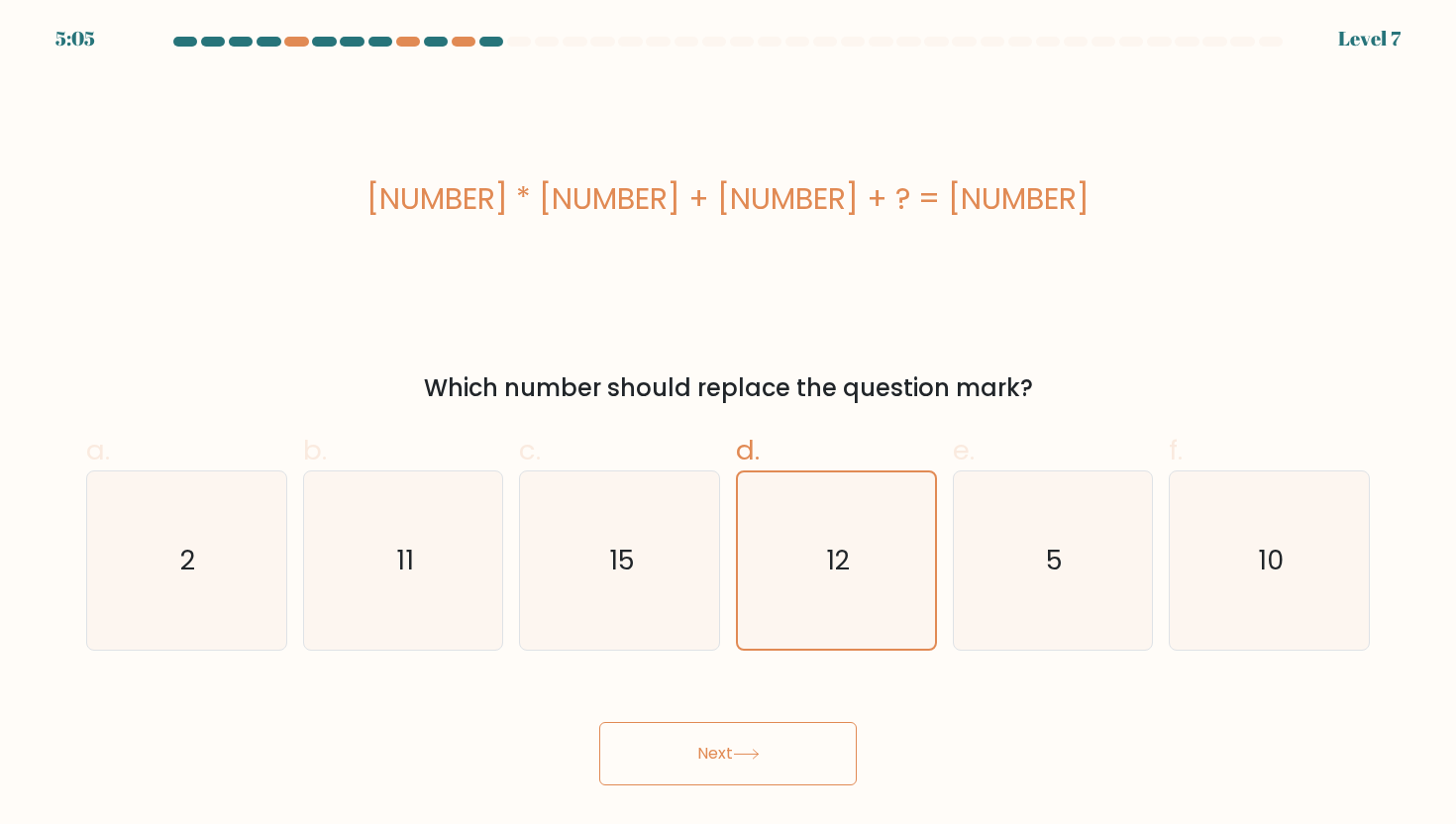click on "Next" at bounding box center [728, 754] 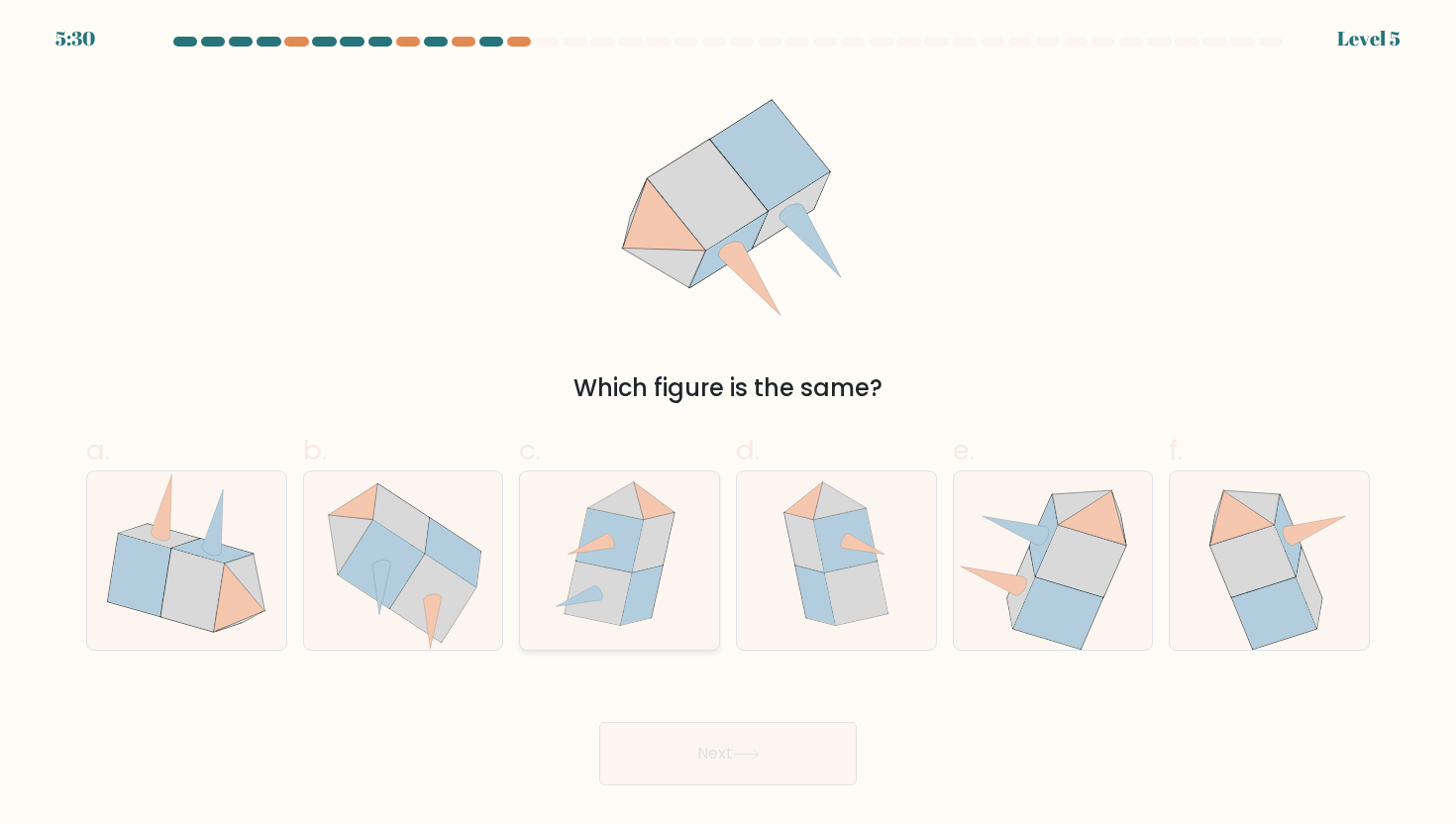 click at bounding box center [619, 561] 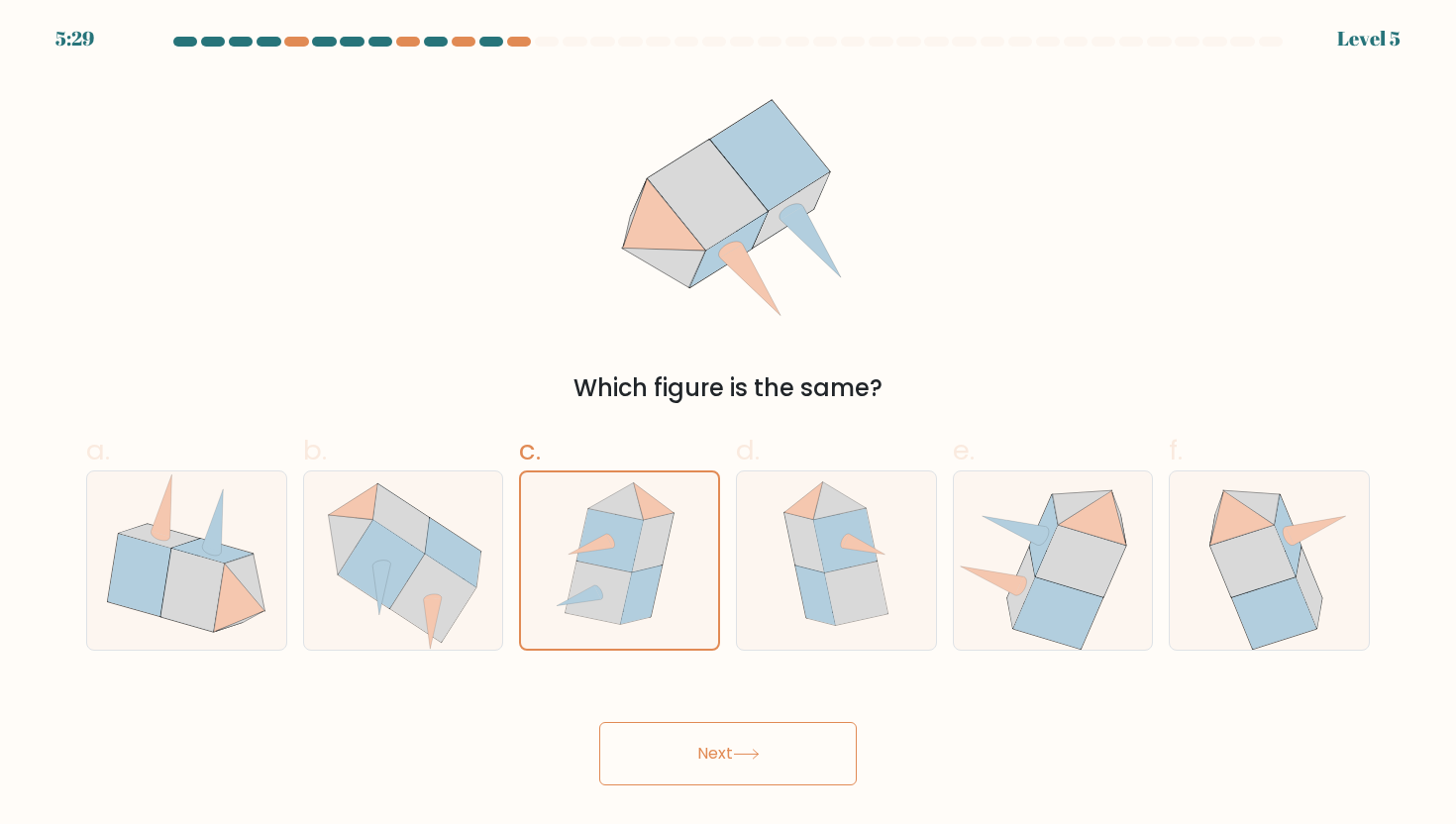 click on "Next" at bounding box center [728, 754] 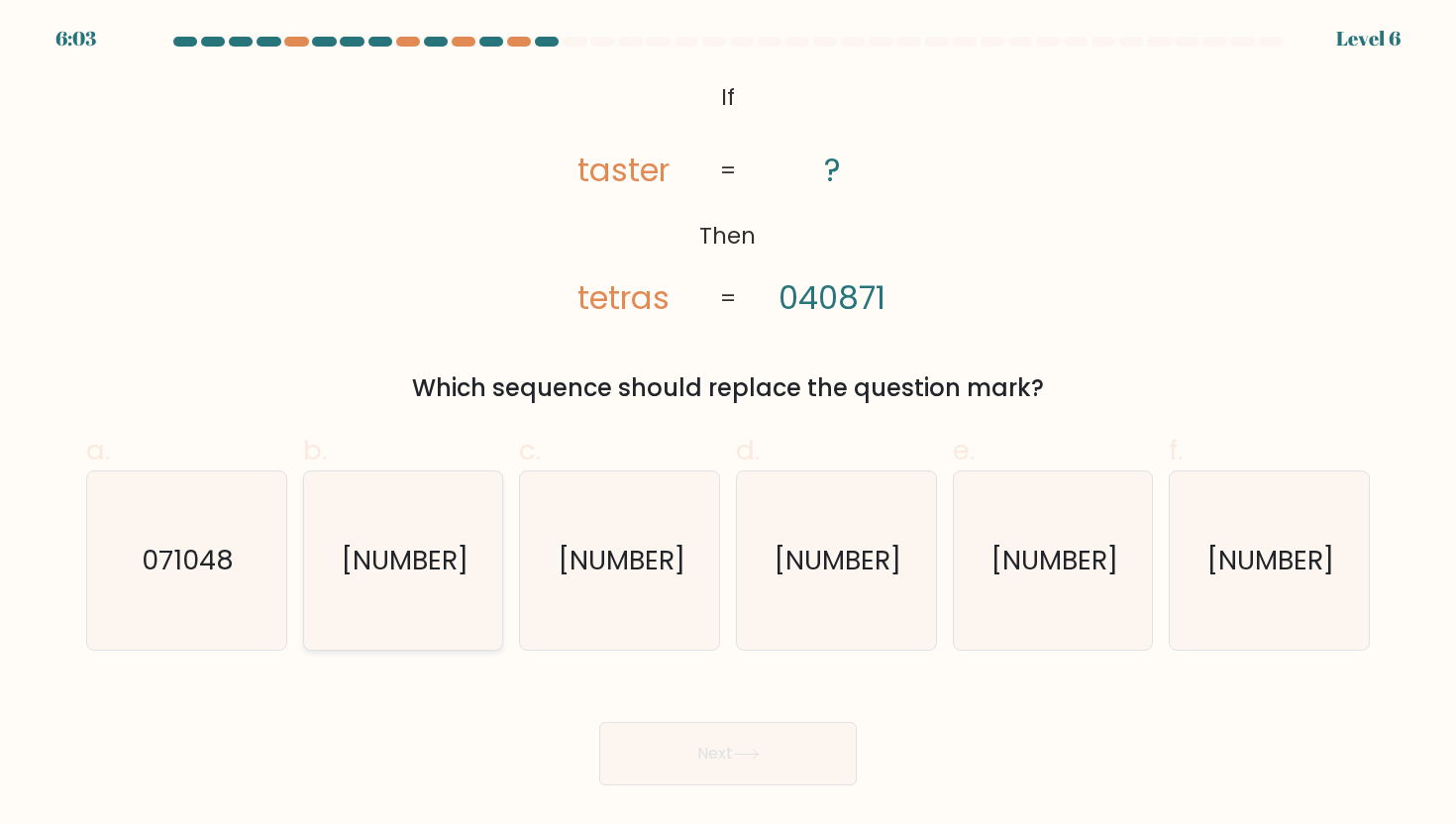 click on "470018" at bounding box center (404, 560) 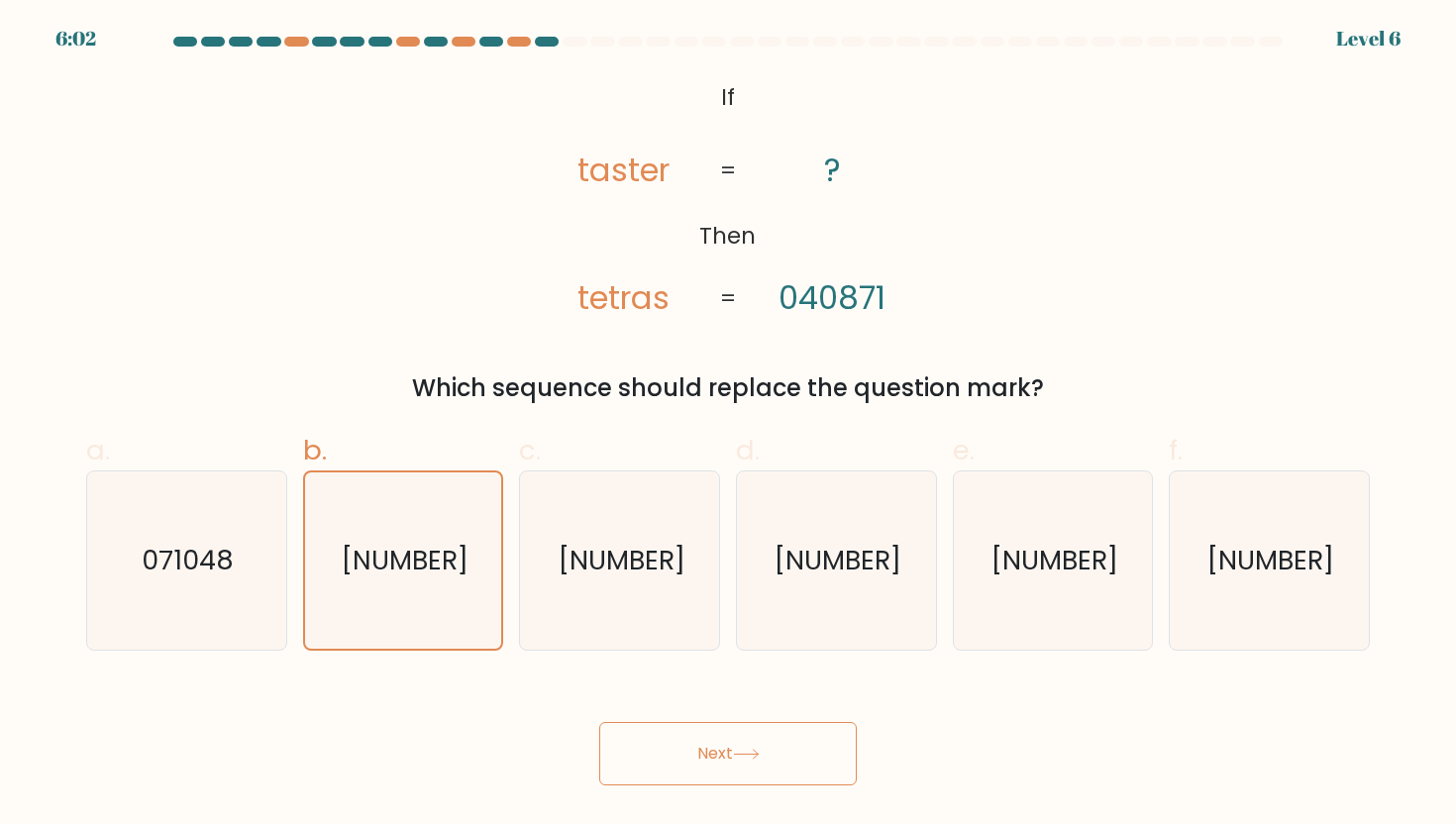 click on "Next" at bounding box center (728, 754) 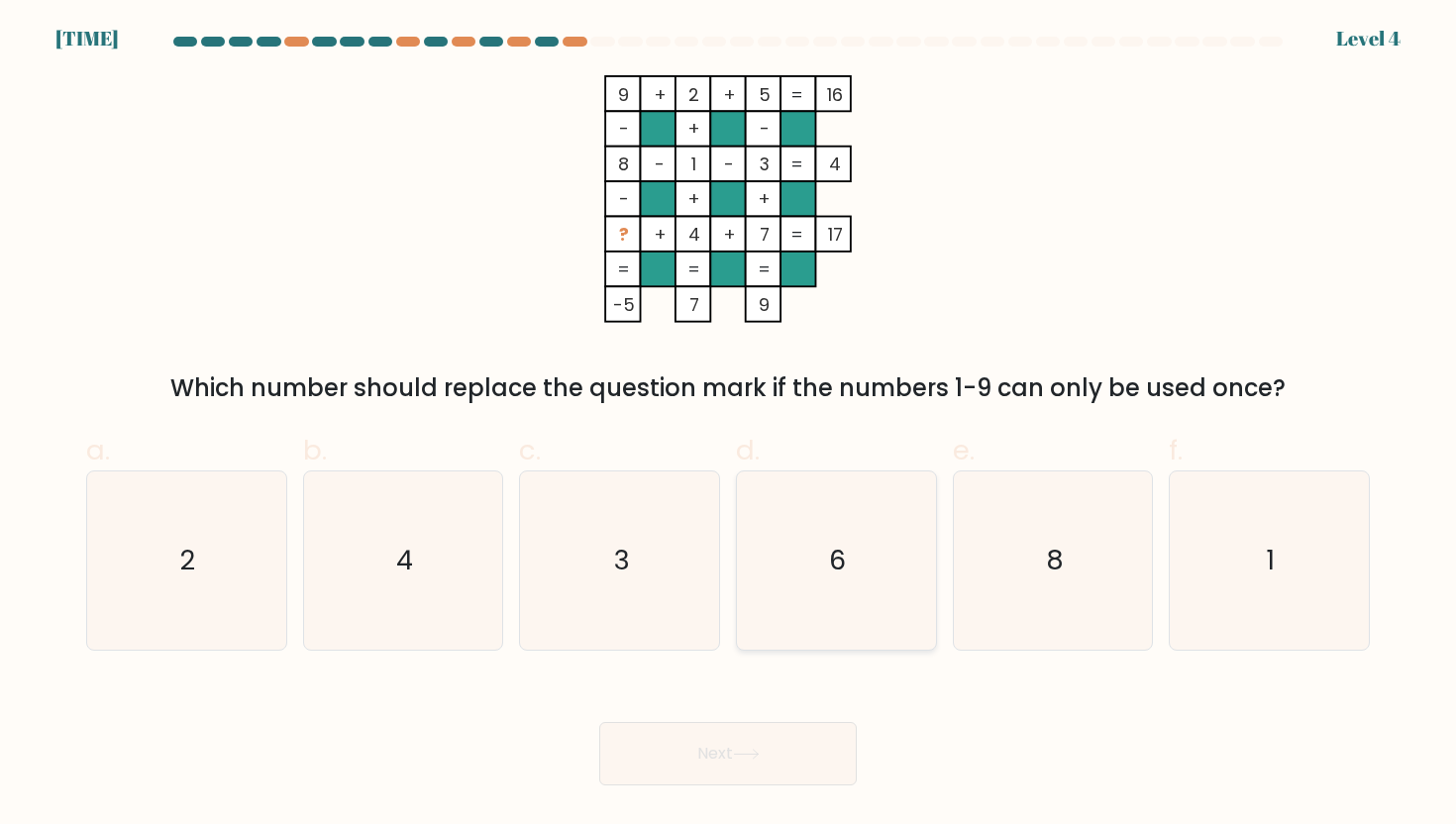 click on "6" at bounding box center [836, 561] 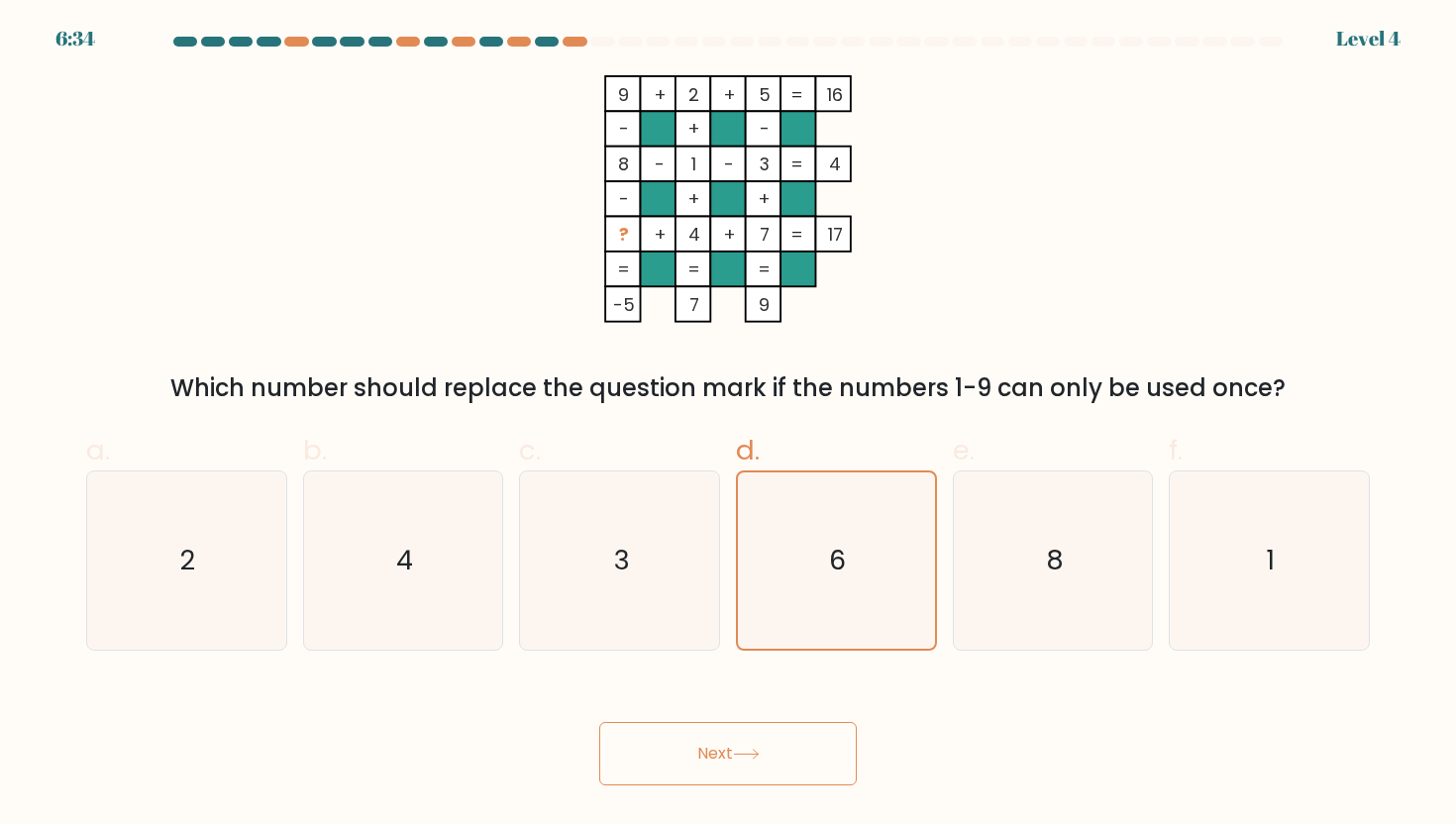 click on "Next" at bounding box center [728, 754] 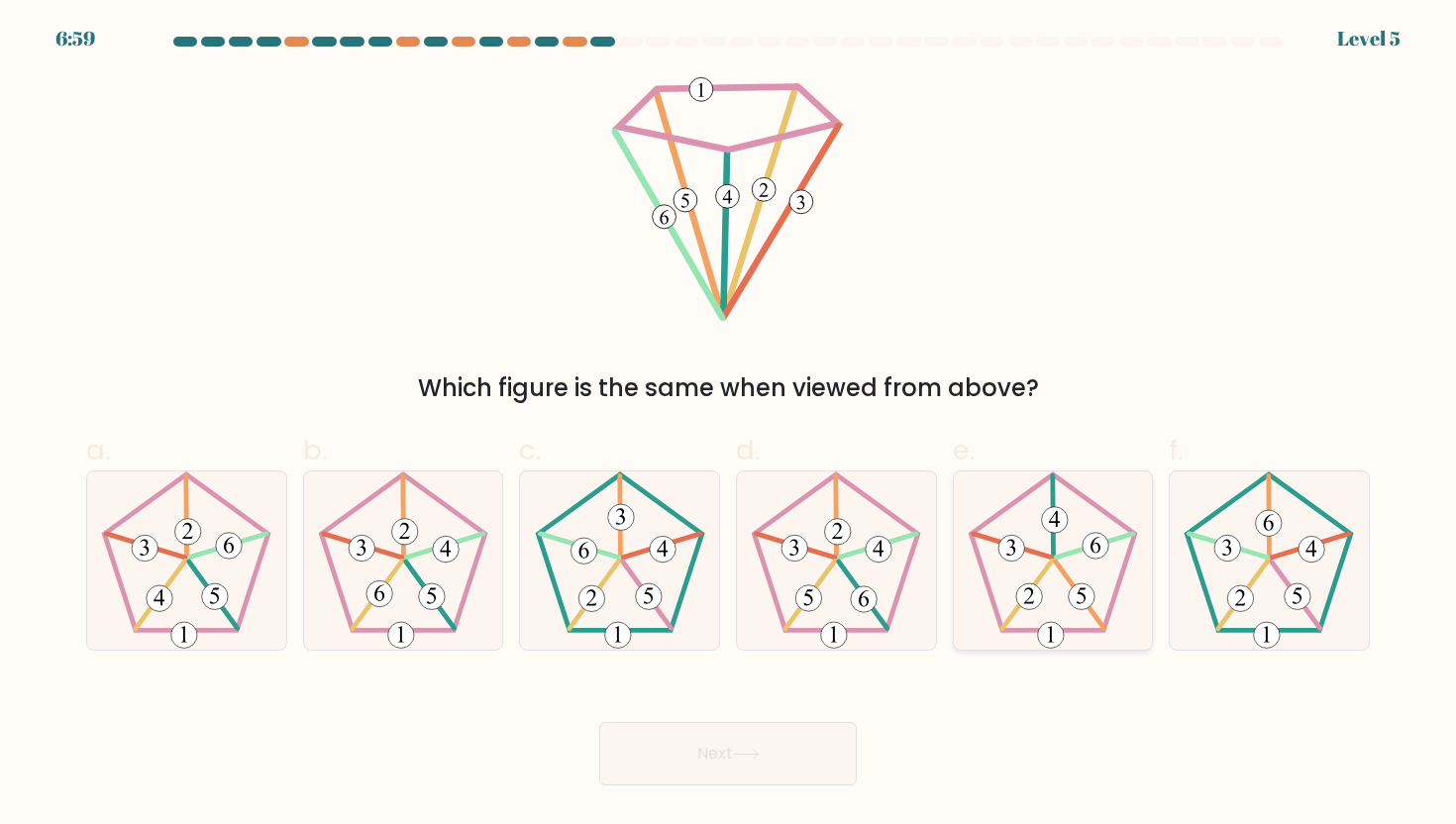 click at bounding box center (1053, 561) 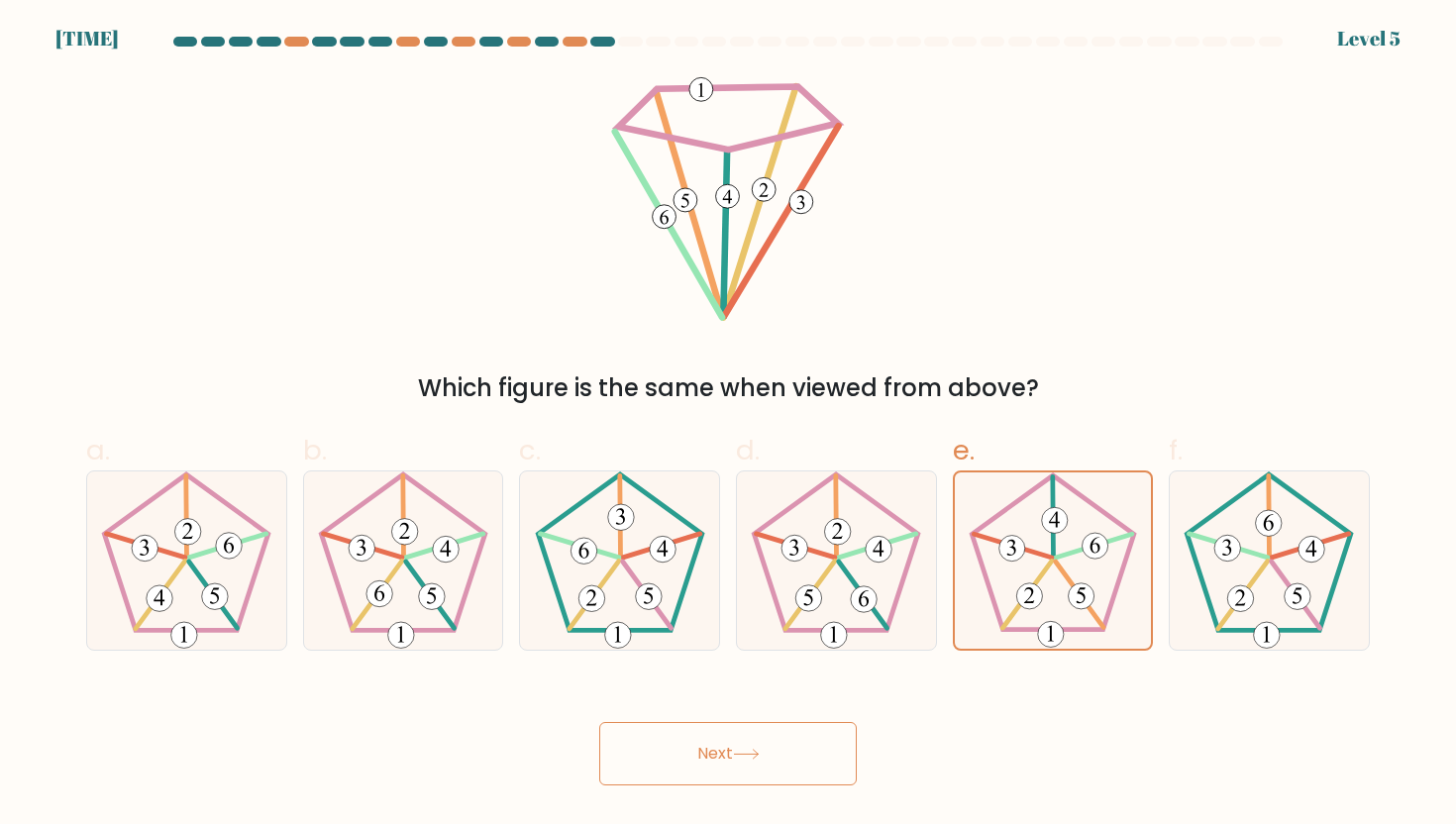 click on "Next" at bounding box center [728, 754] 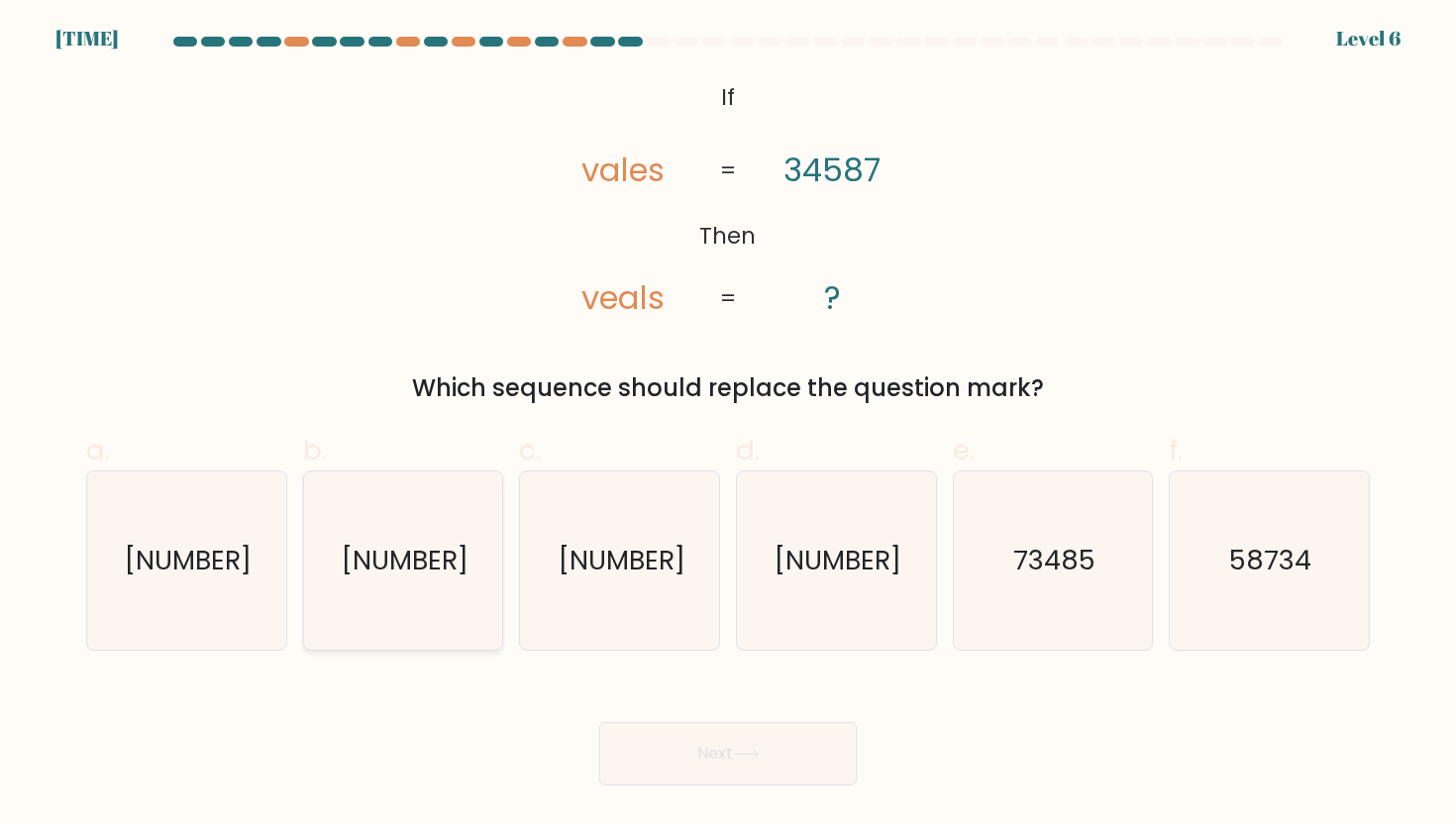 click on "38457" at bounding box center (403, 561) 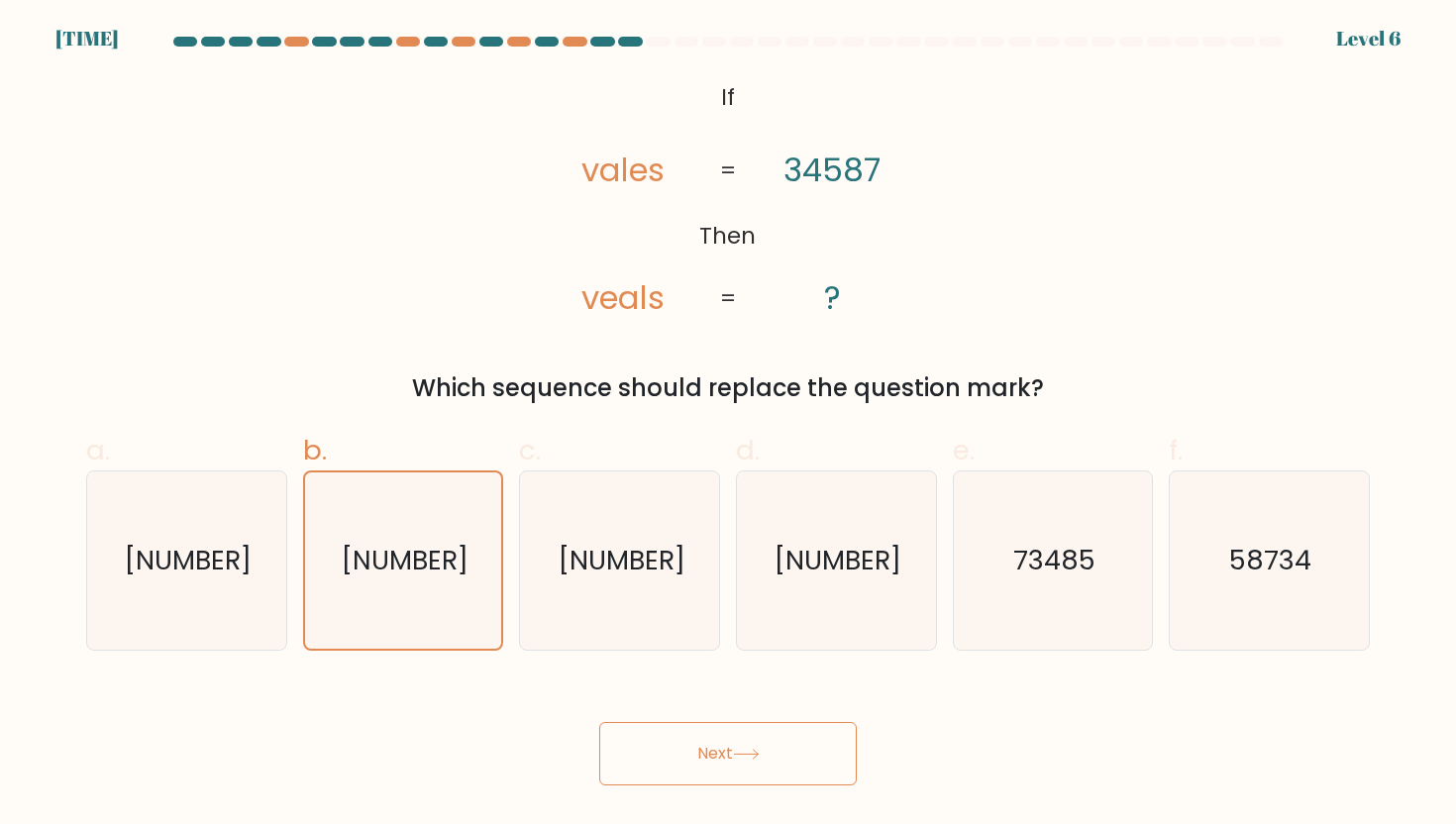 click on "Next" at bounding box center (728, 754) 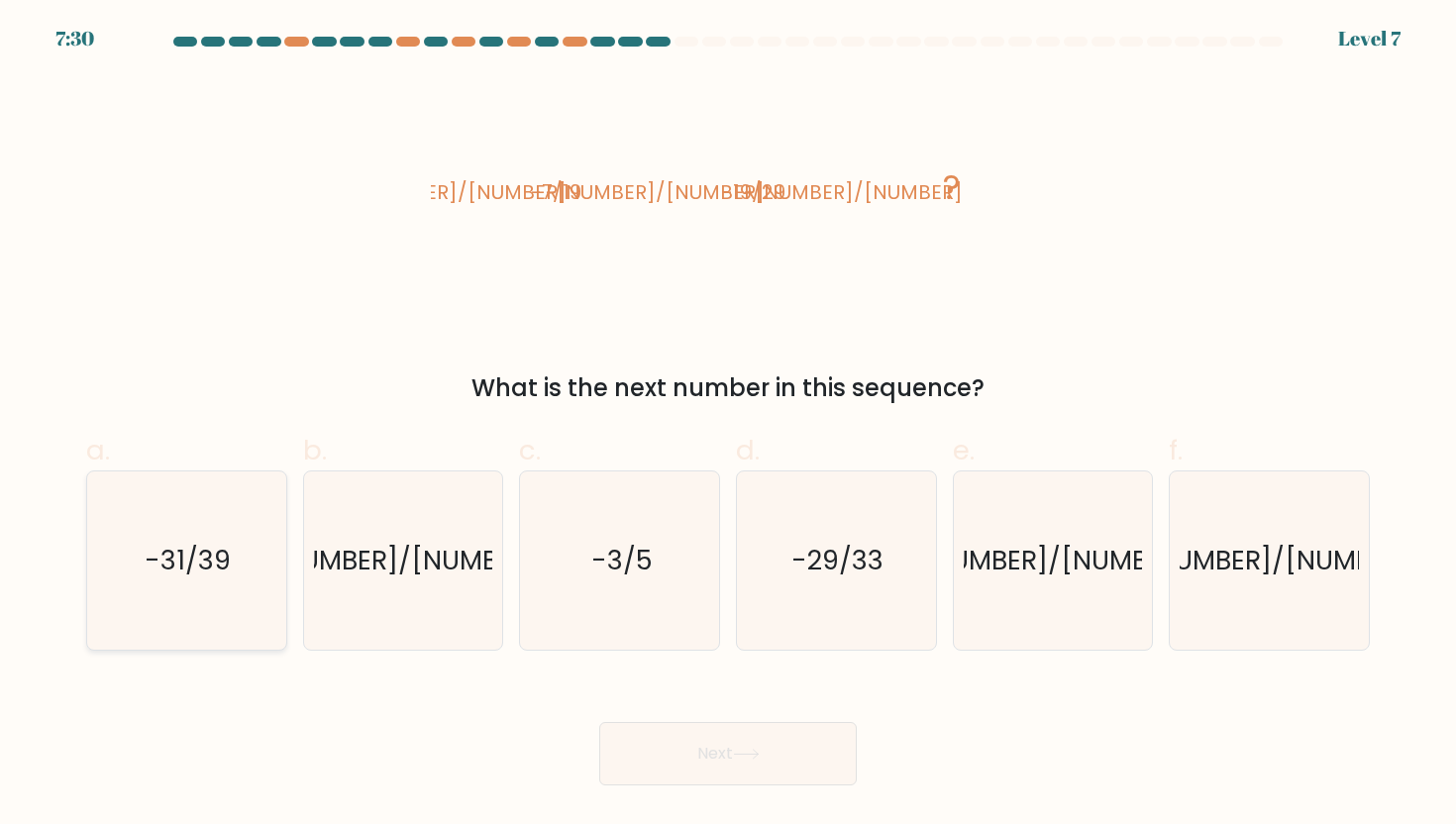 click on "-31/39" at bounding box center (188, 560) 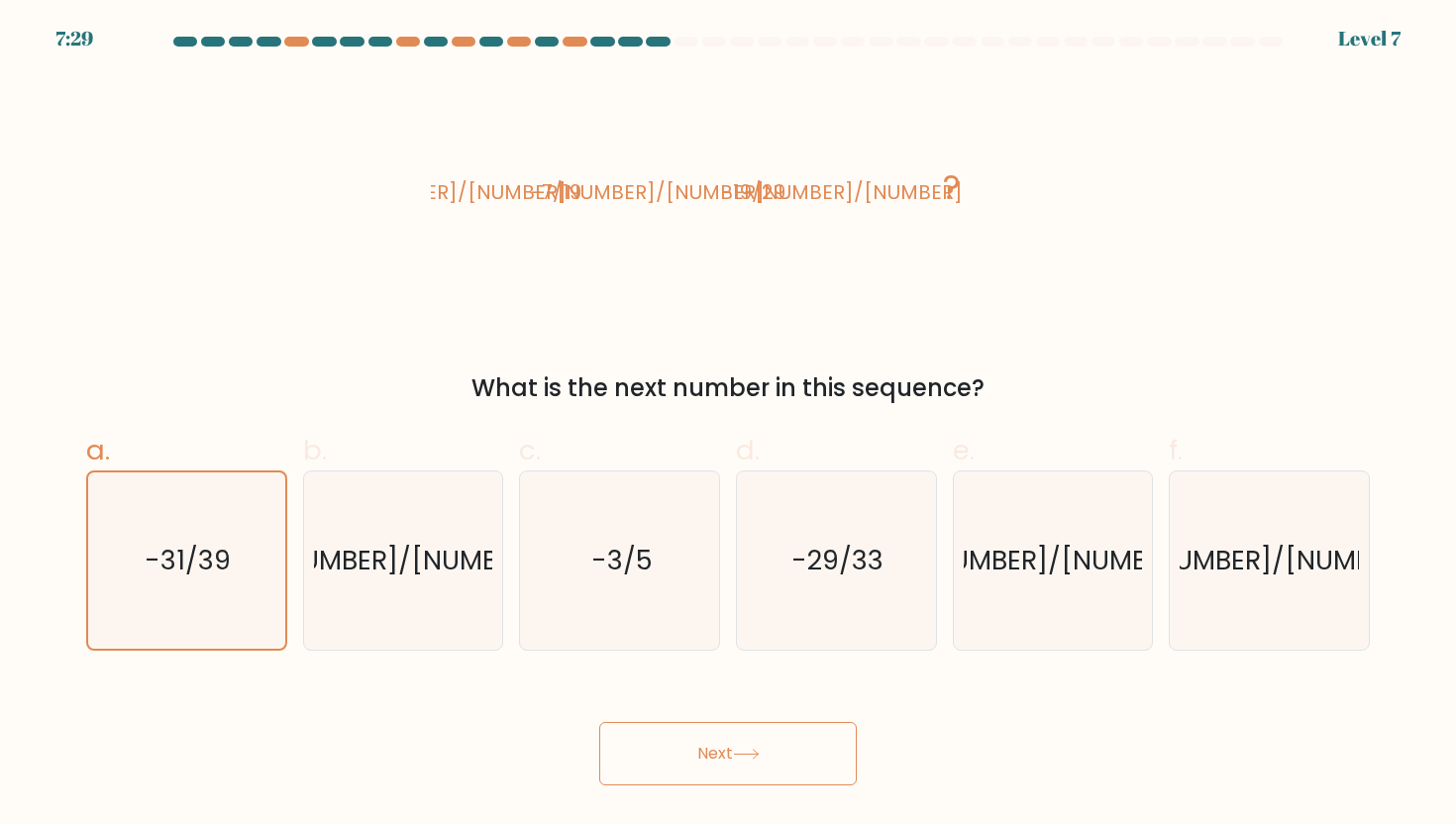 click on "Next" at bounding box center (728, 754) 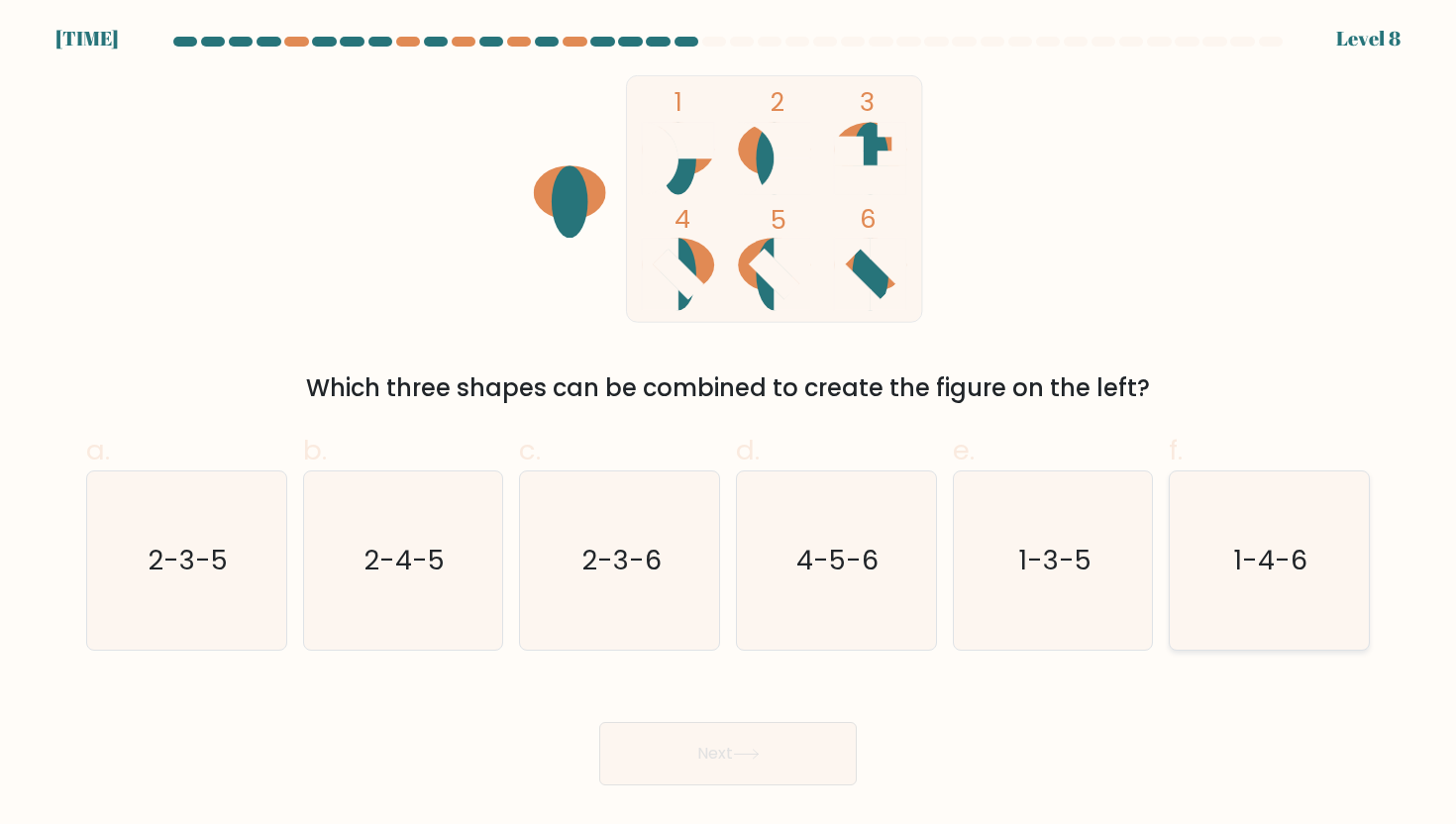 click on "1-4-6" at bounding box center [1269, 561] 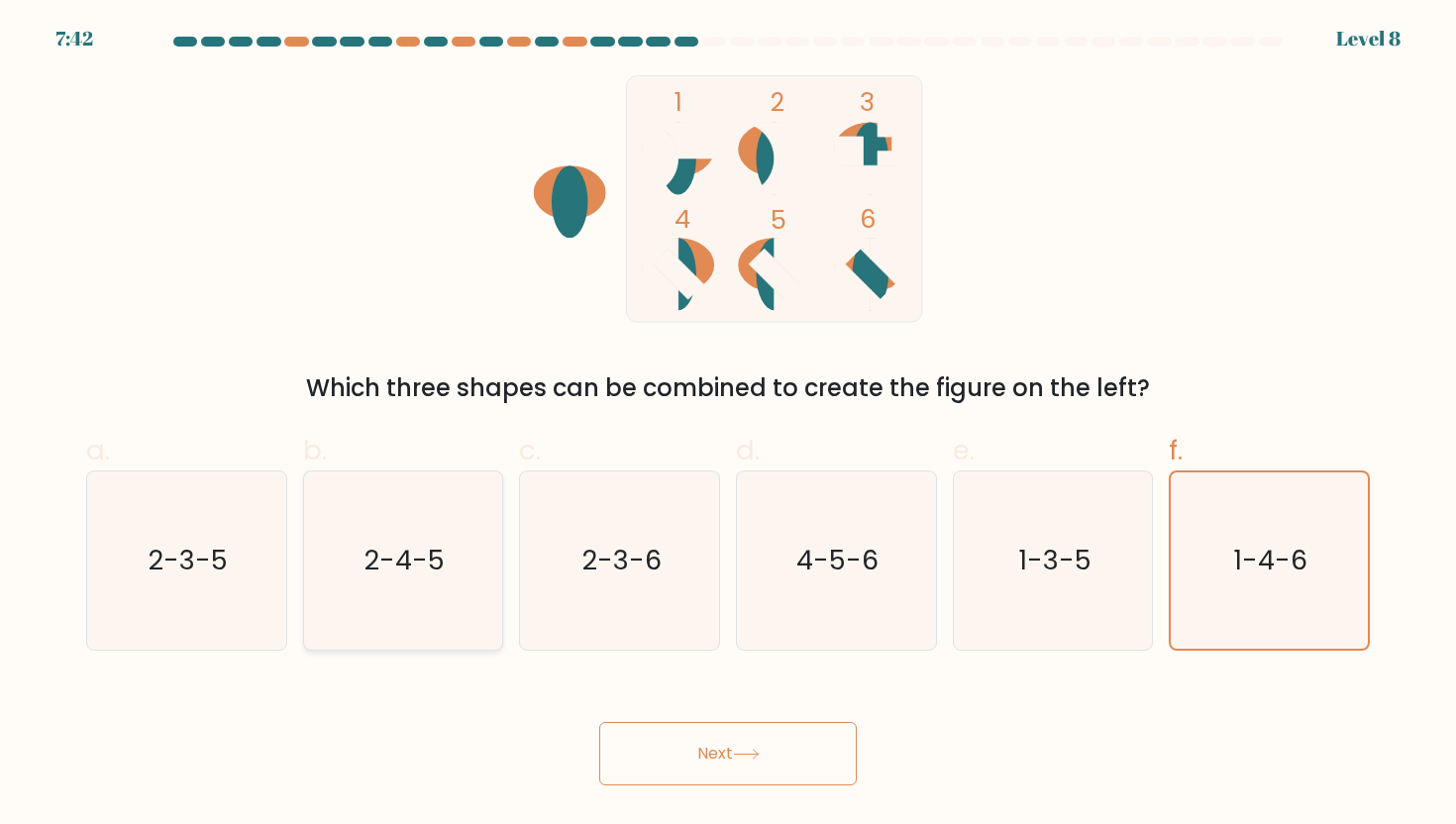 click on "2-4-5" at bounding box center (404, 560) 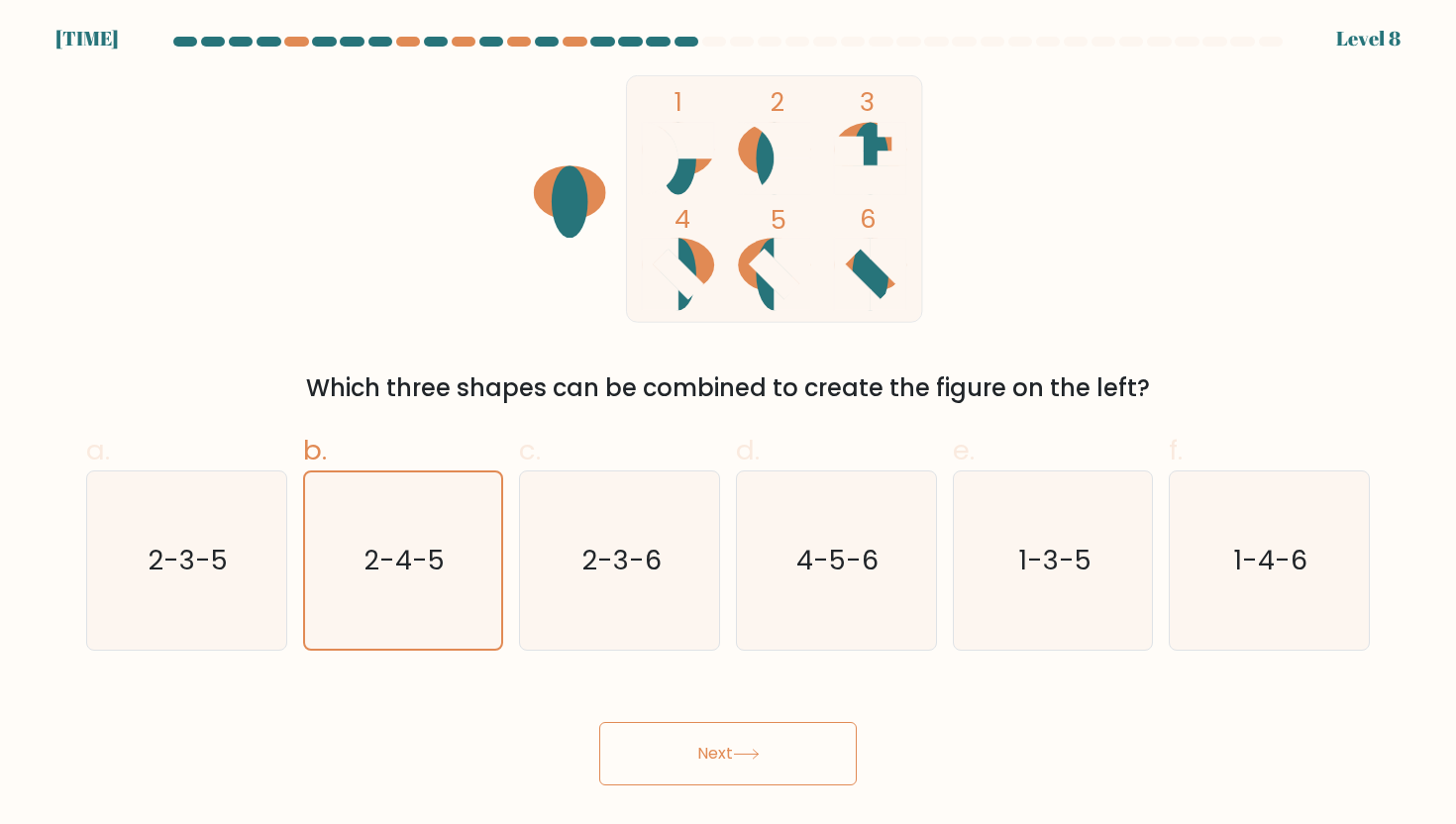 click on "Next" at bounding box center [728, 754] 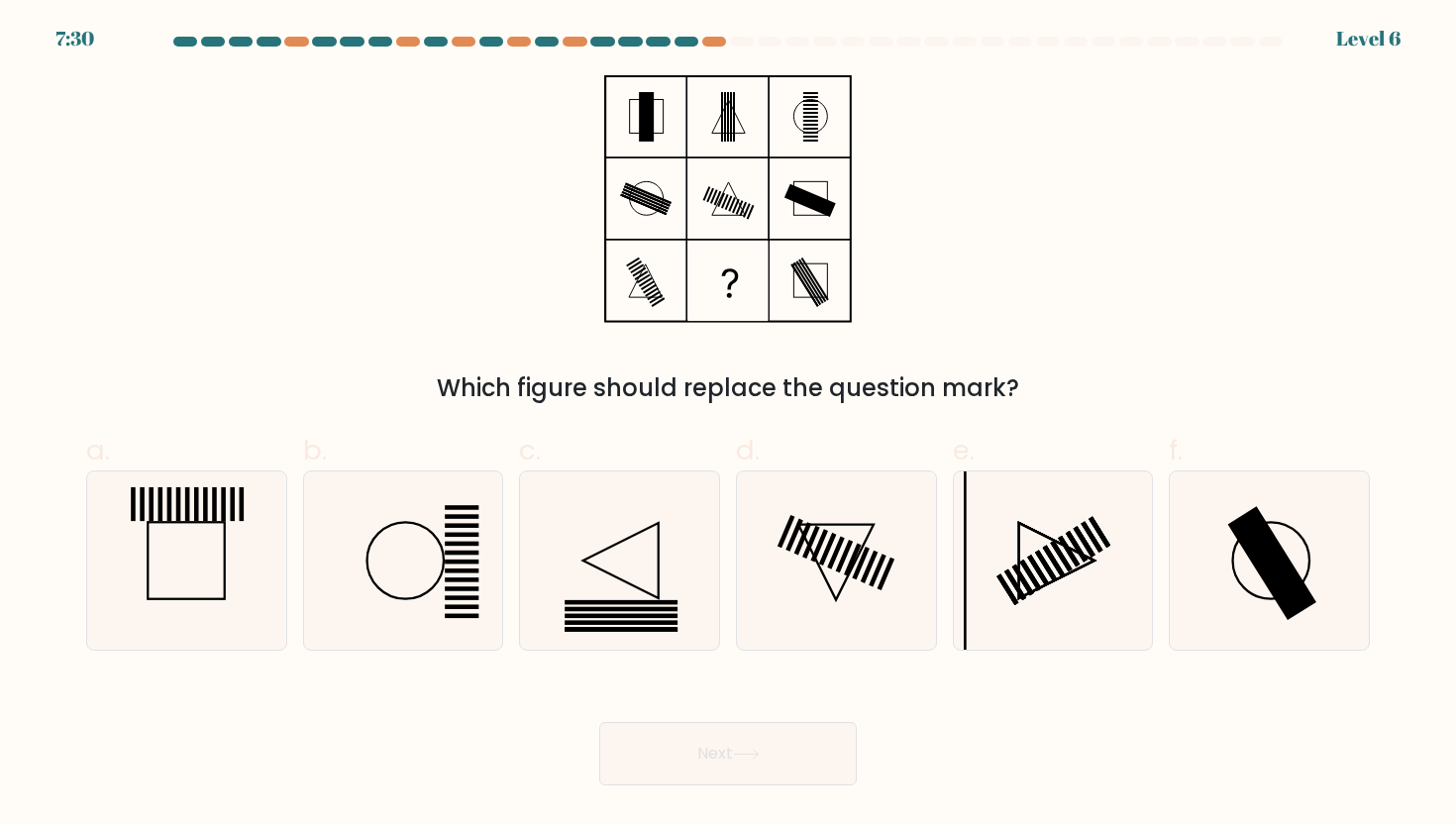 click on "f." at bounding box center (1269, 541) 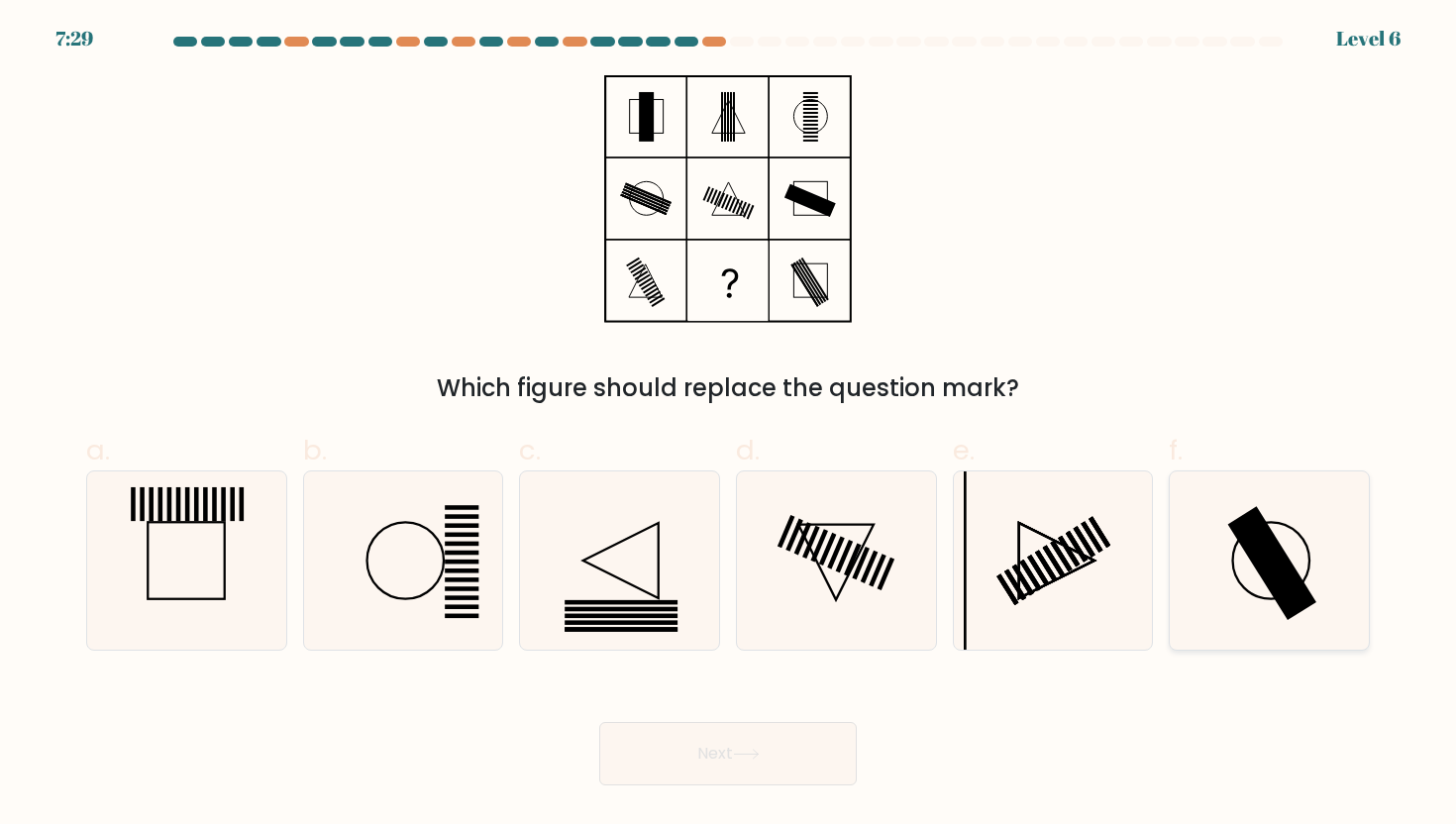 click at bounding box center [1269, 561] 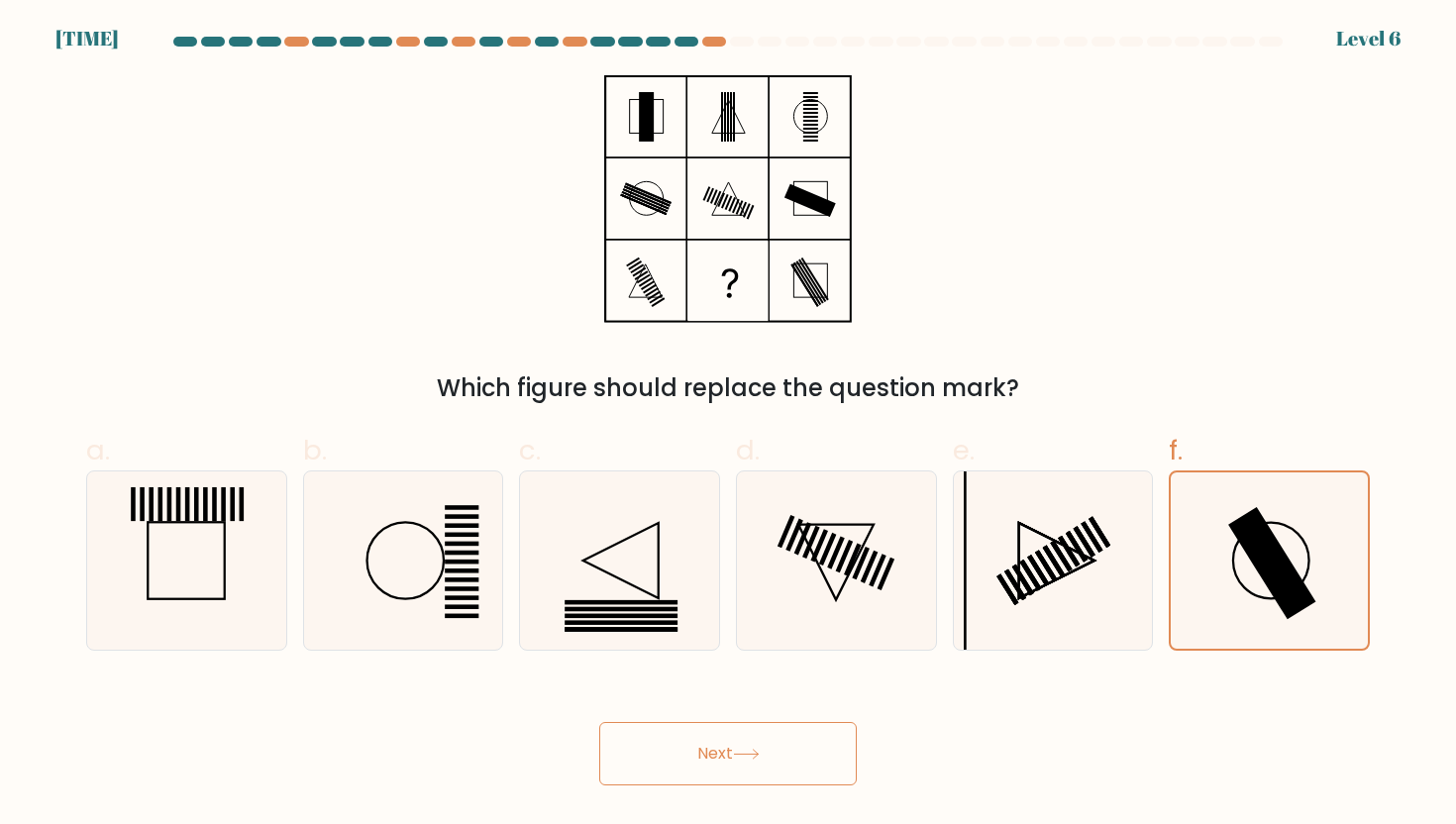 click on "Next" at bounding box center [728, 754] 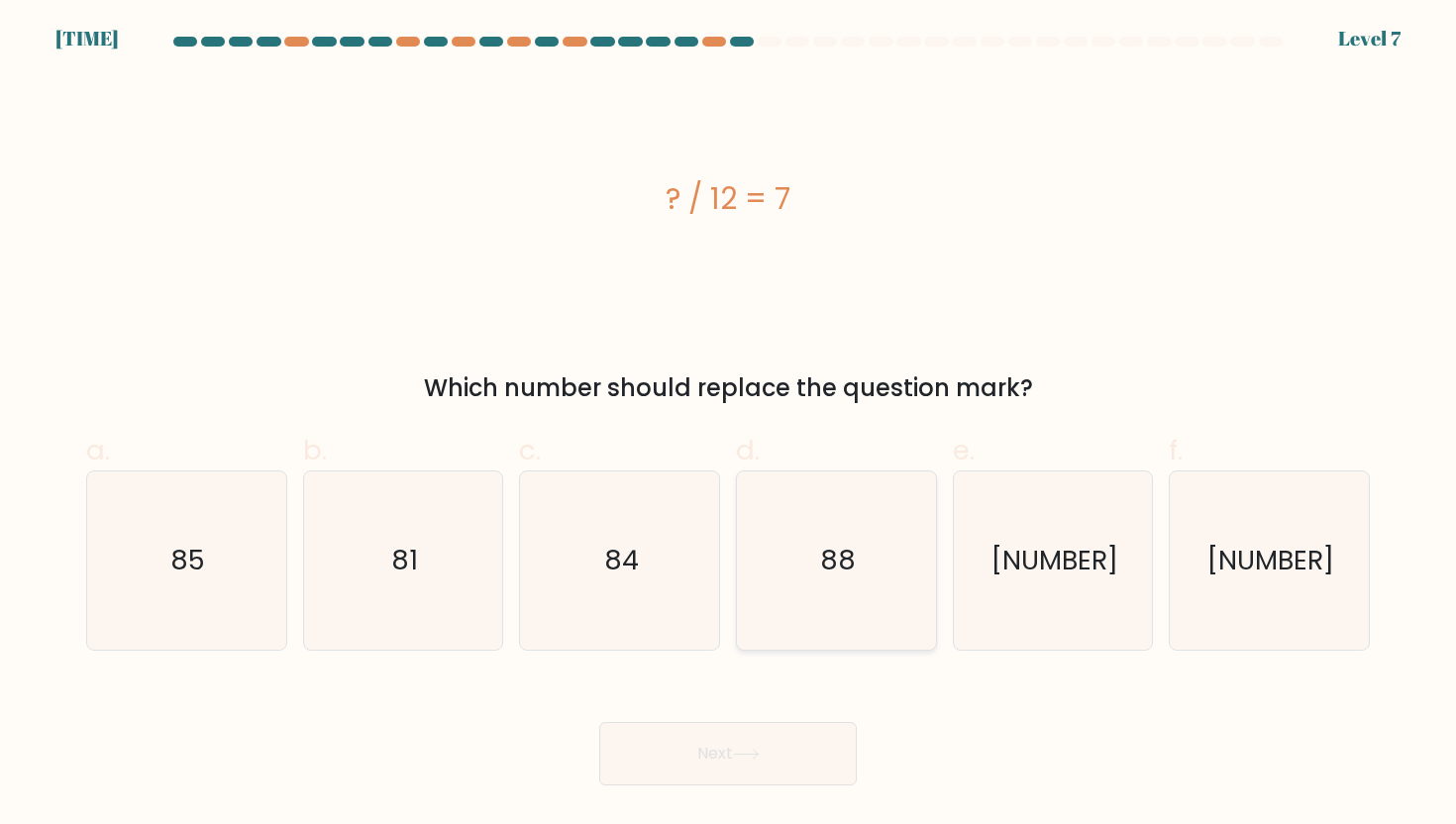 click on "88" at bounding box center (836, 561) 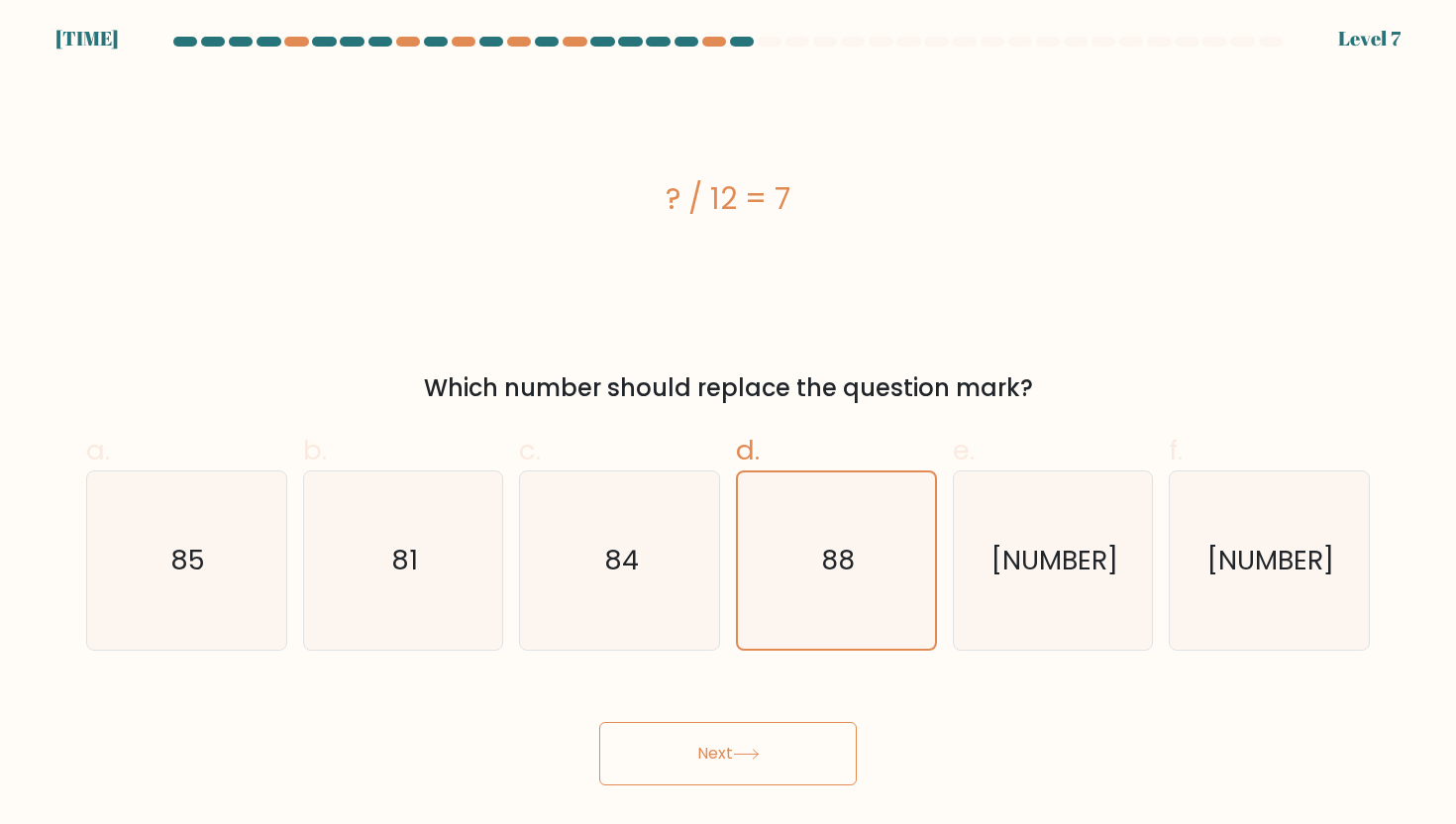 click on "Next" at bounding box center (728, 754) 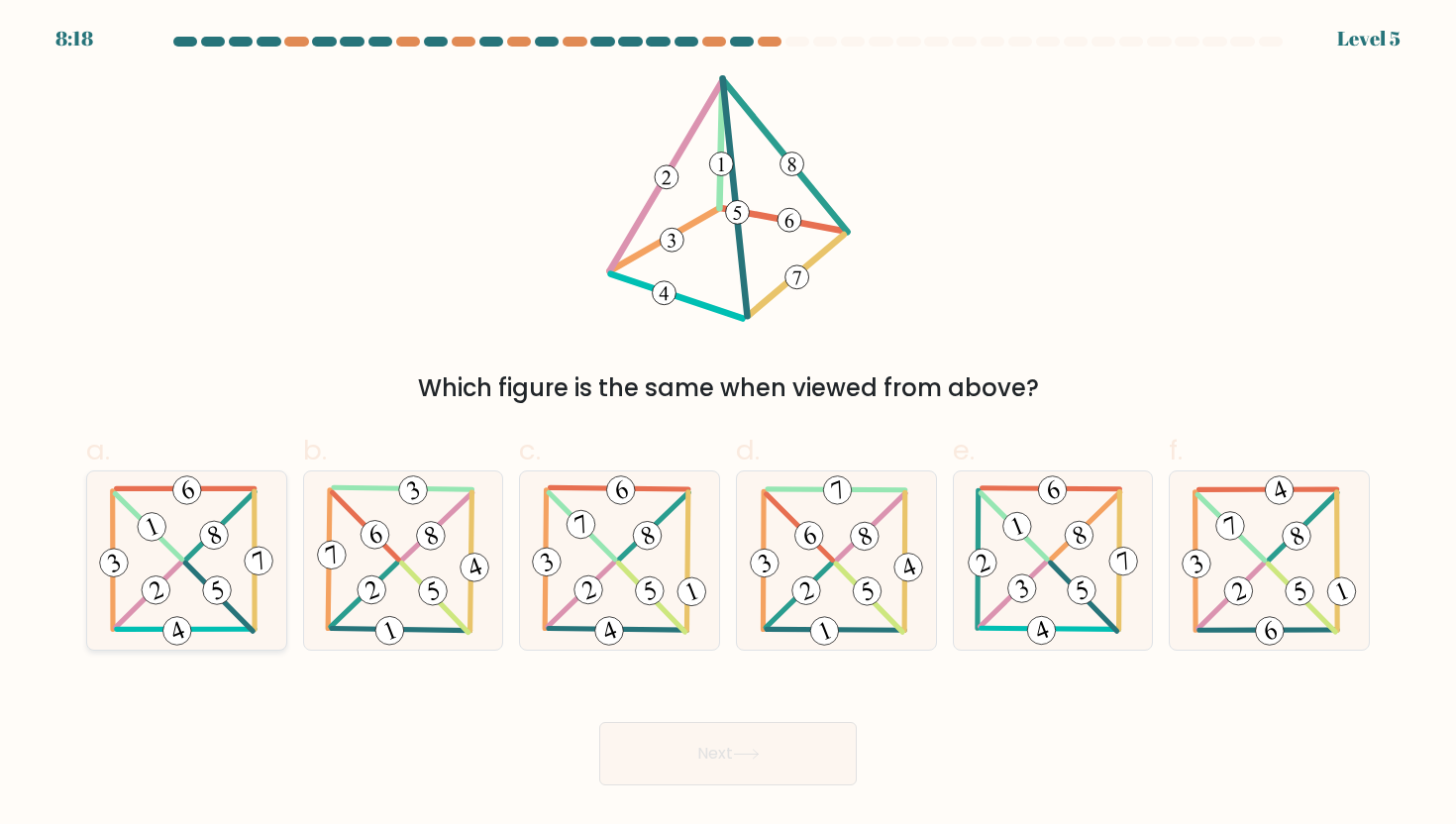 click at bounding box center [186, 561] 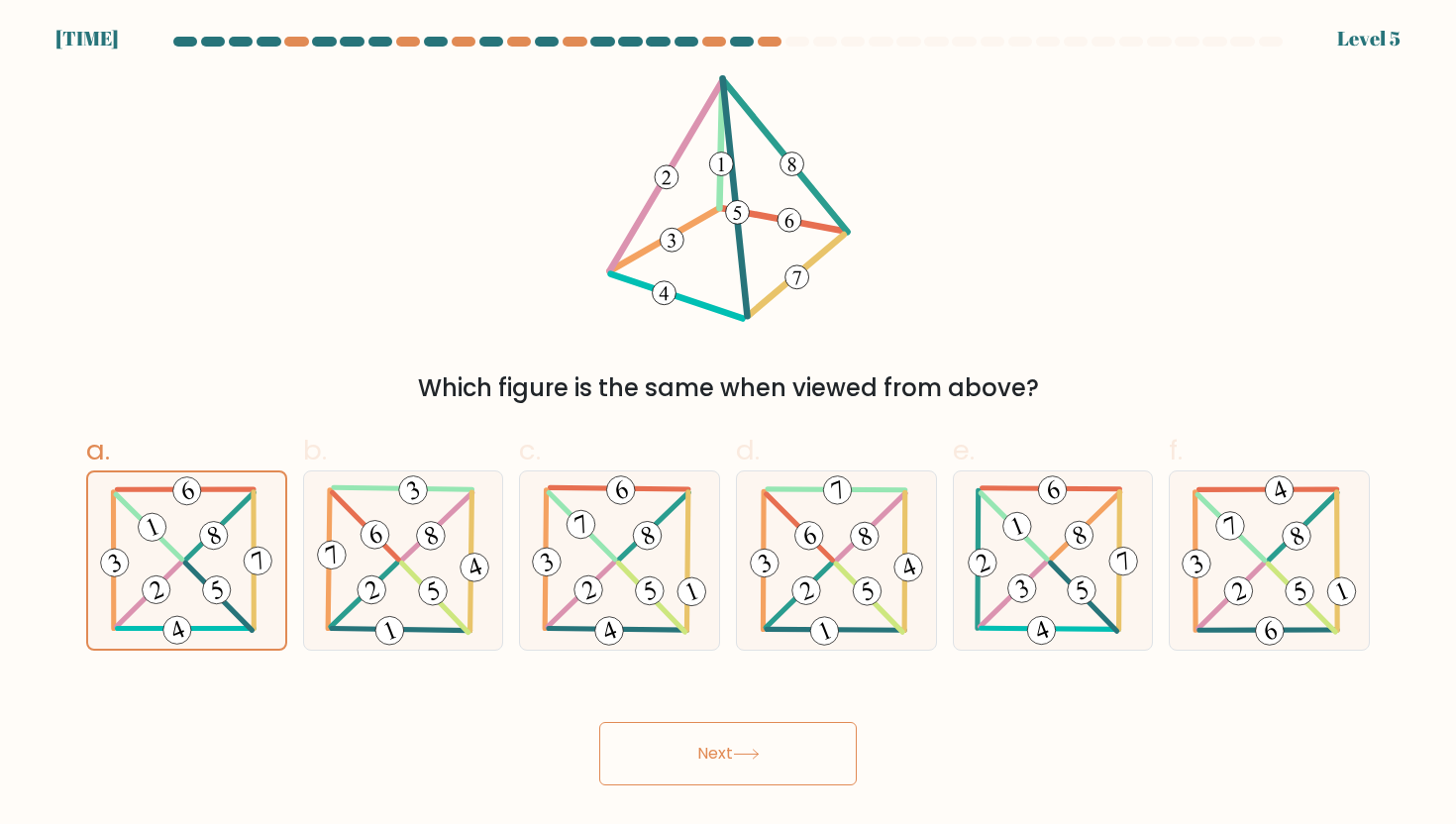click on "Next" at bounding box center [728, 754] 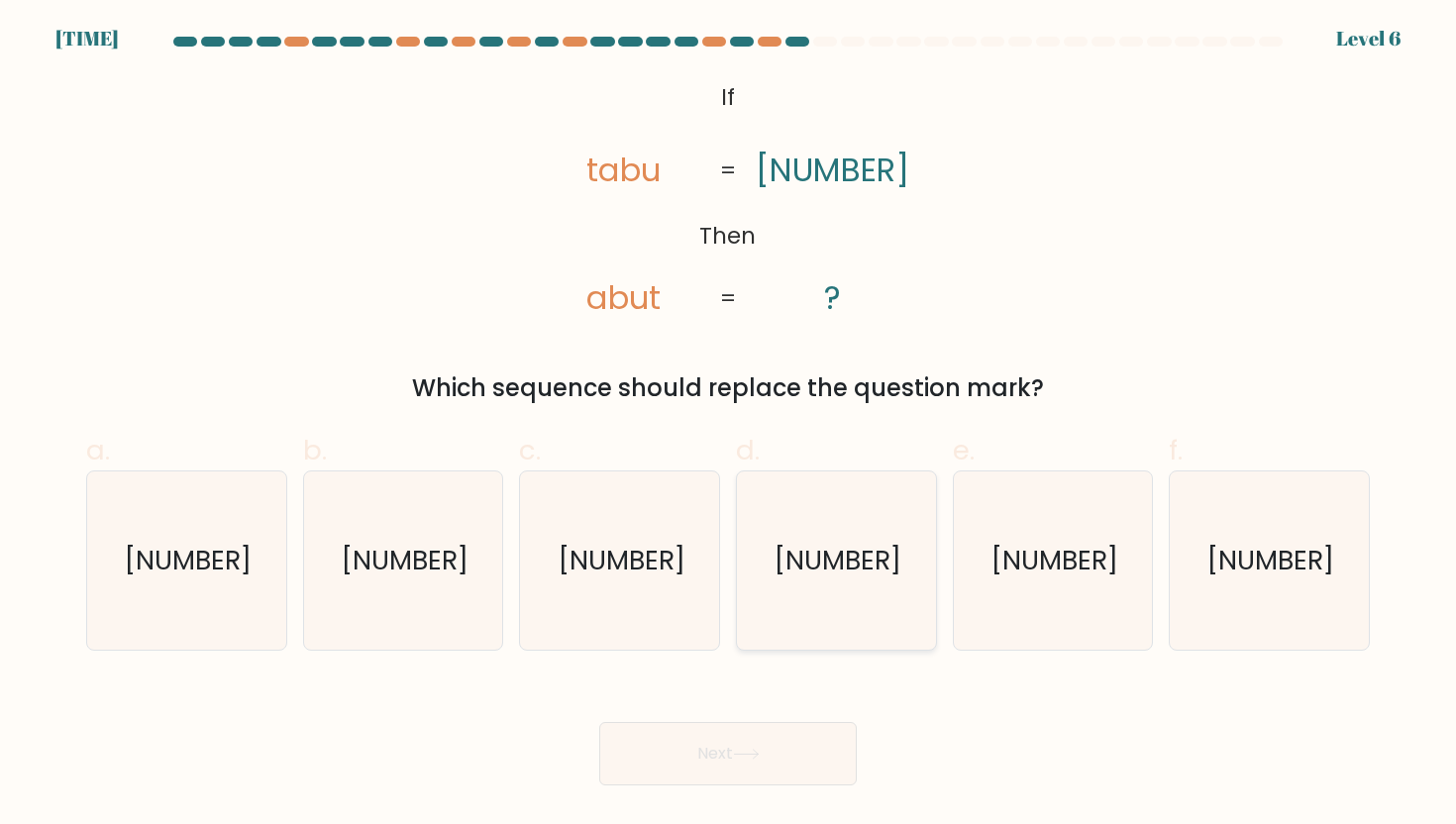 click on "9710" at bounding box center (836, 561) 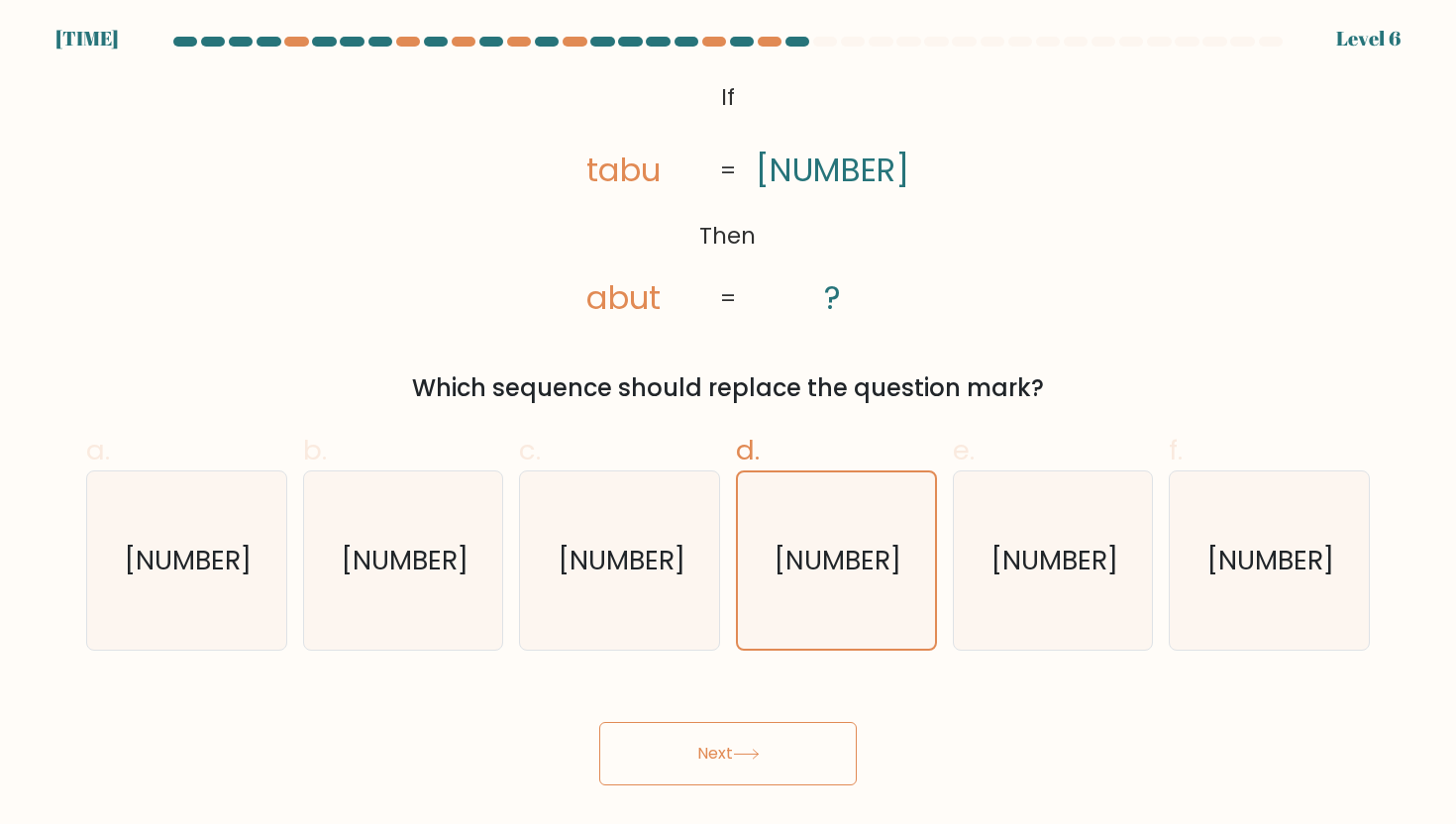 click on "Next" at bounding box center (728, 754) 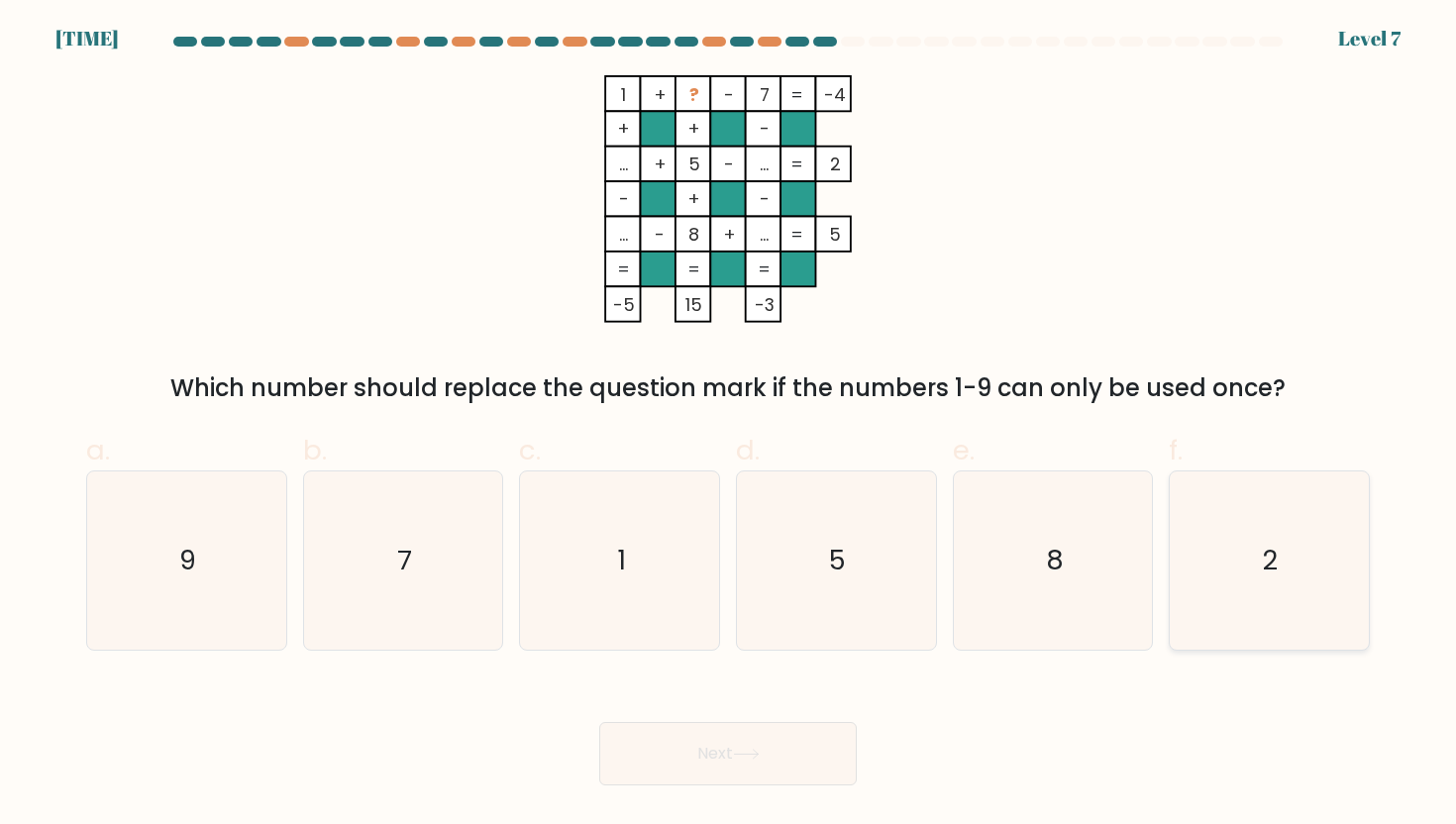 click on "2" at bounding box center [1269, 561] 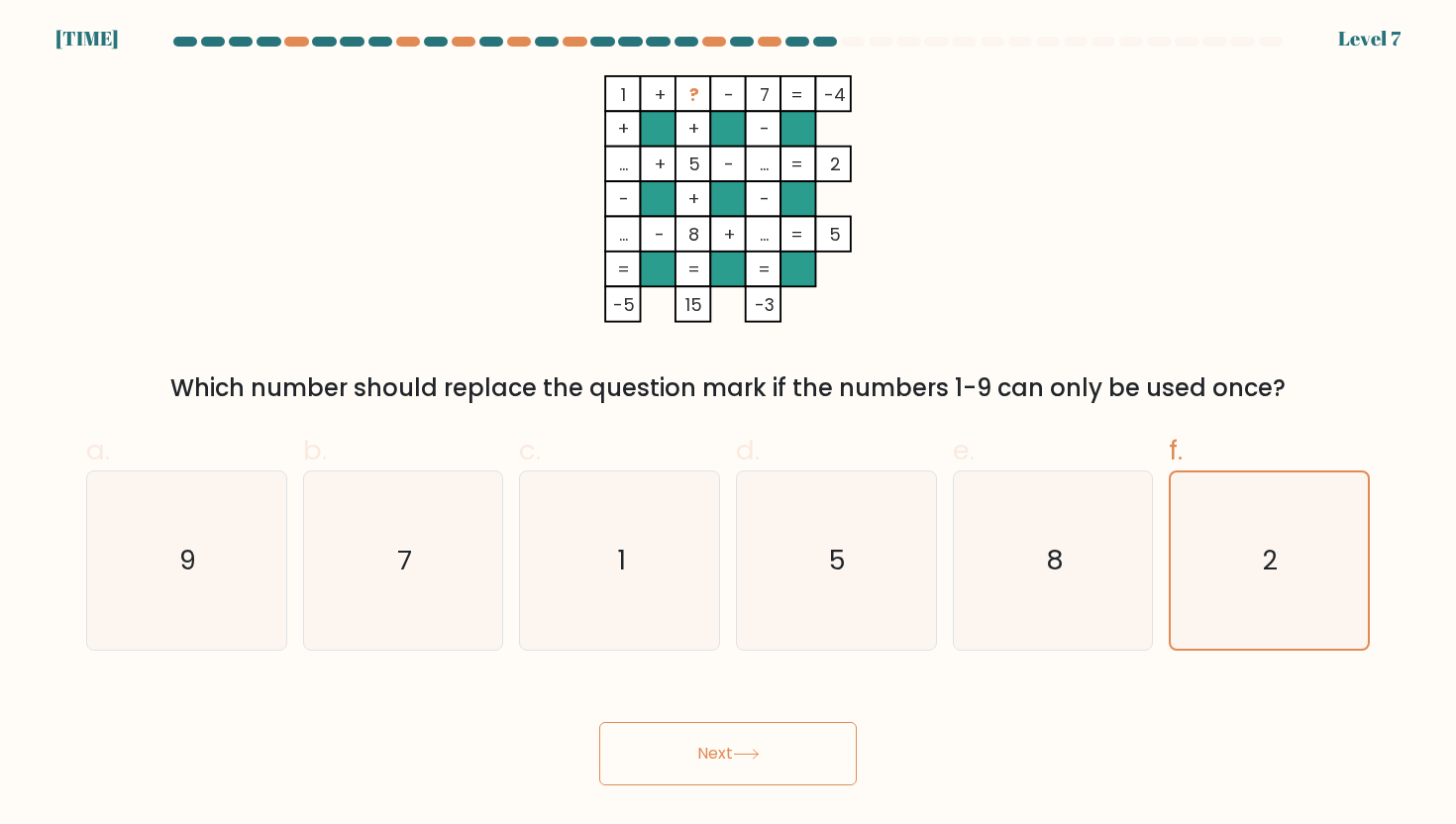 click on "Next" at bounding box center [728, 754] 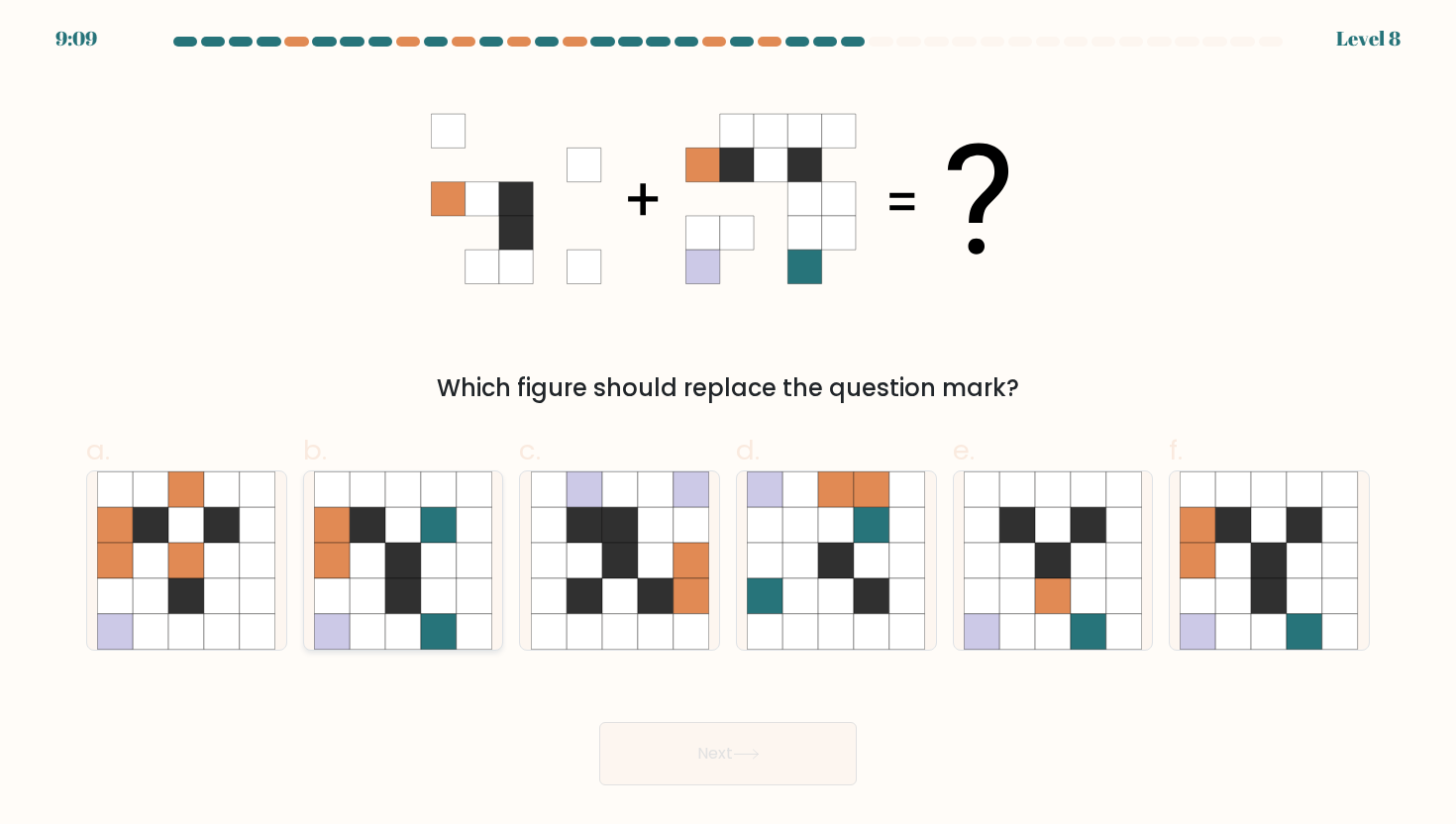 click at bounding box center (403, 596) 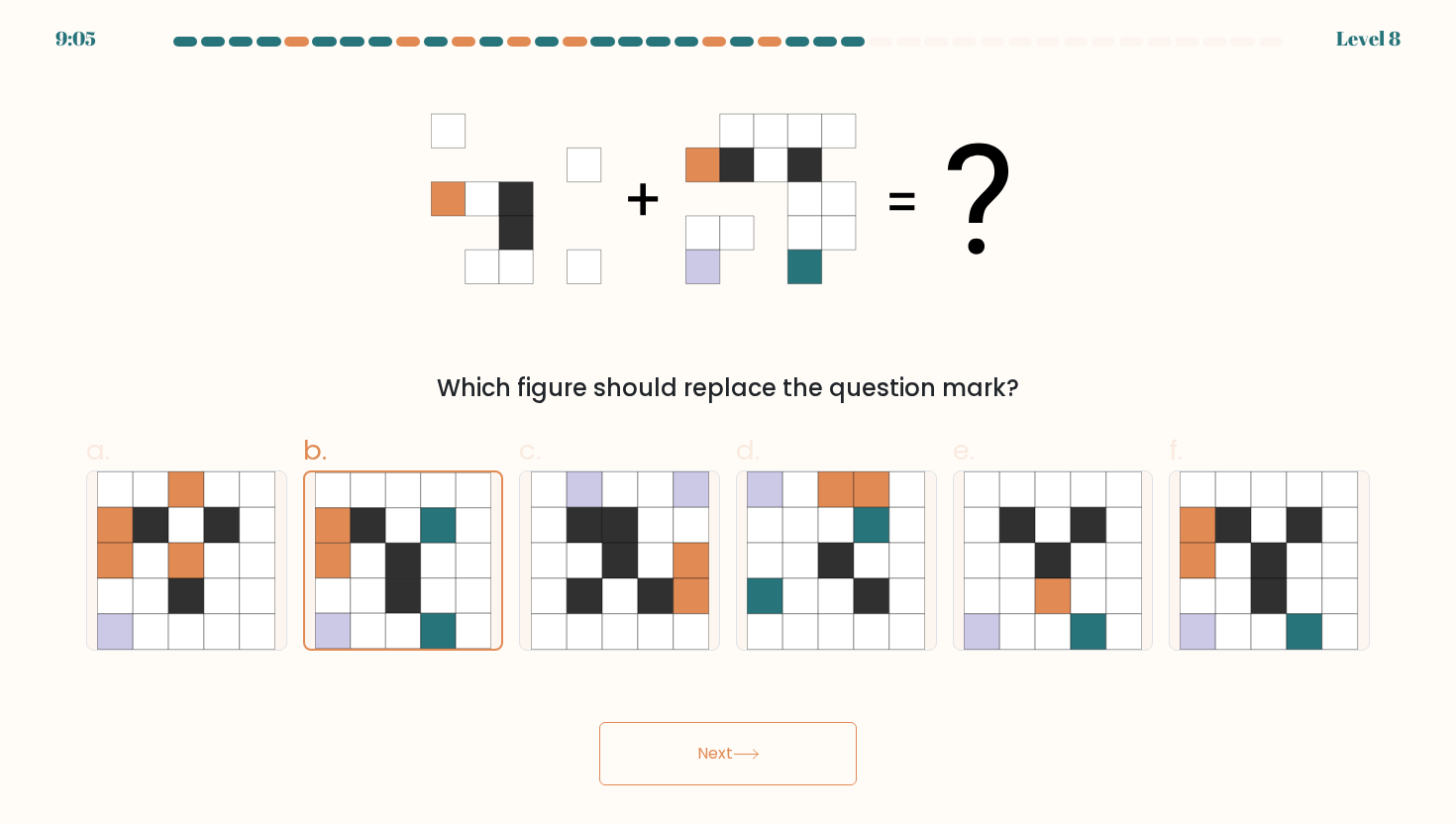 click on "Next" at bounding box center (728, 754) 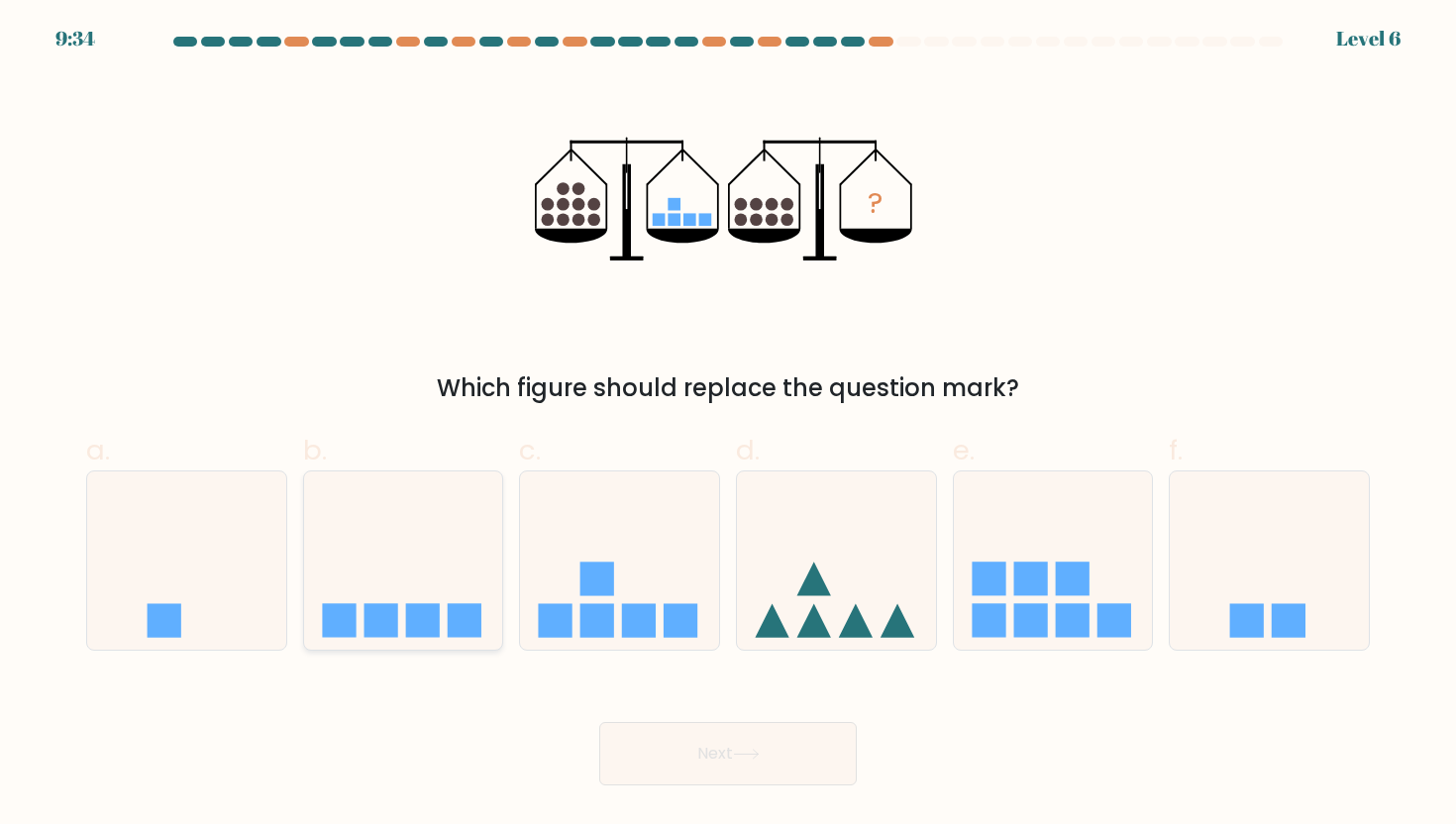 click at bounding box center (403, 561) 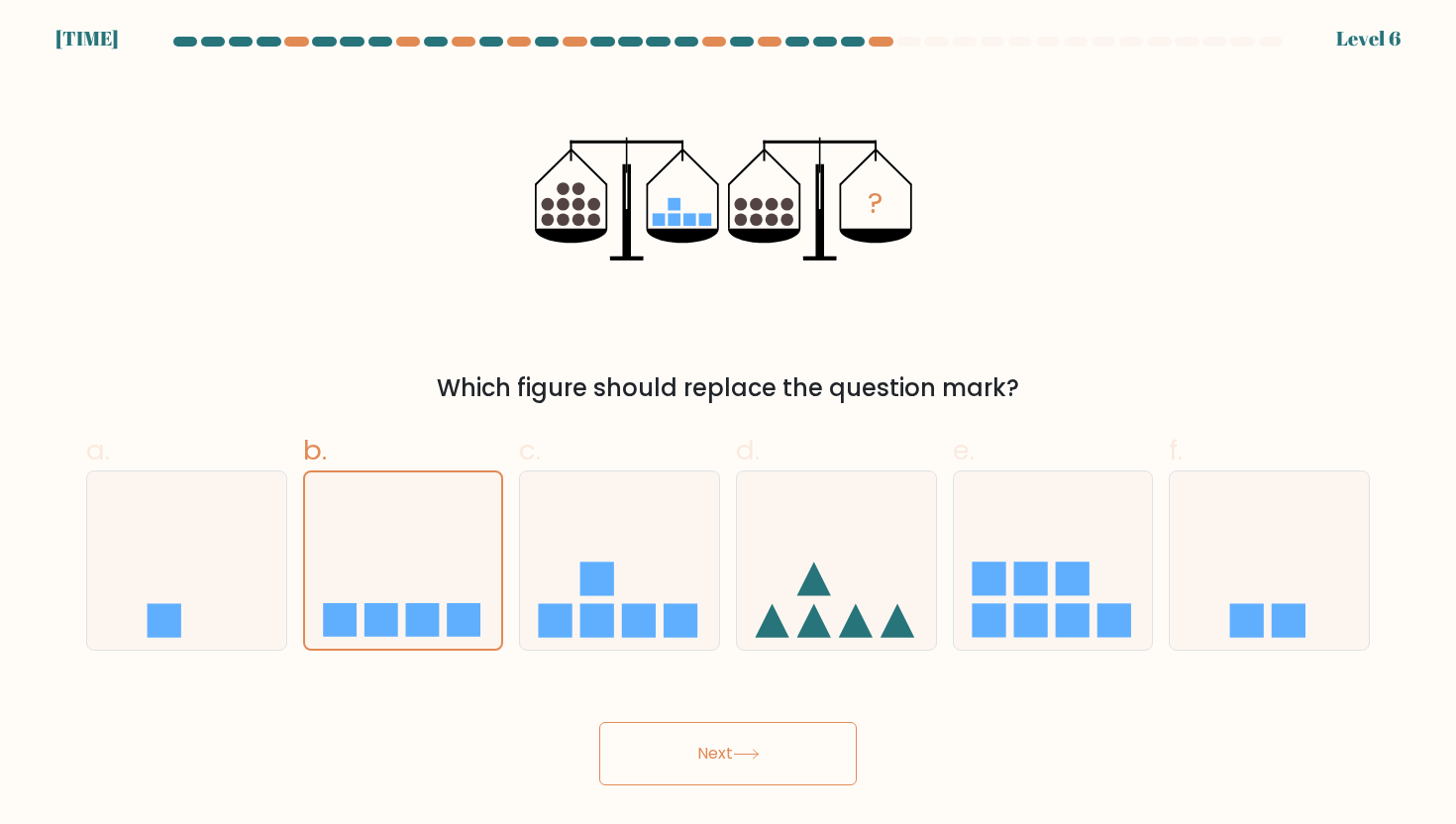 click on "Next" at bounding box center (728, 754) 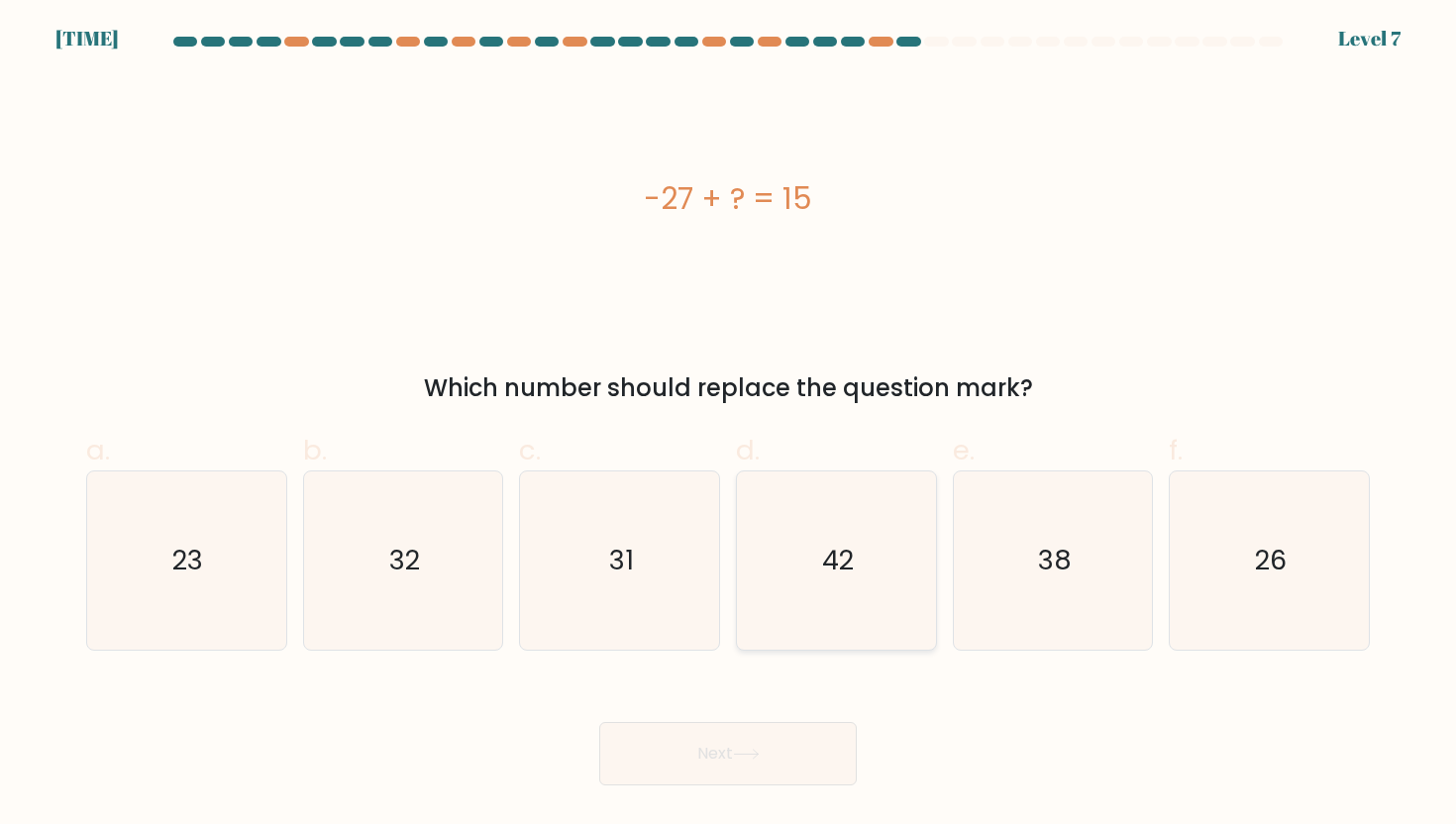 click on "42" at bounding box center [836, 561] 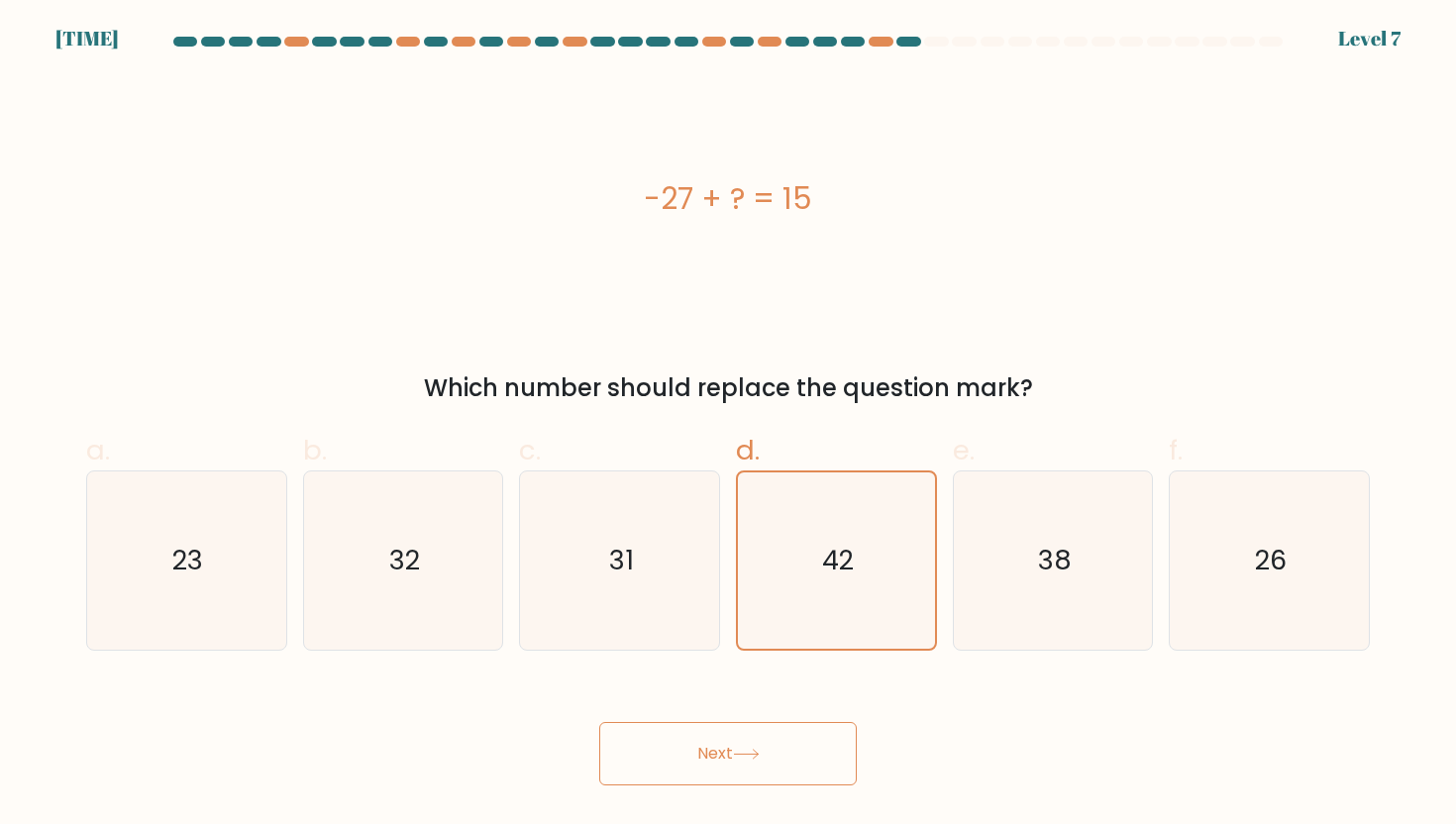 click on "Next" at bounding box center [728, 754] 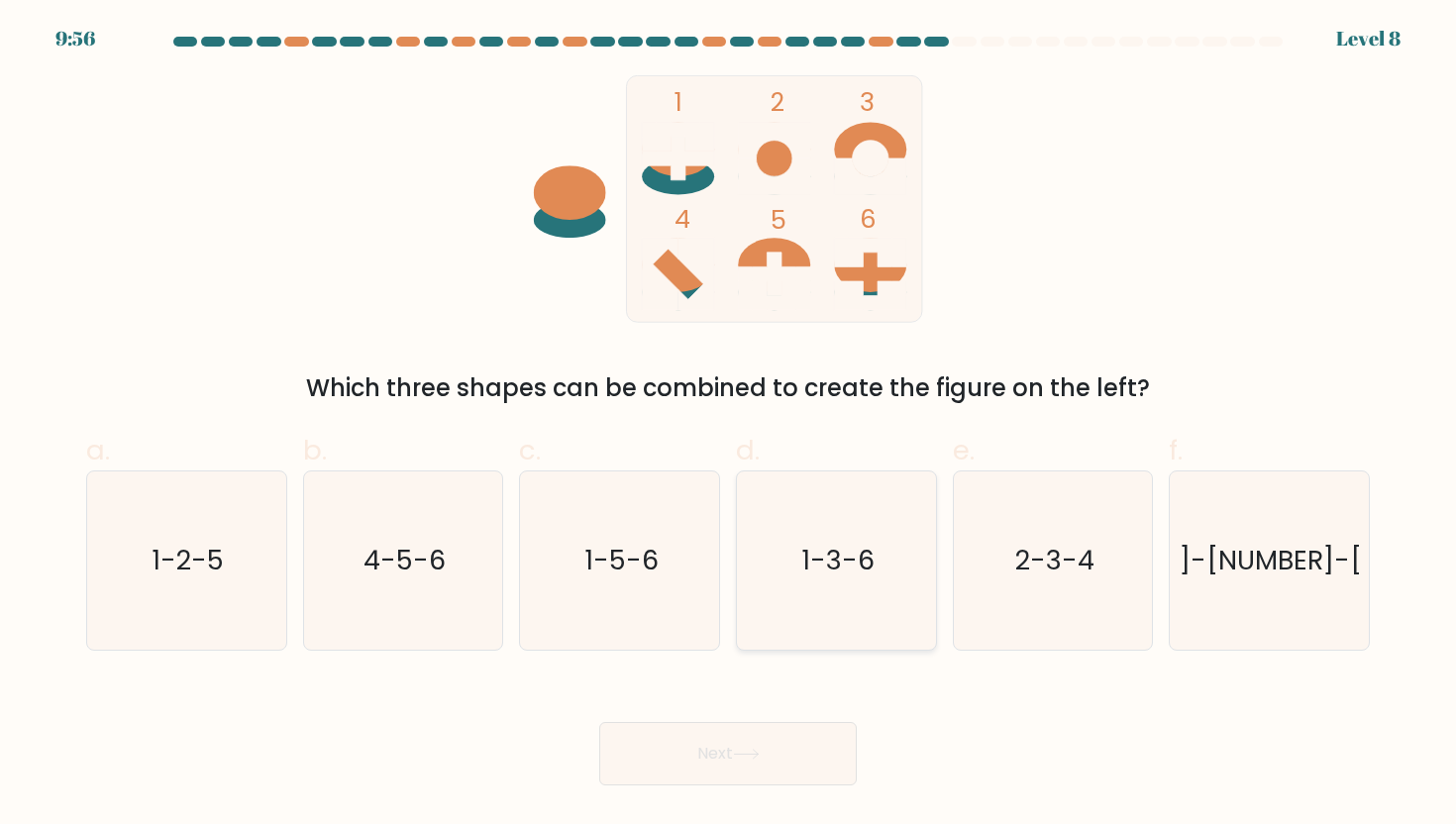 click on "1-3-6" at bounding box center [838, 560] 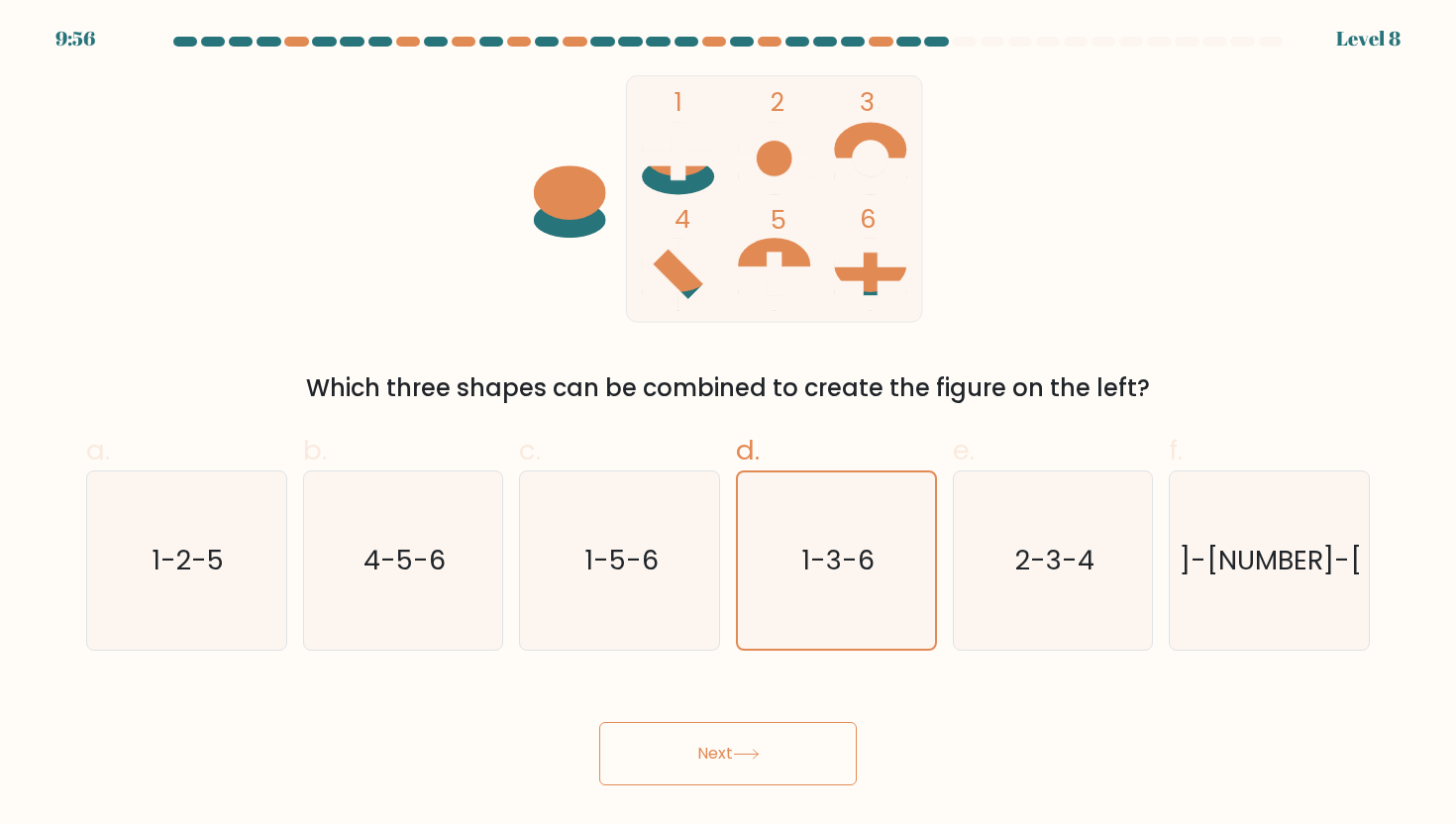 click on "Next" at bounding box center (728, 754) 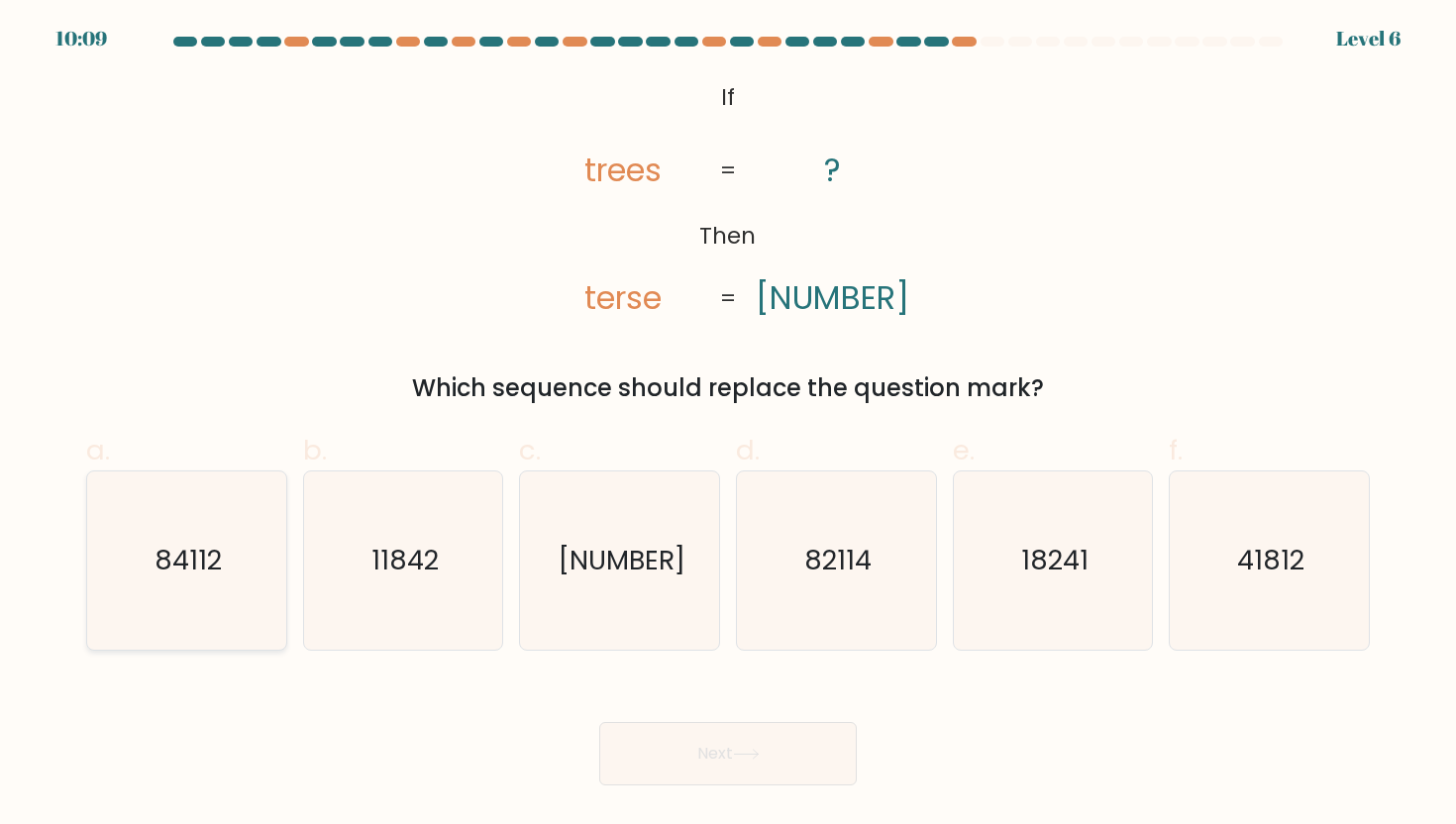 click on "84112" at bounding box center [186, 561] 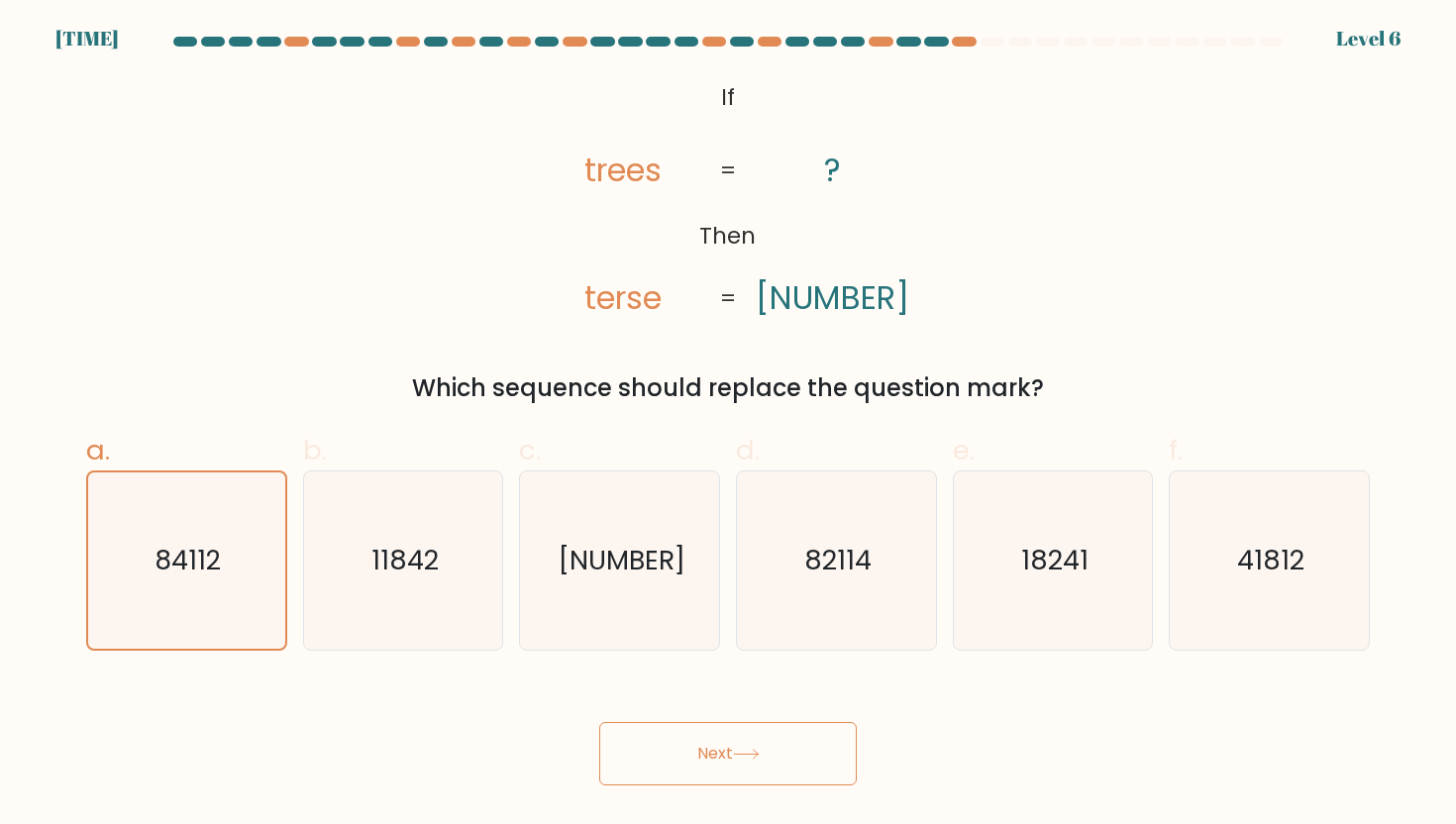 click on "Next" at bounding box center [728, 730] 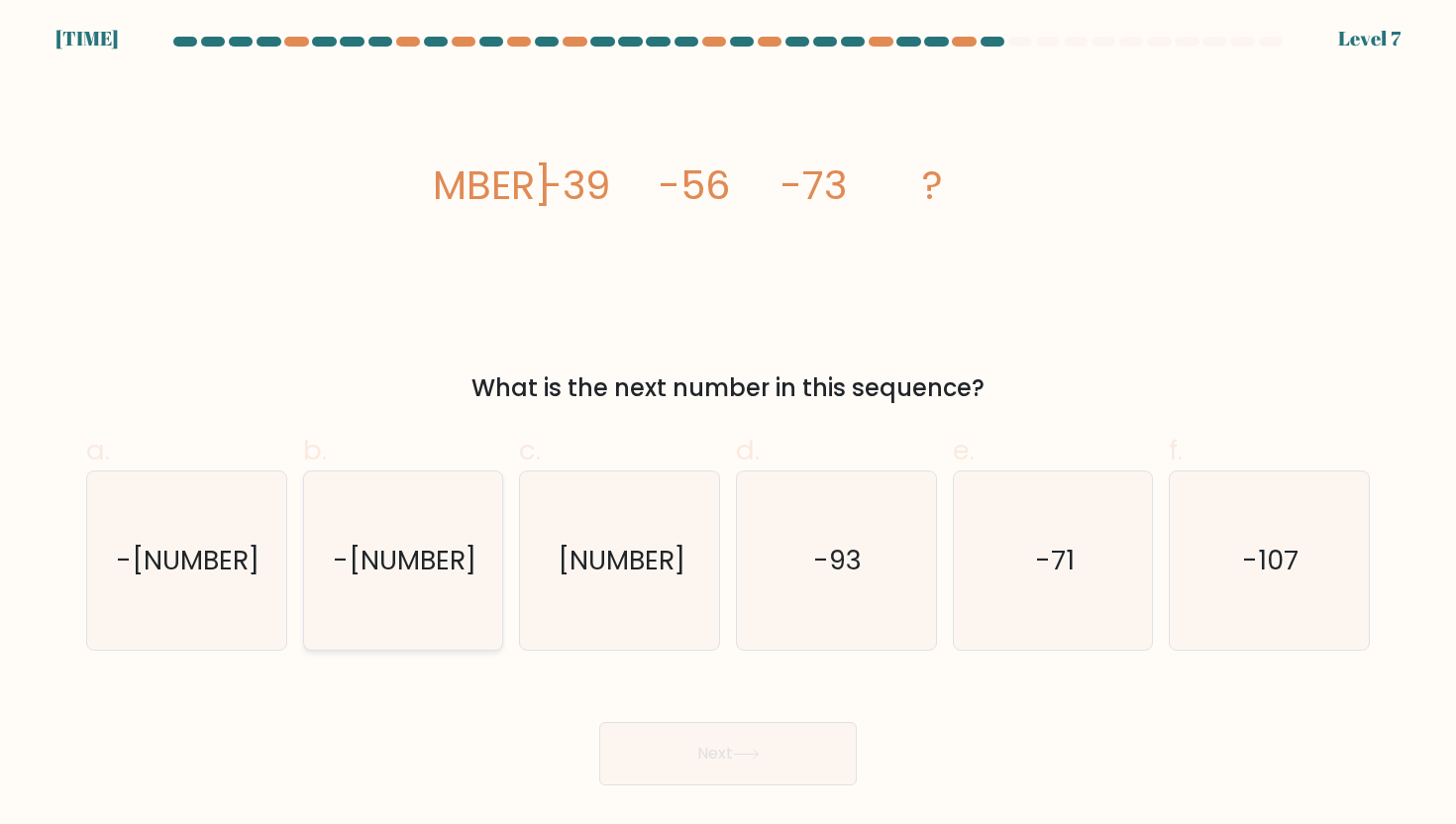 click on "-90" at bounding box center (403, 561) 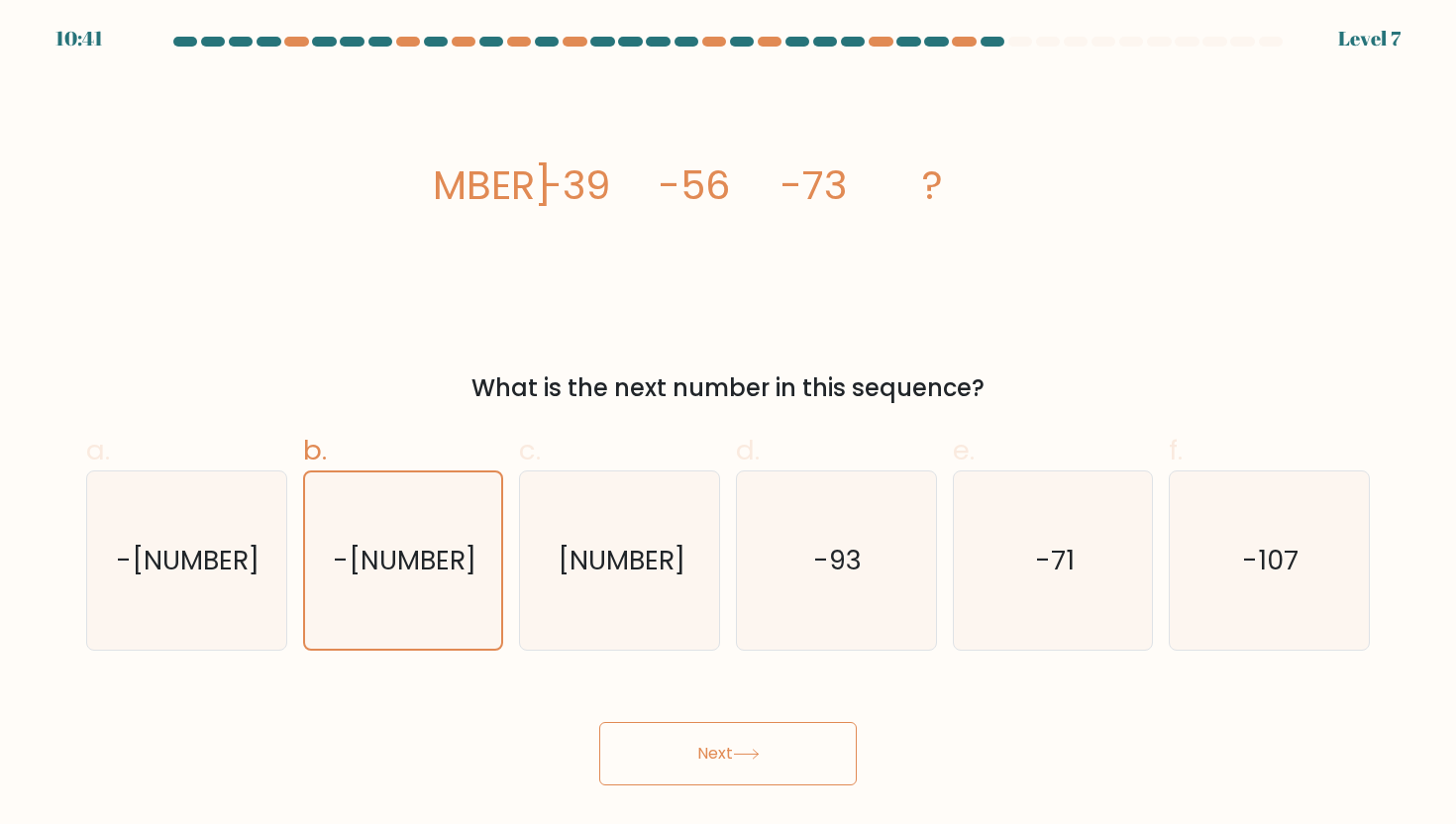 click on "Next" at bounding box center [728, 754] 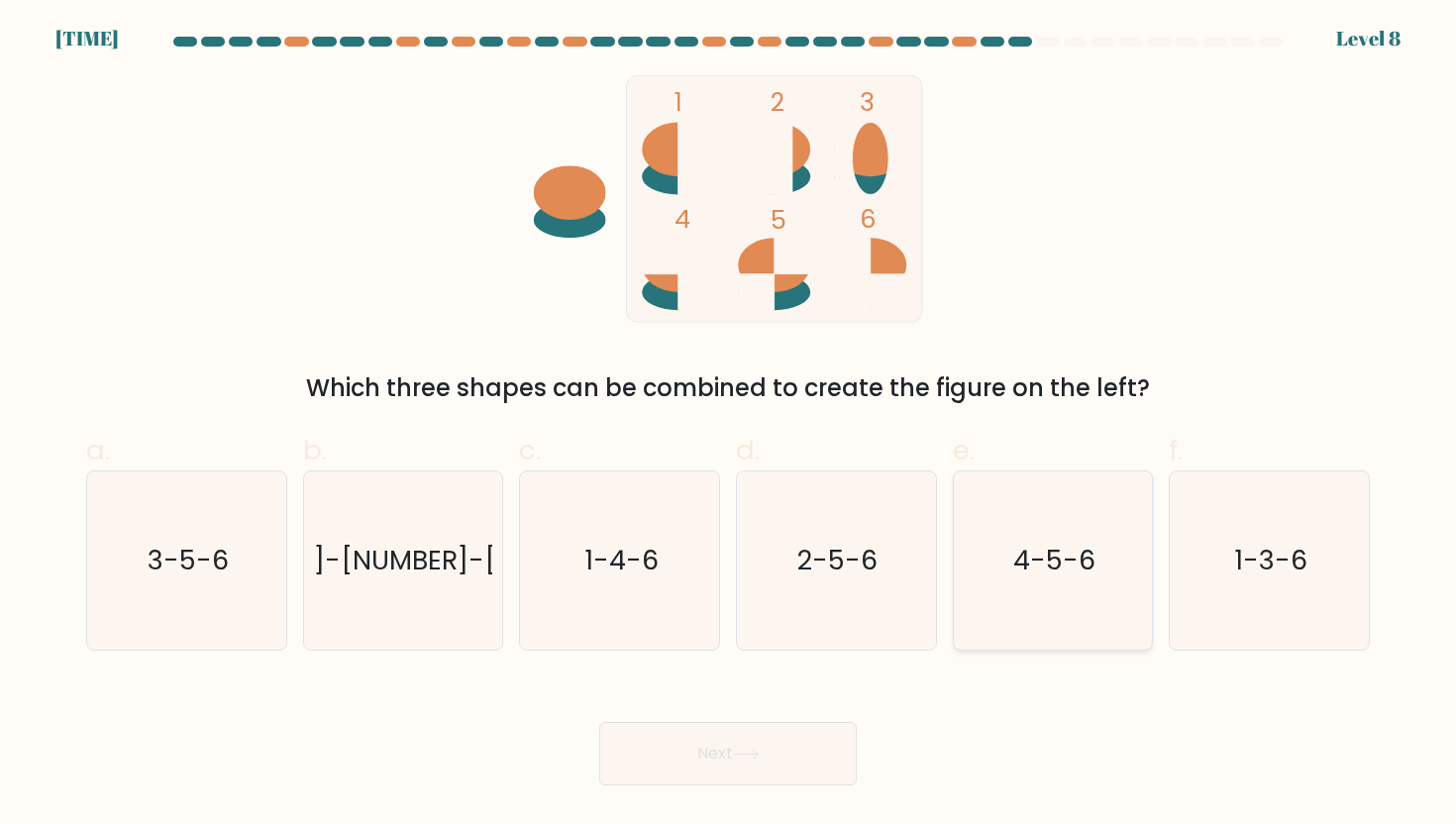 click on "4-5-6" at bounding box center [1053, 561] 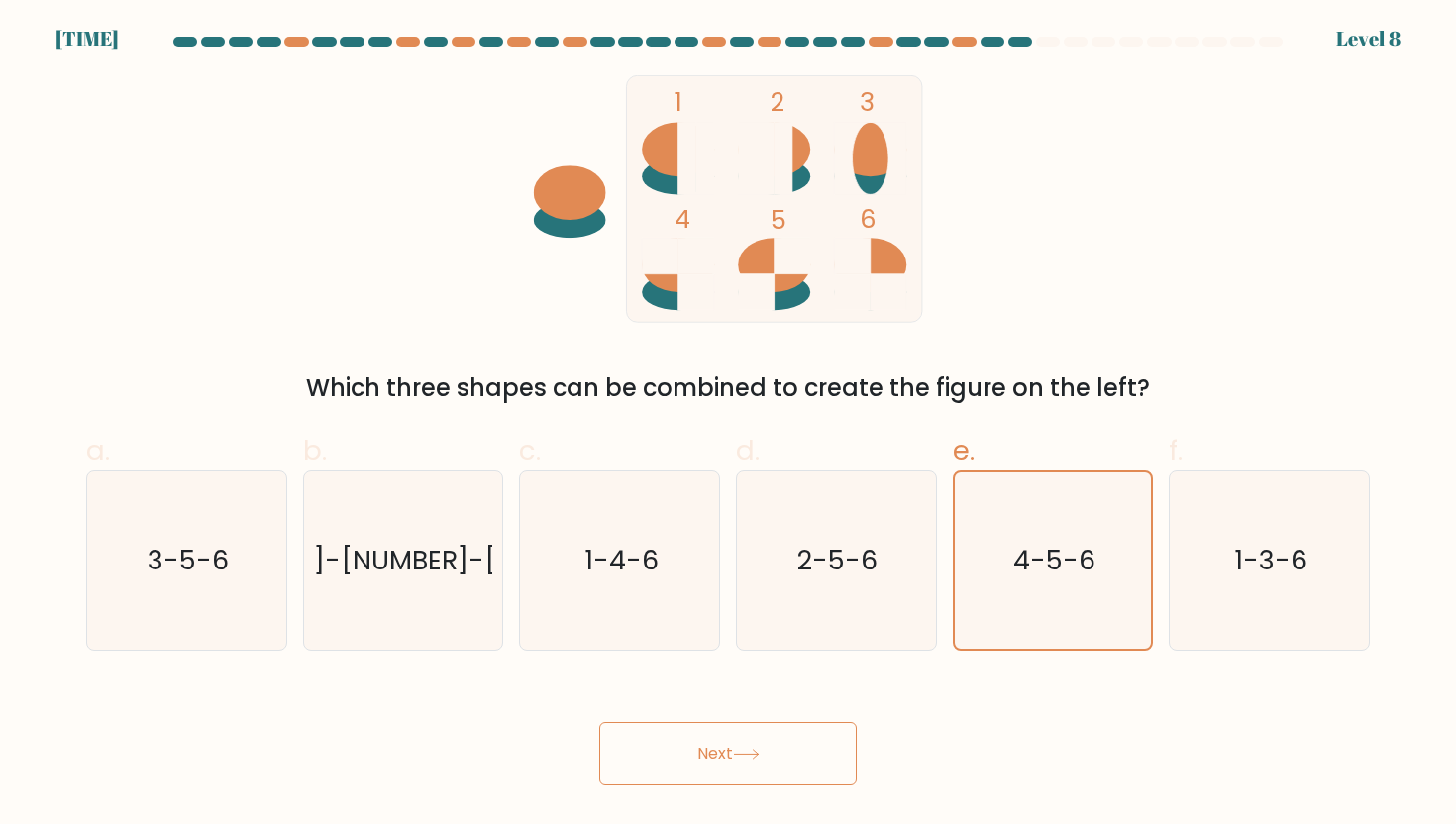 click on "Next" at bounding box center (728, 754) 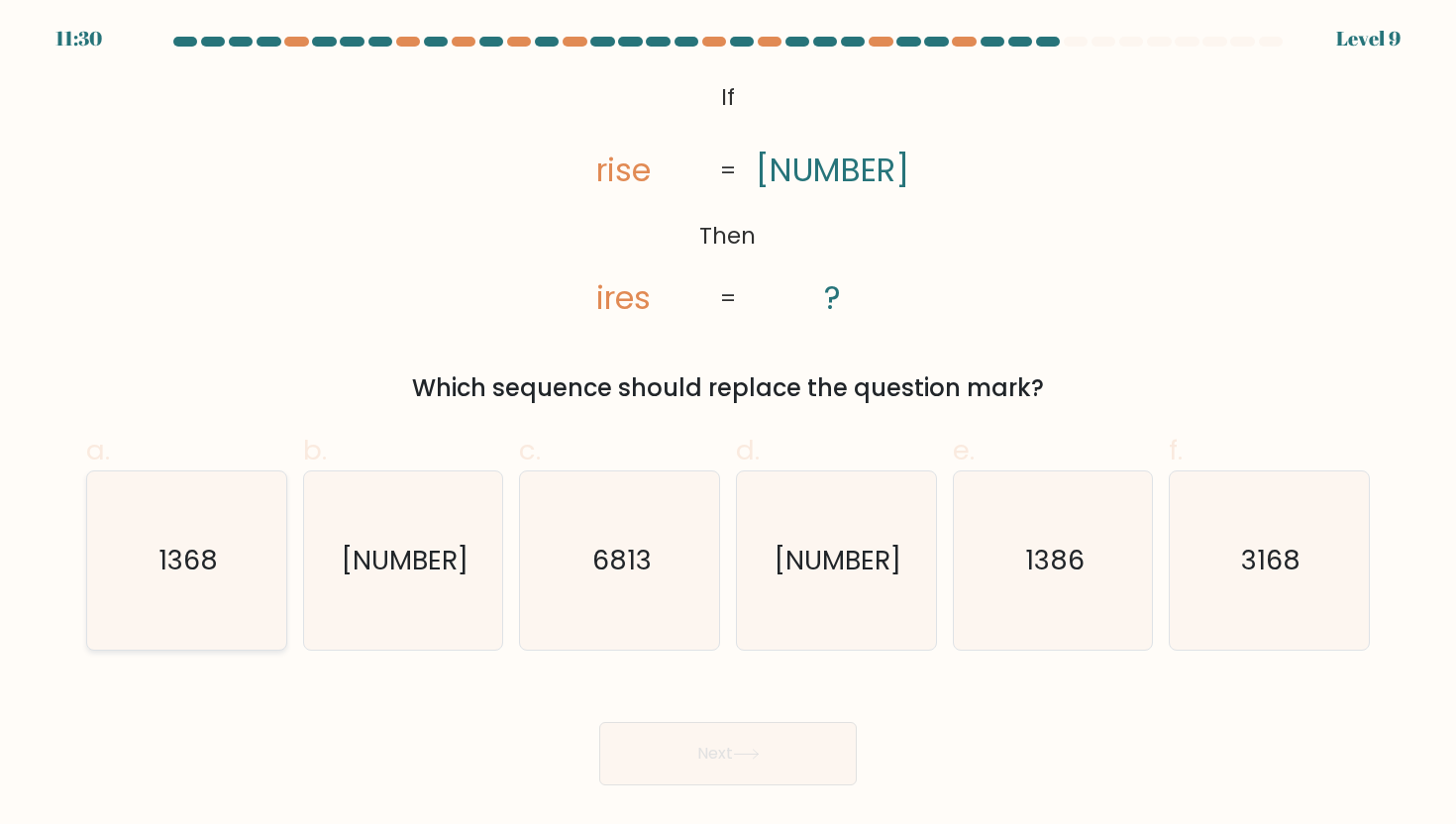 click on "1368" at bounding box center (186, 561) 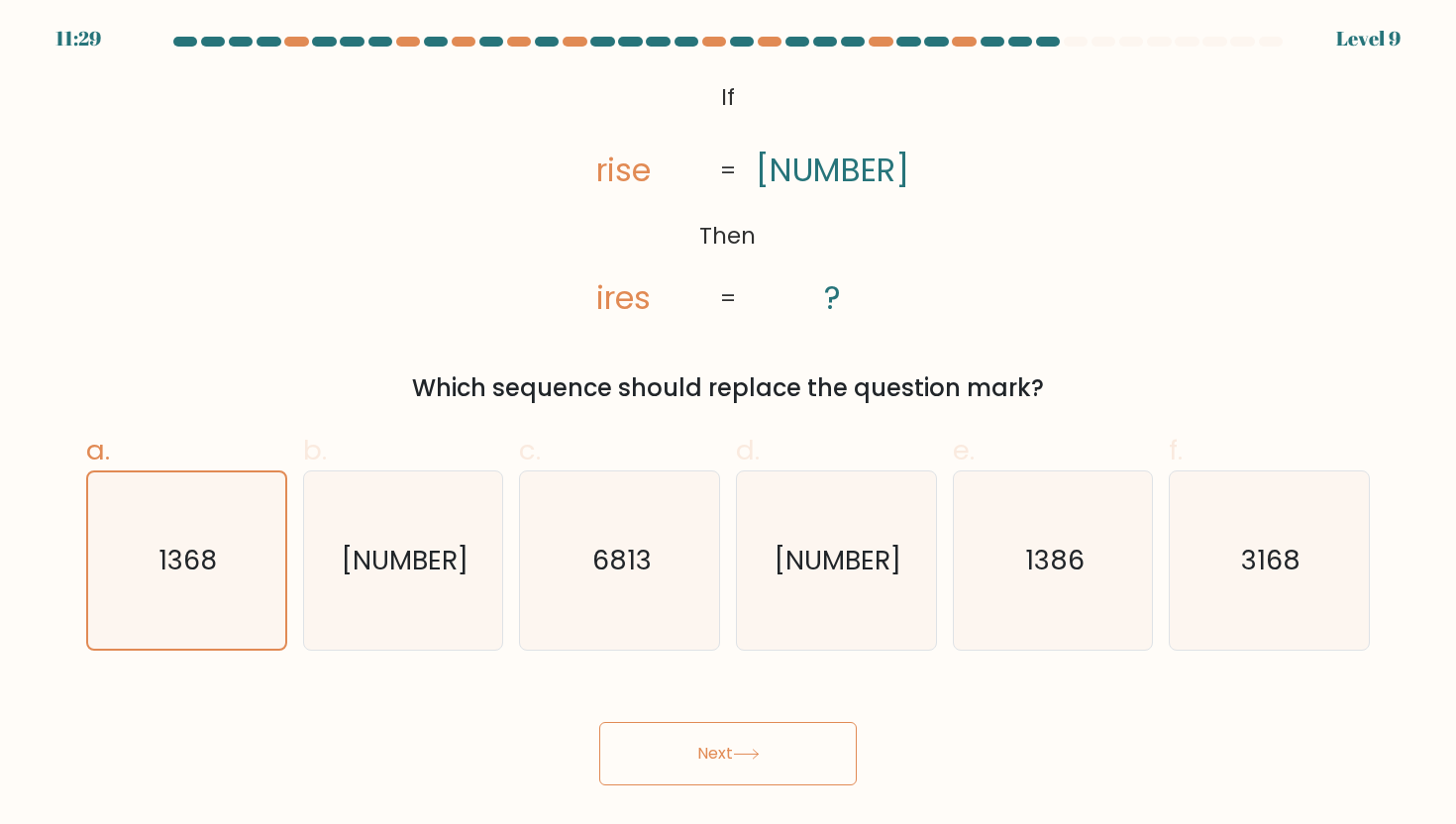 click on "Next" at bounding box center (728, 754) 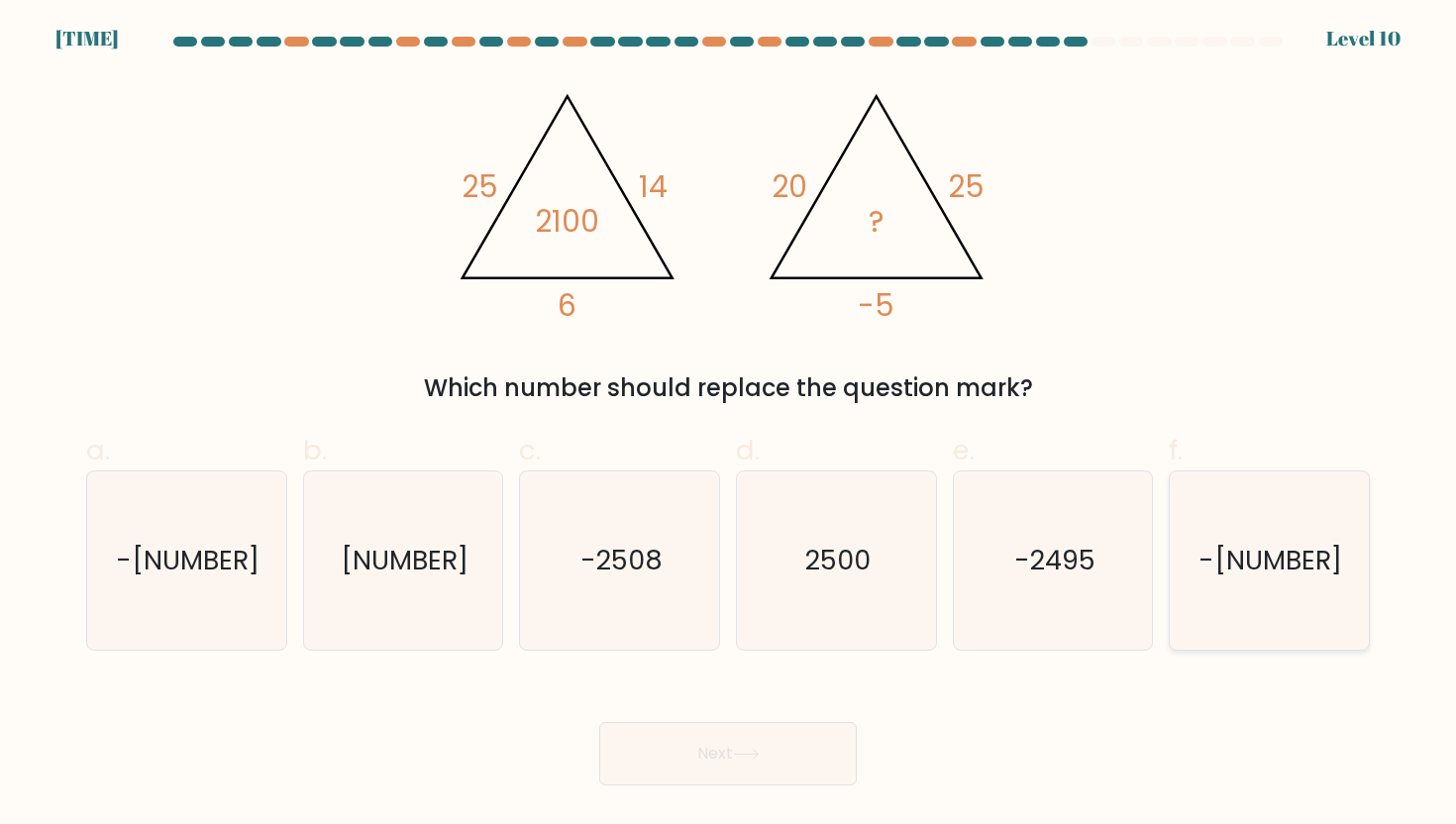 click on "-2500" at bounding box center [1269, 561] 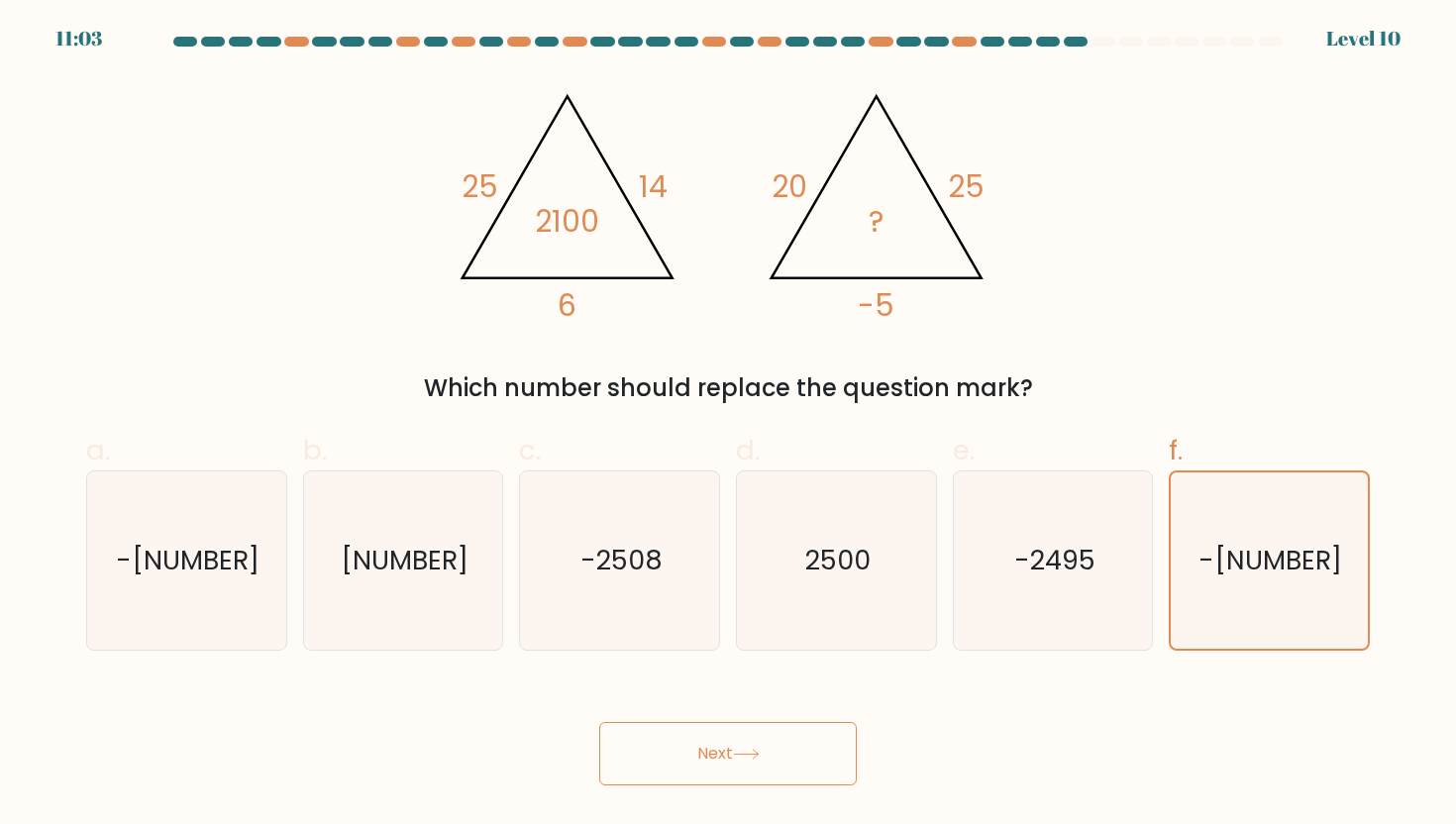 click on "Next" at bounding box center [728, 754] 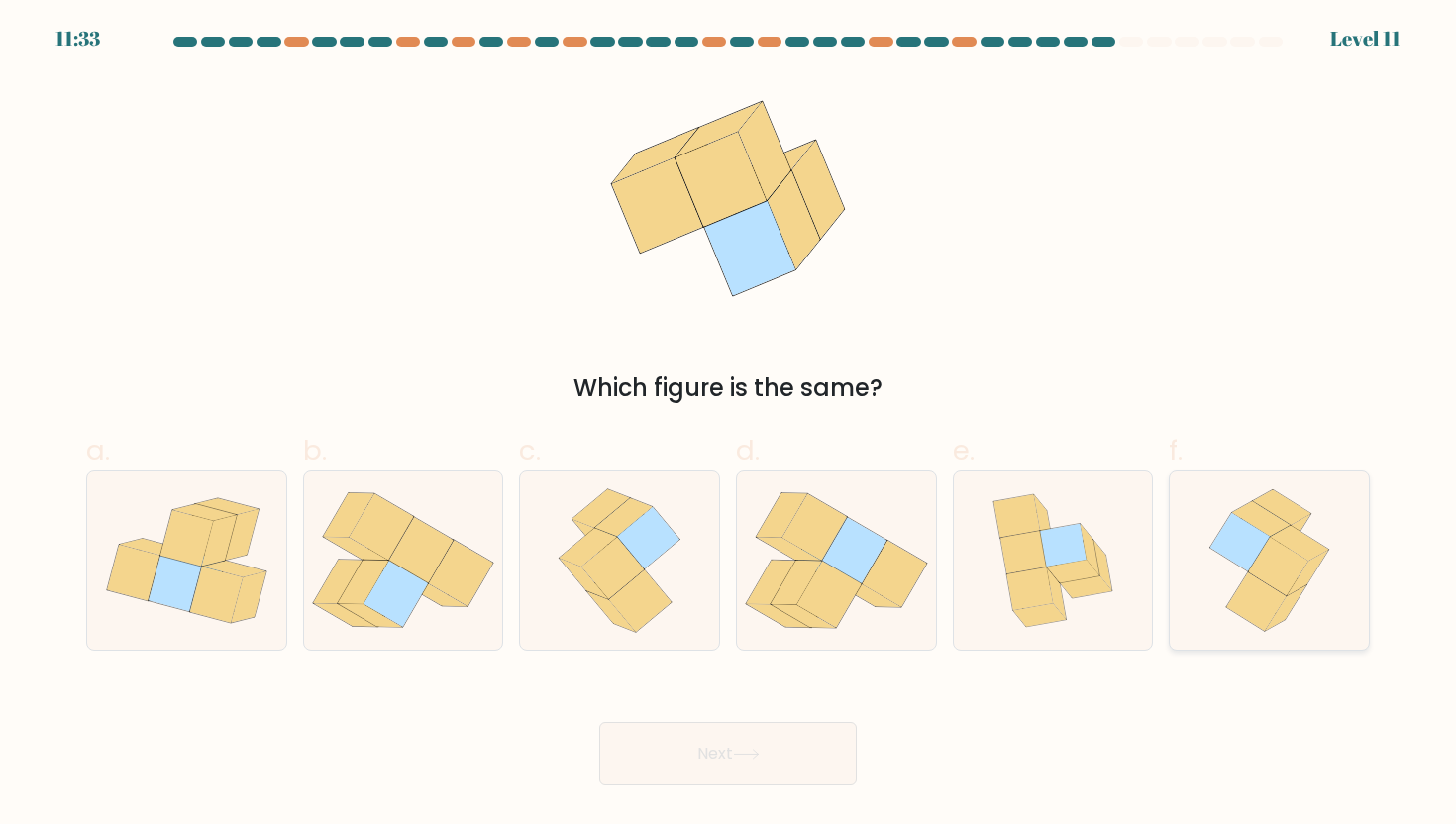 click at bounding box center (1261, 519) 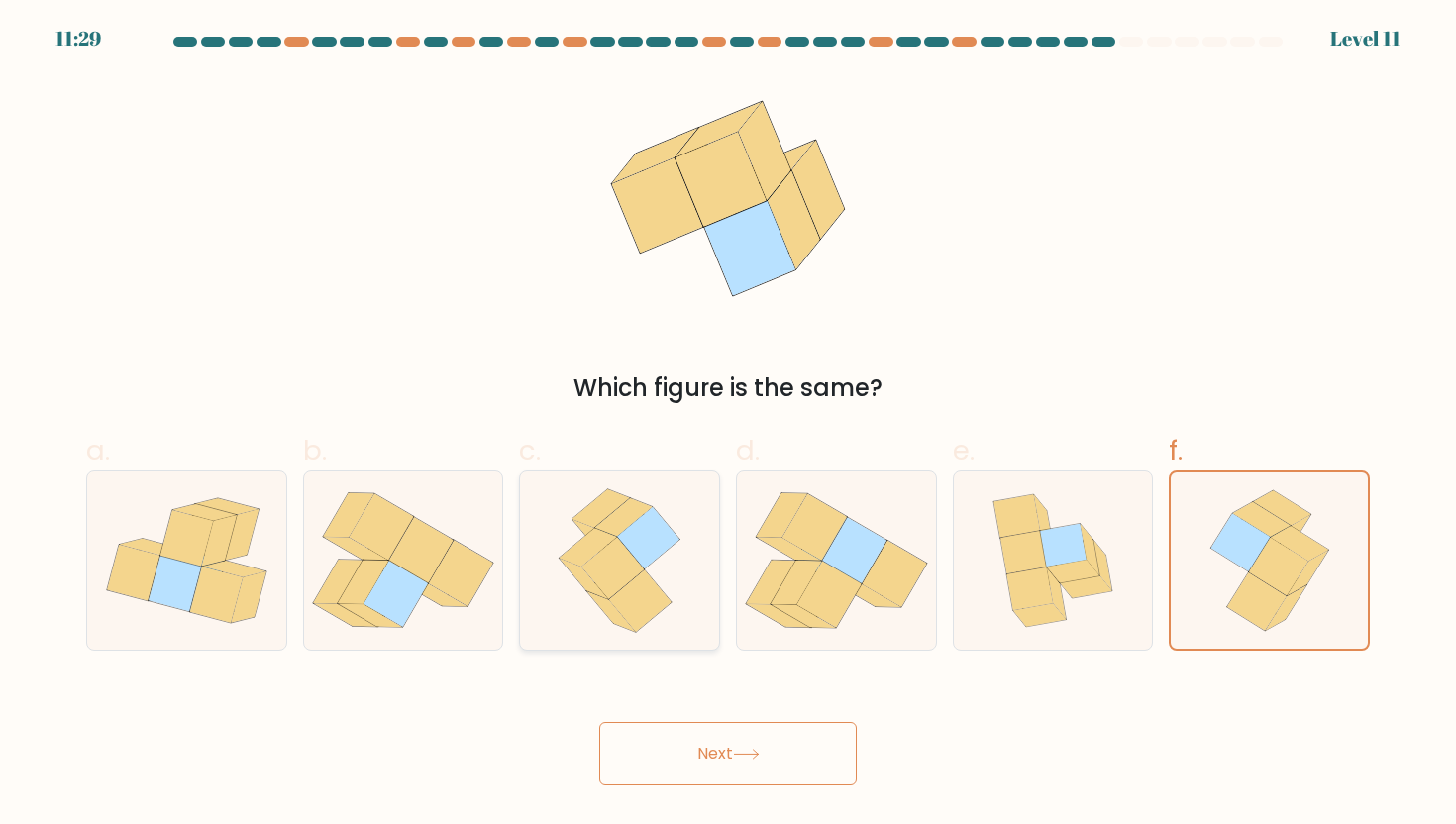 click at bounding box center (583, 578) 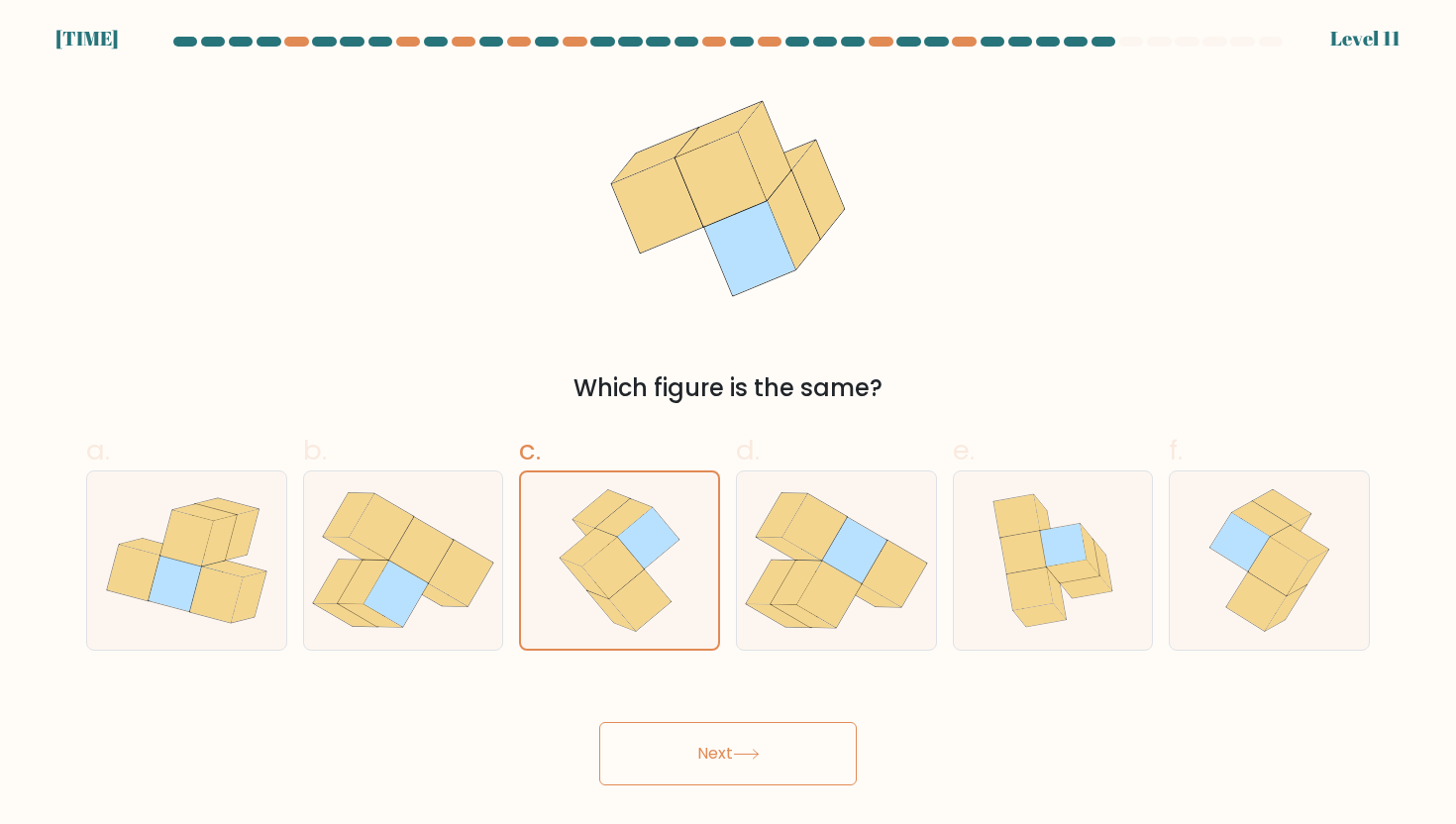 click on "Next" at bounding box center (728, 754) 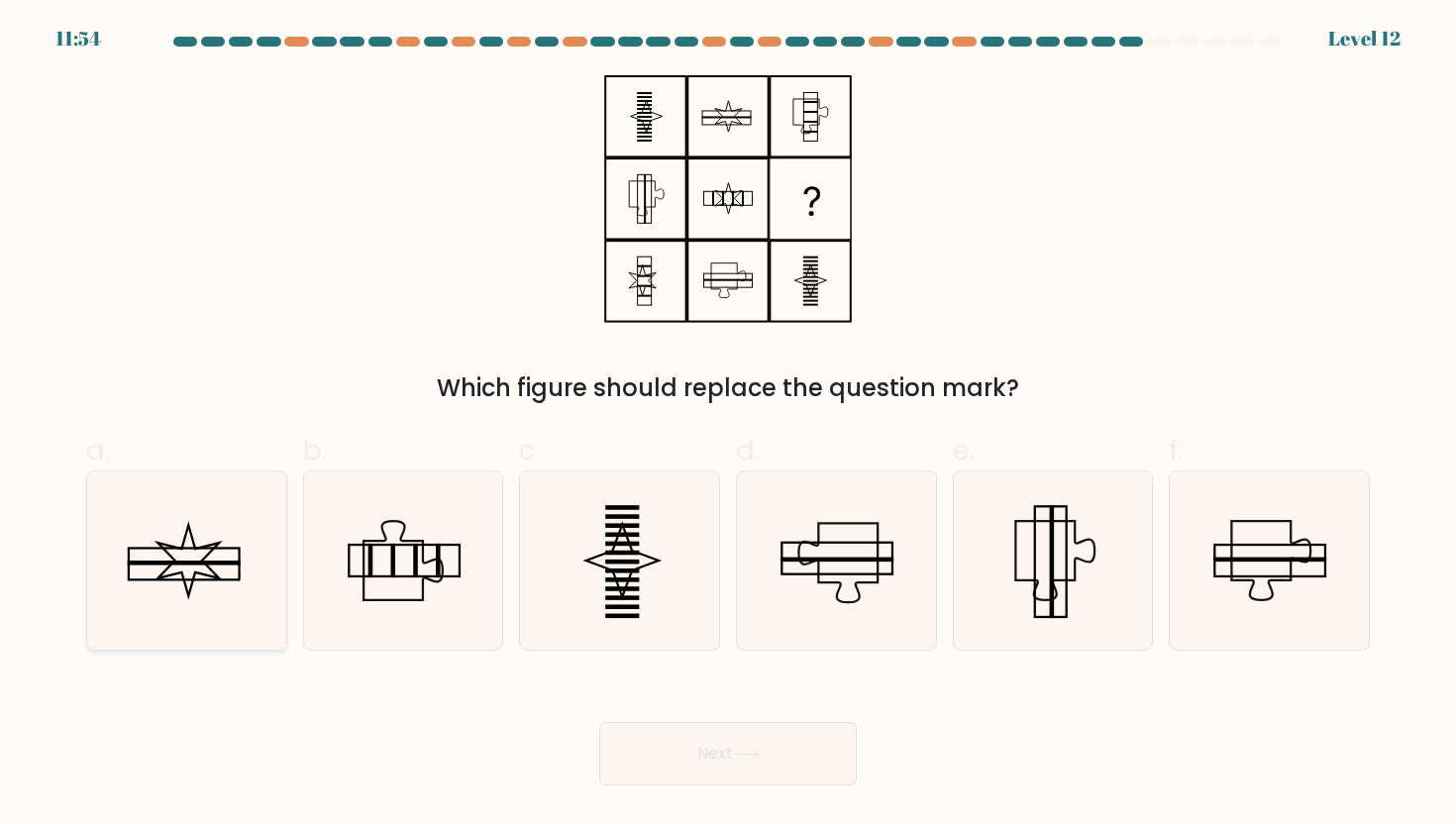 click at bounding box center (186, 561) 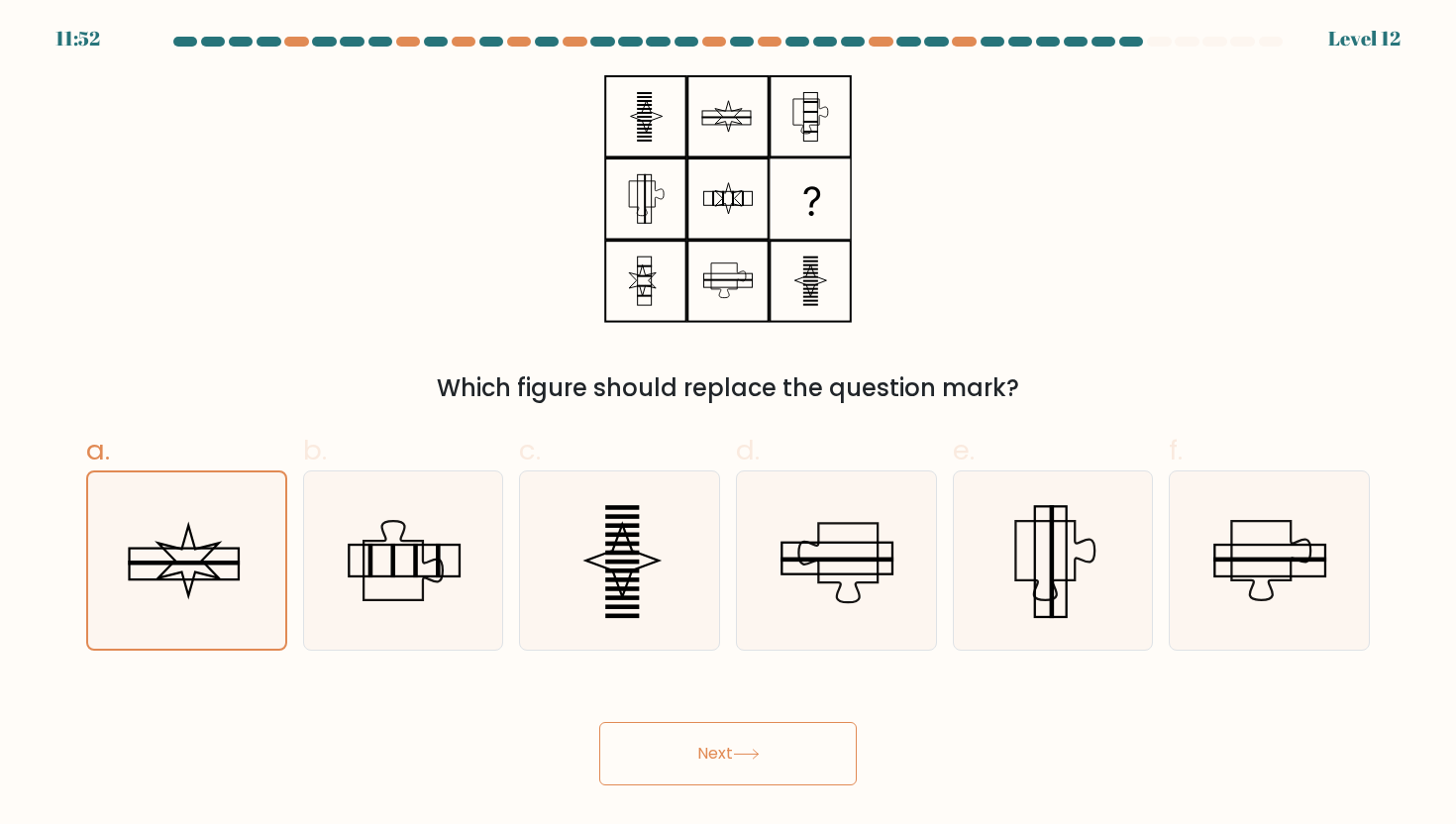 click on "Next" at bounding box center (728, 754) 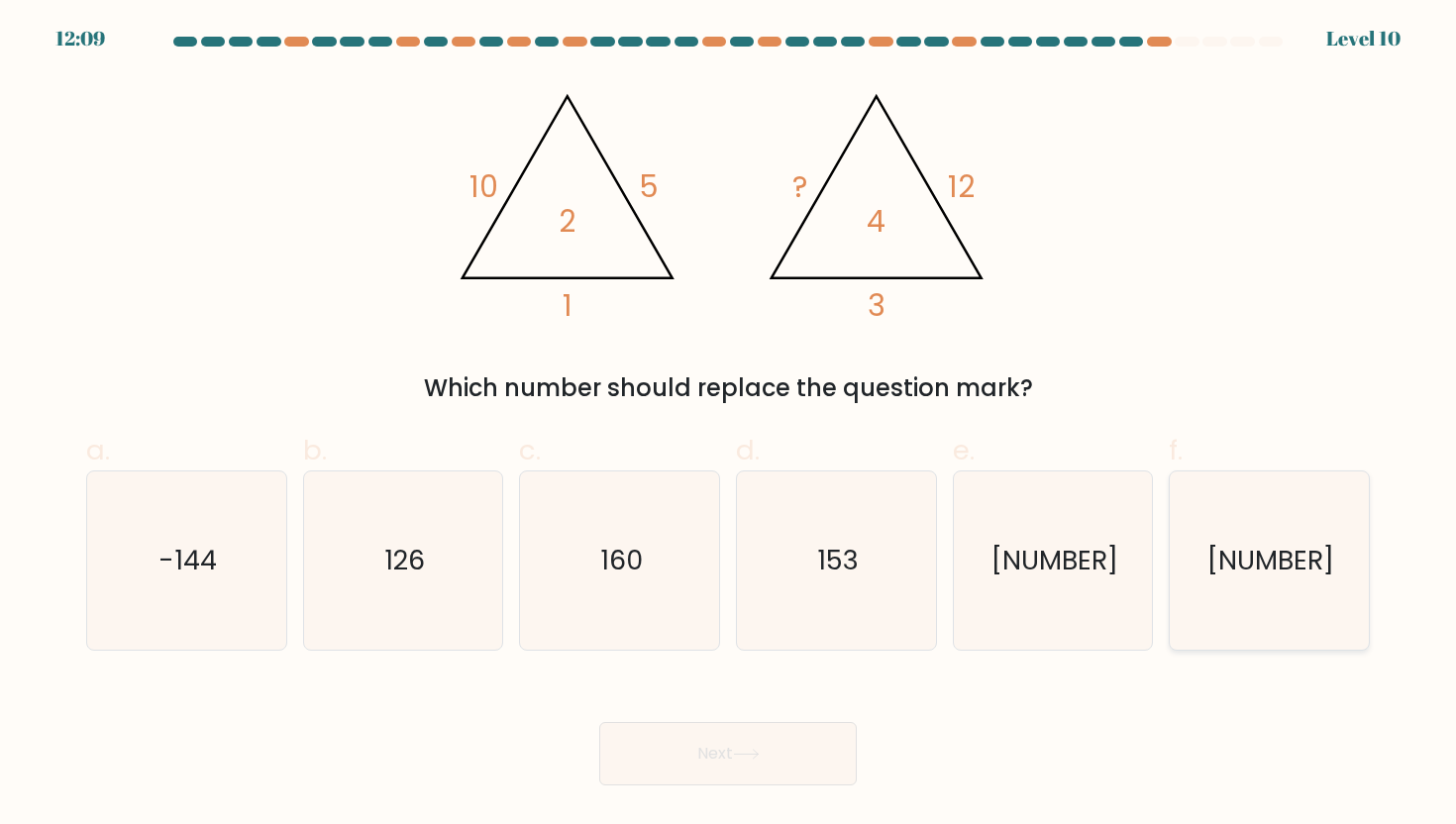 click on "144" at bounding box center [1269, 561] 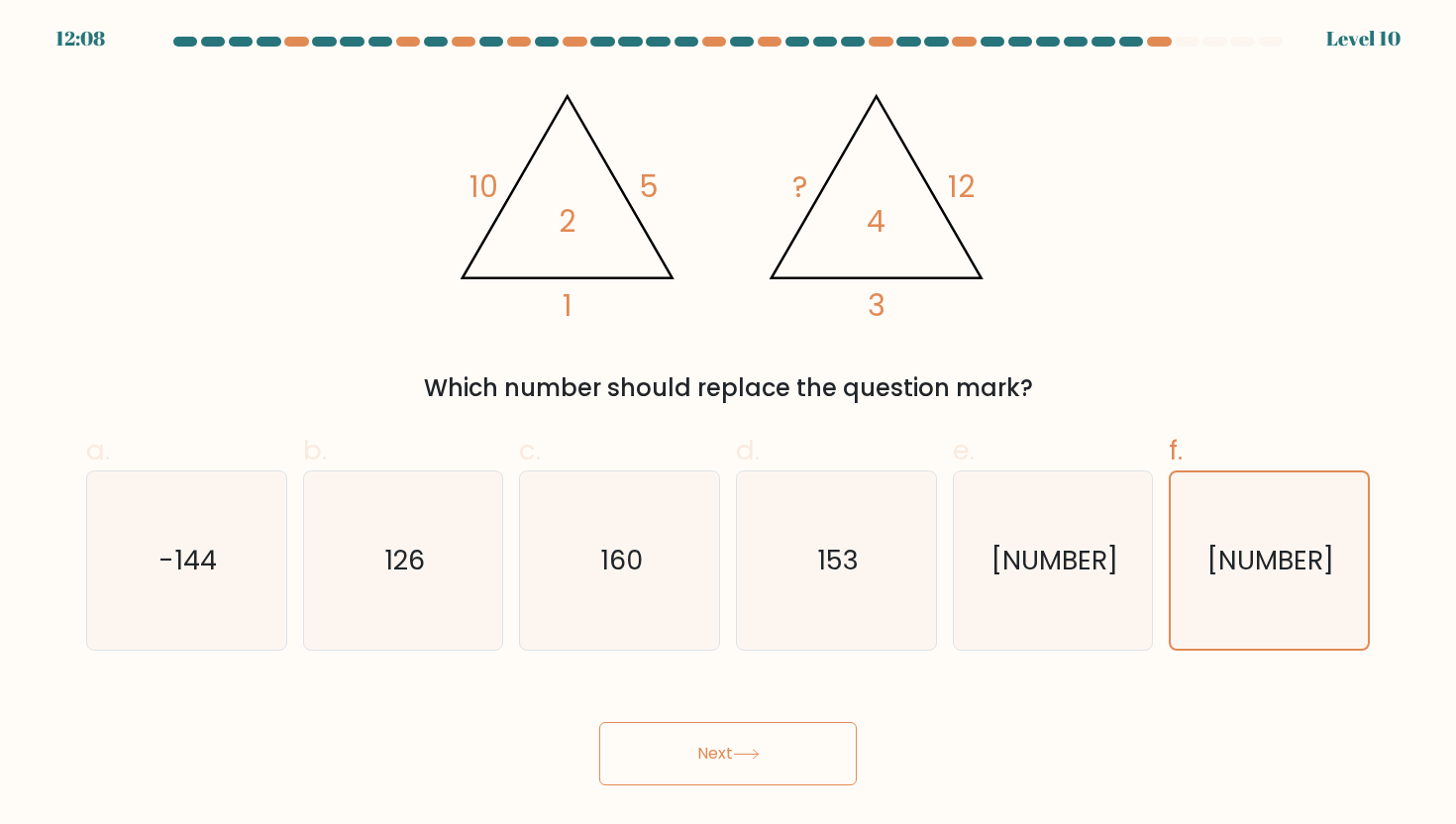click on "Next" at bounding box center (728, 754) 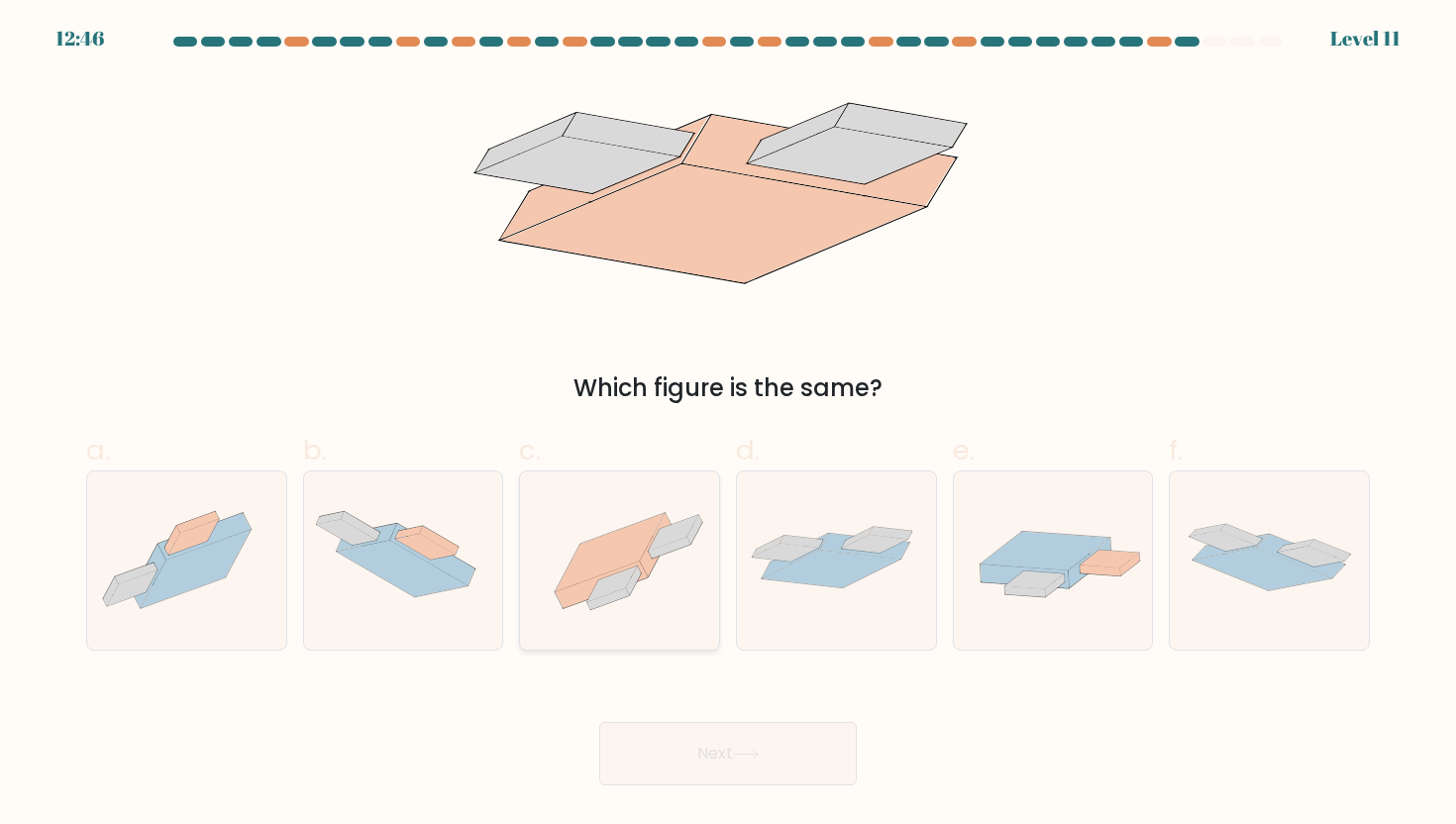 click at bounding box center [610, 552] 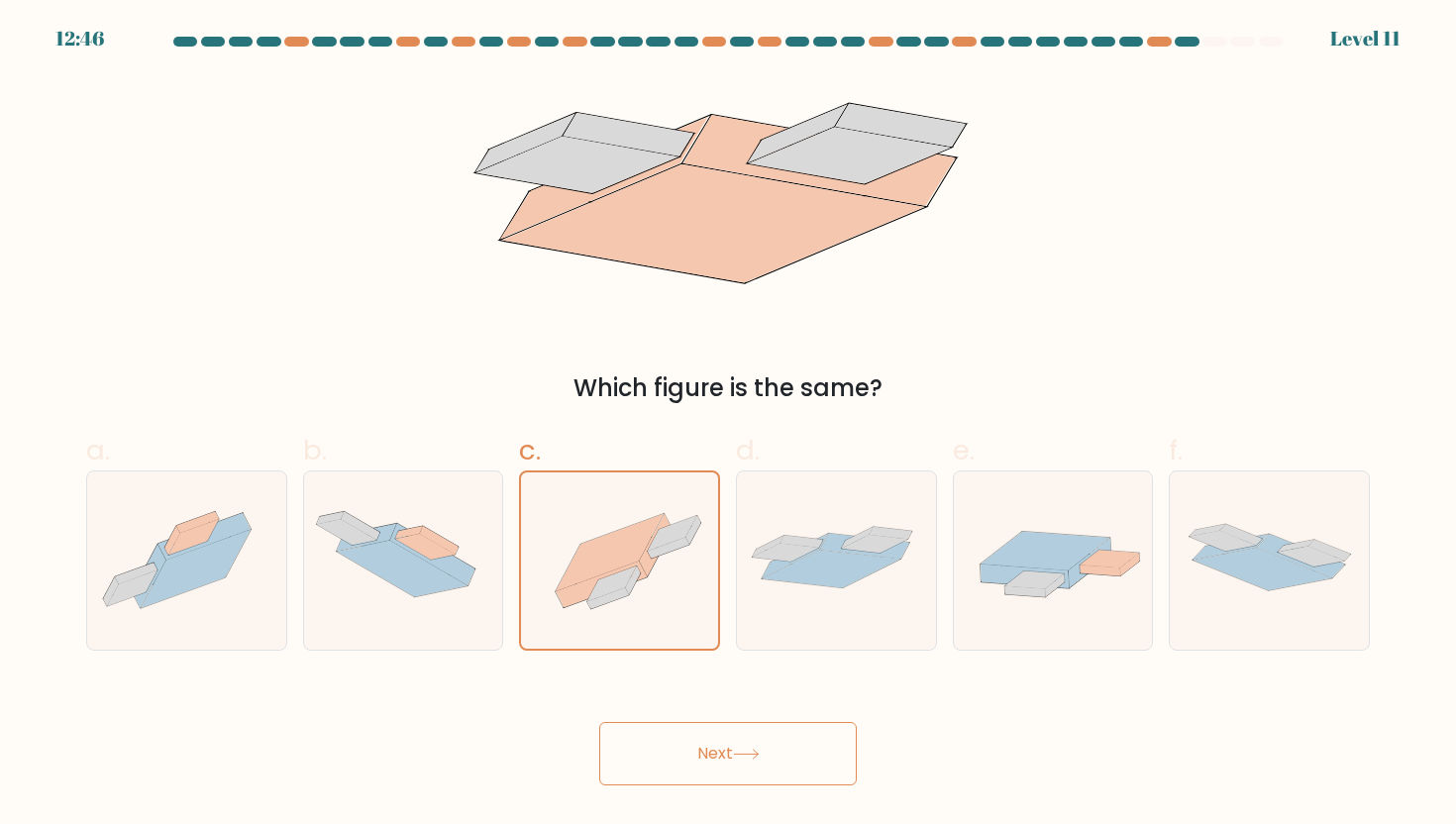 click on "Next" at bounding box center (728, 754) 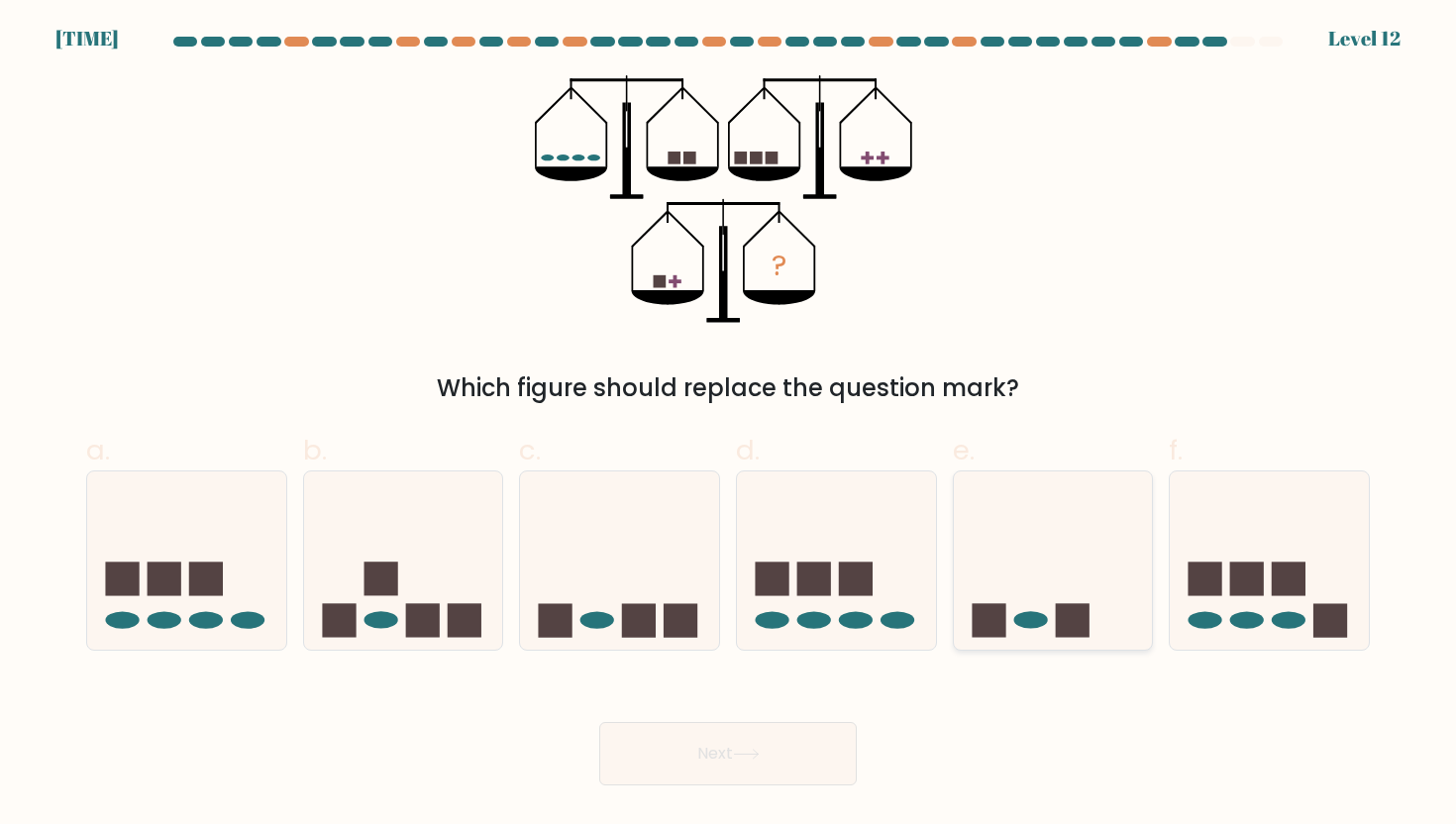 click at bounding box center (1053, 561) 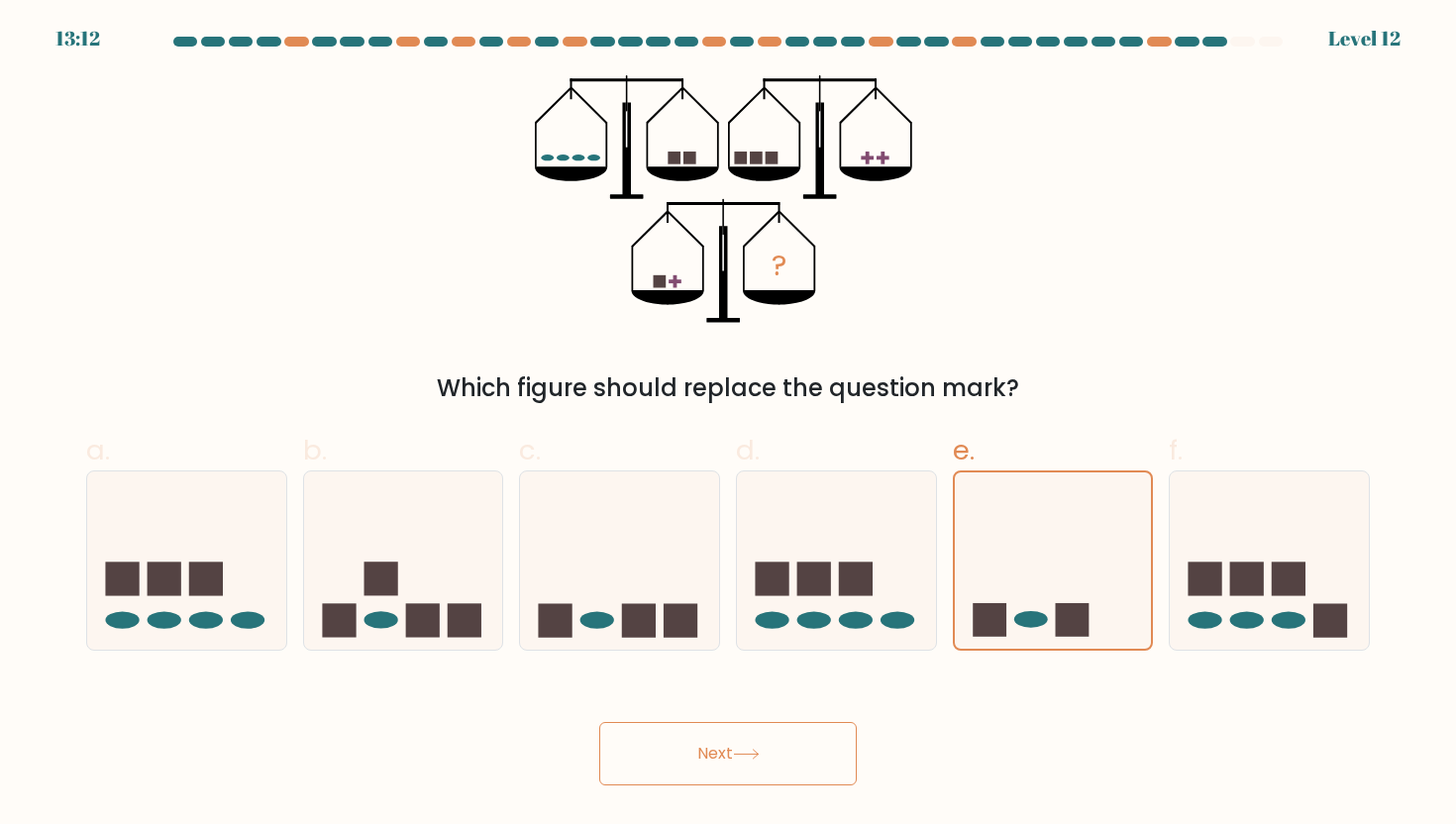 click on "Next" at bounding box center (728, 754) 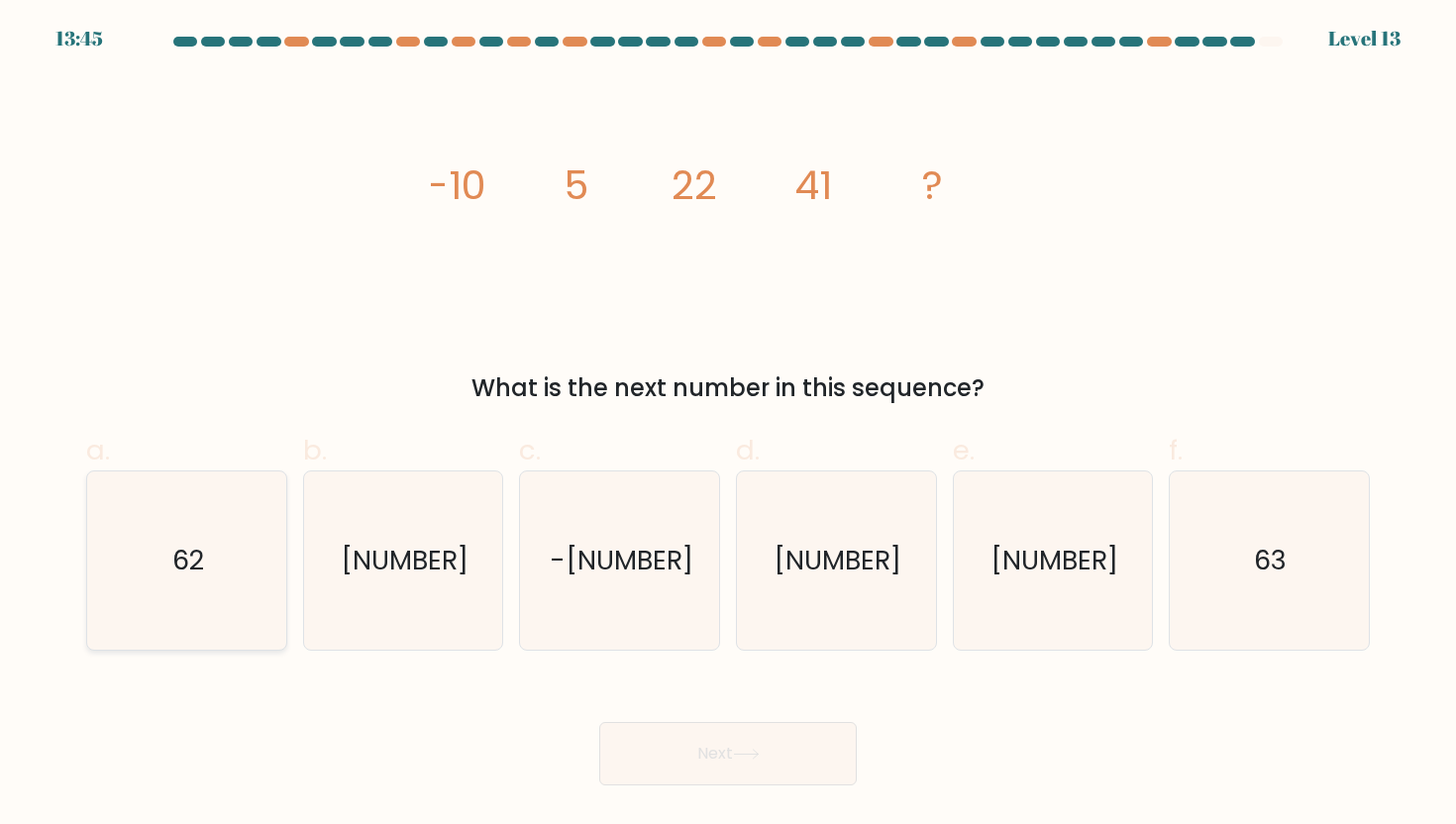 click on "62" at bounding box center [188, 560] 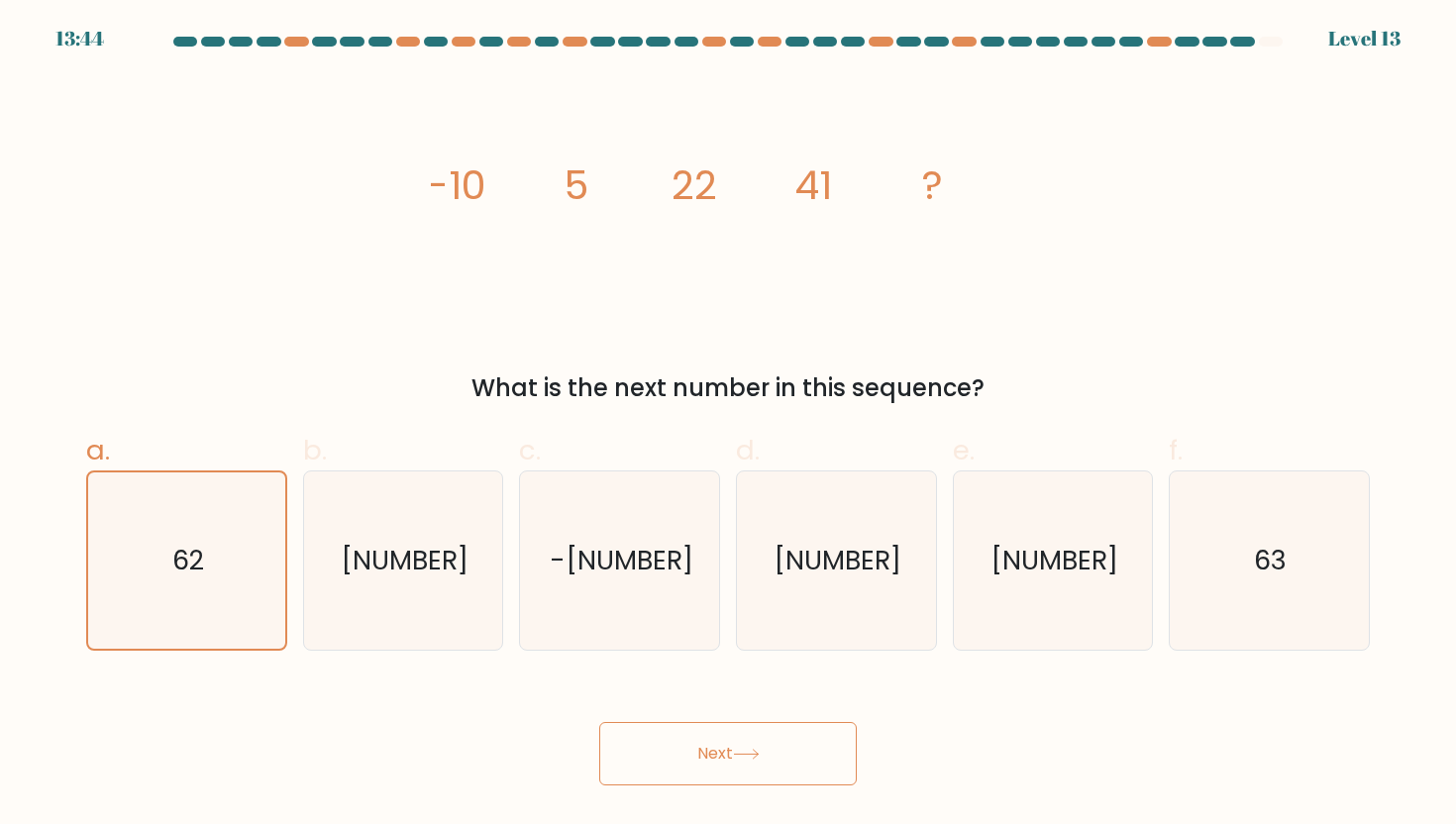 click on "Next" at bounding box center (728, 754) 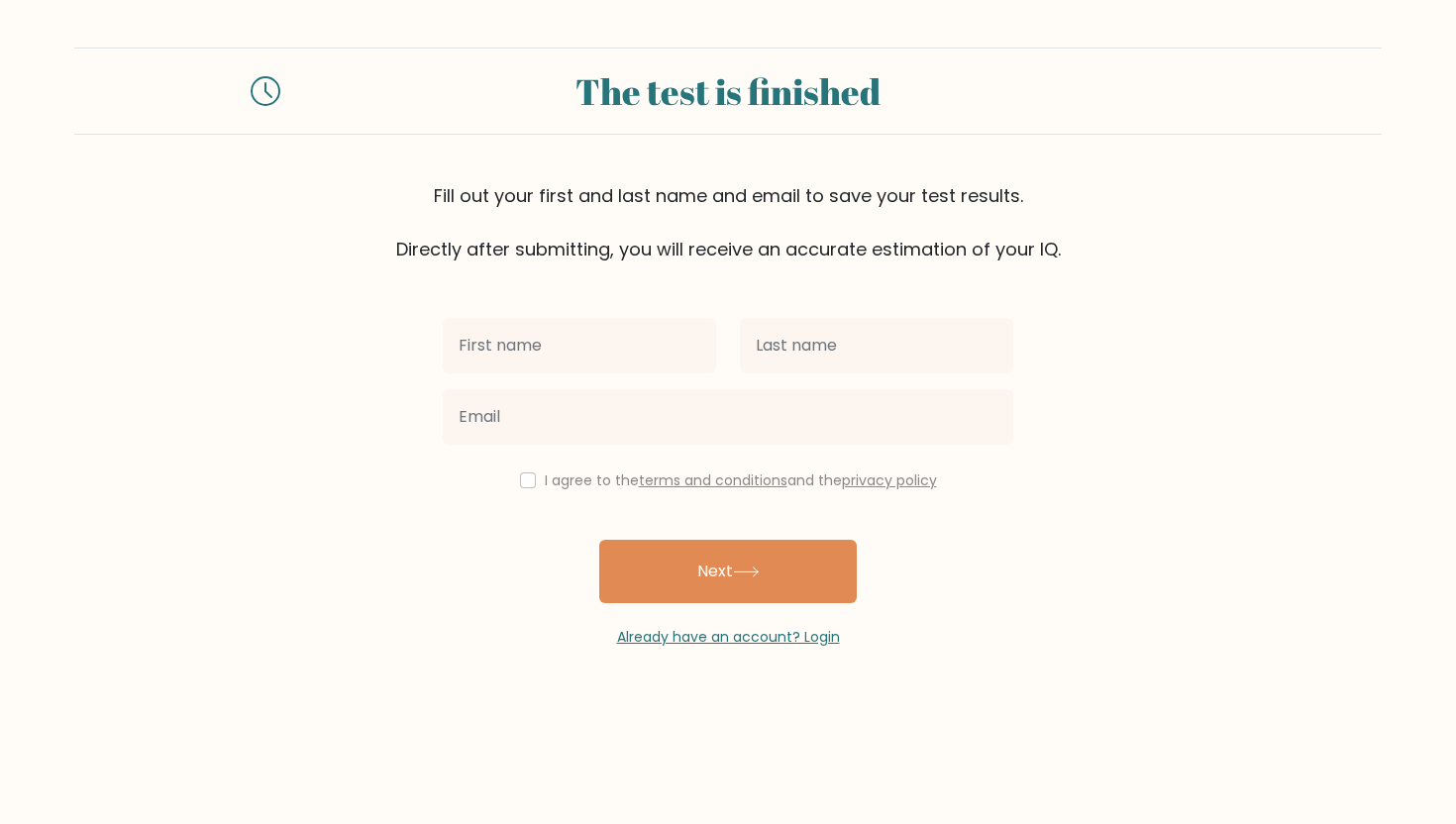 scroll, scrollTop: 0, scrollLeft: 0, axis: both 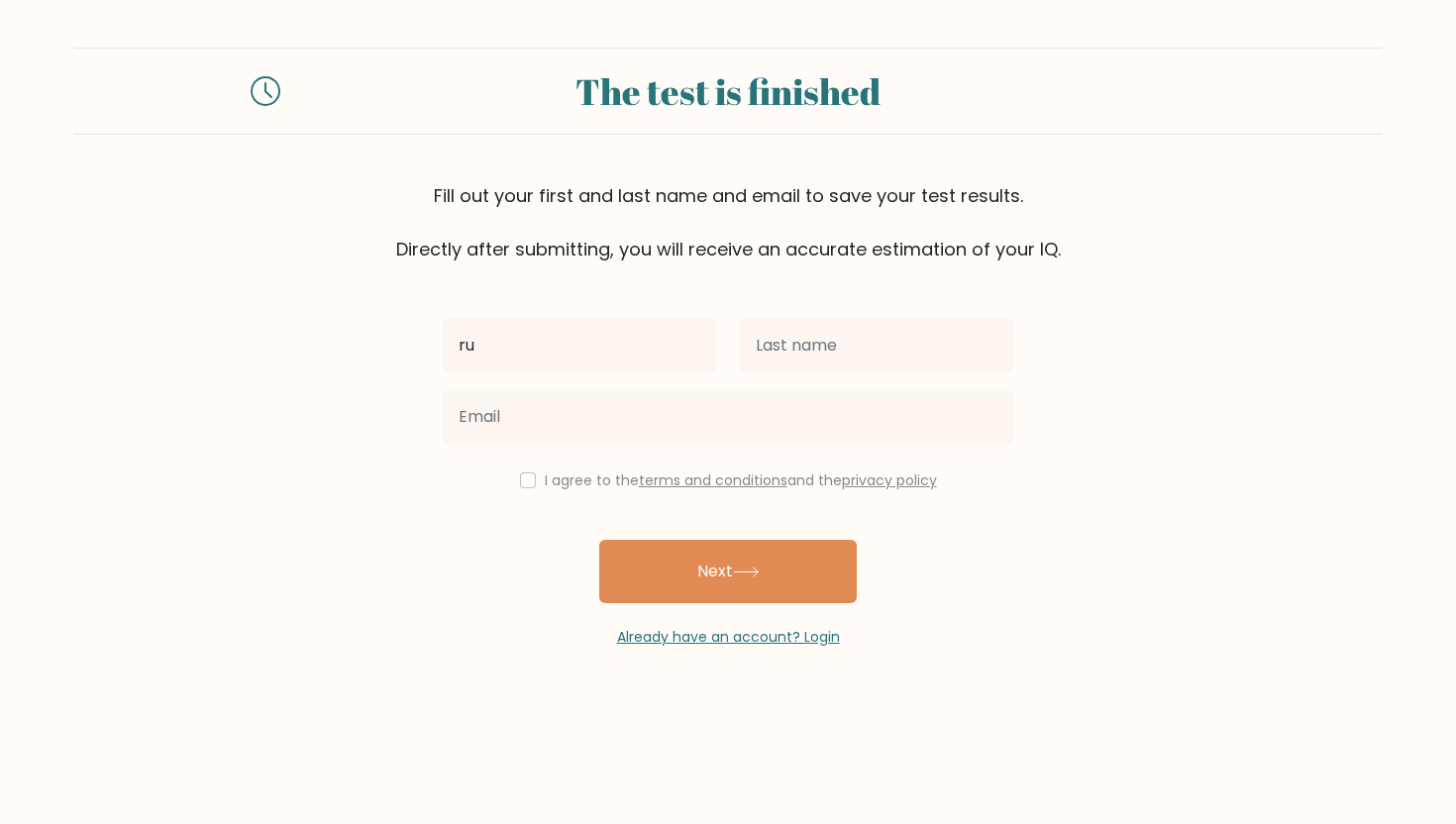 type on "[FIRST]" 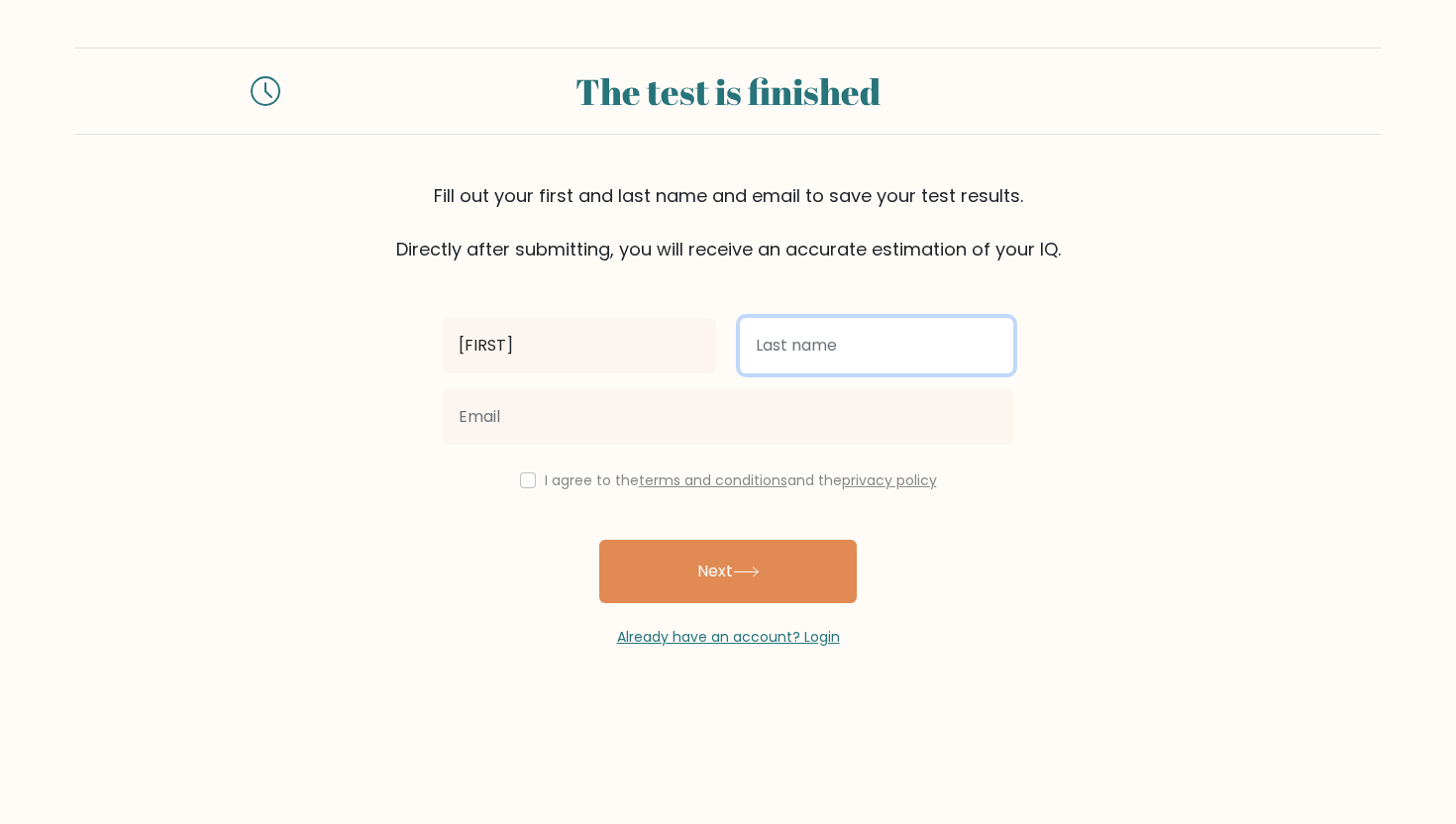 click at bounding box center [877, 346] 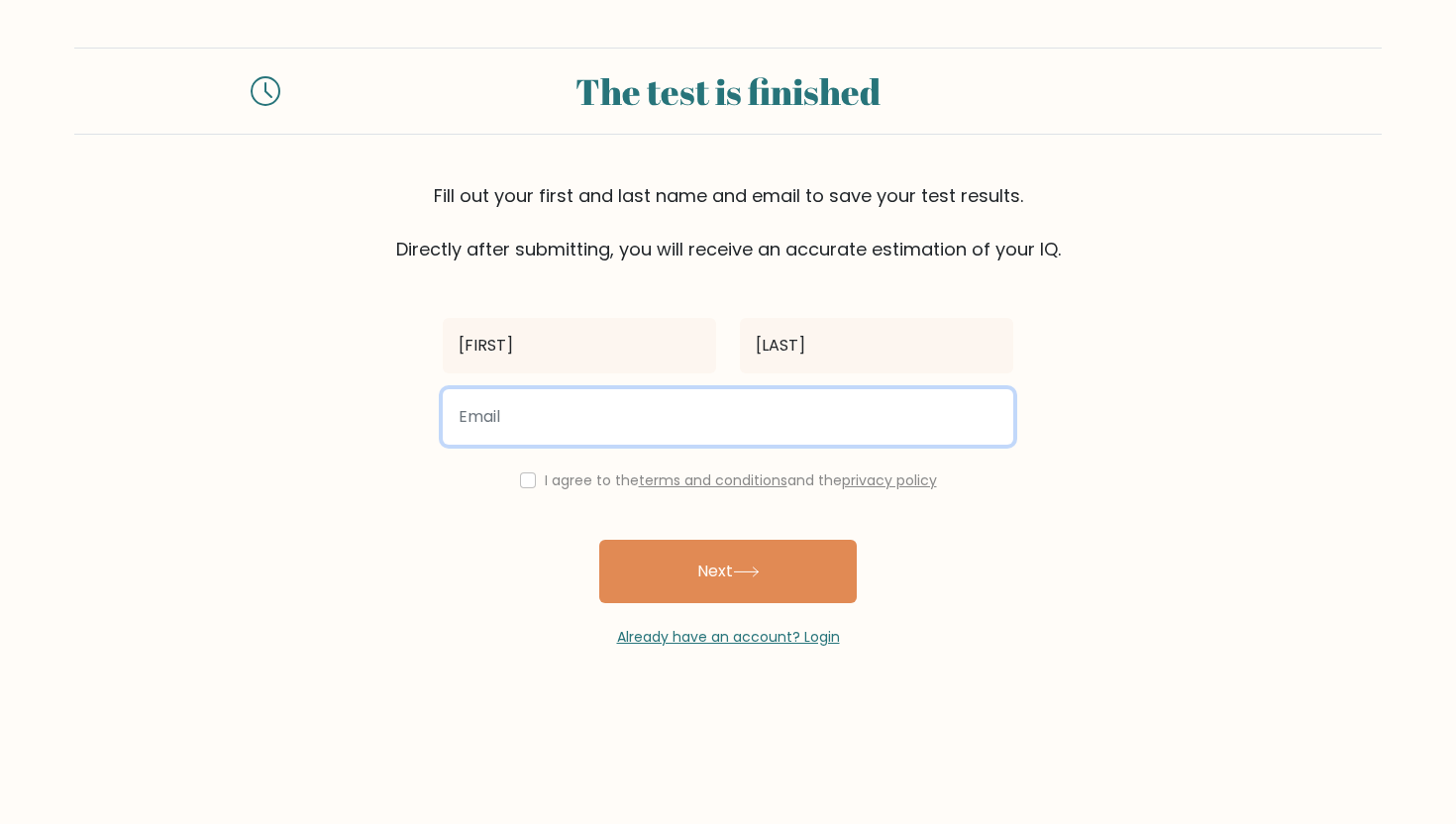 click at bounding box center [728, 417] 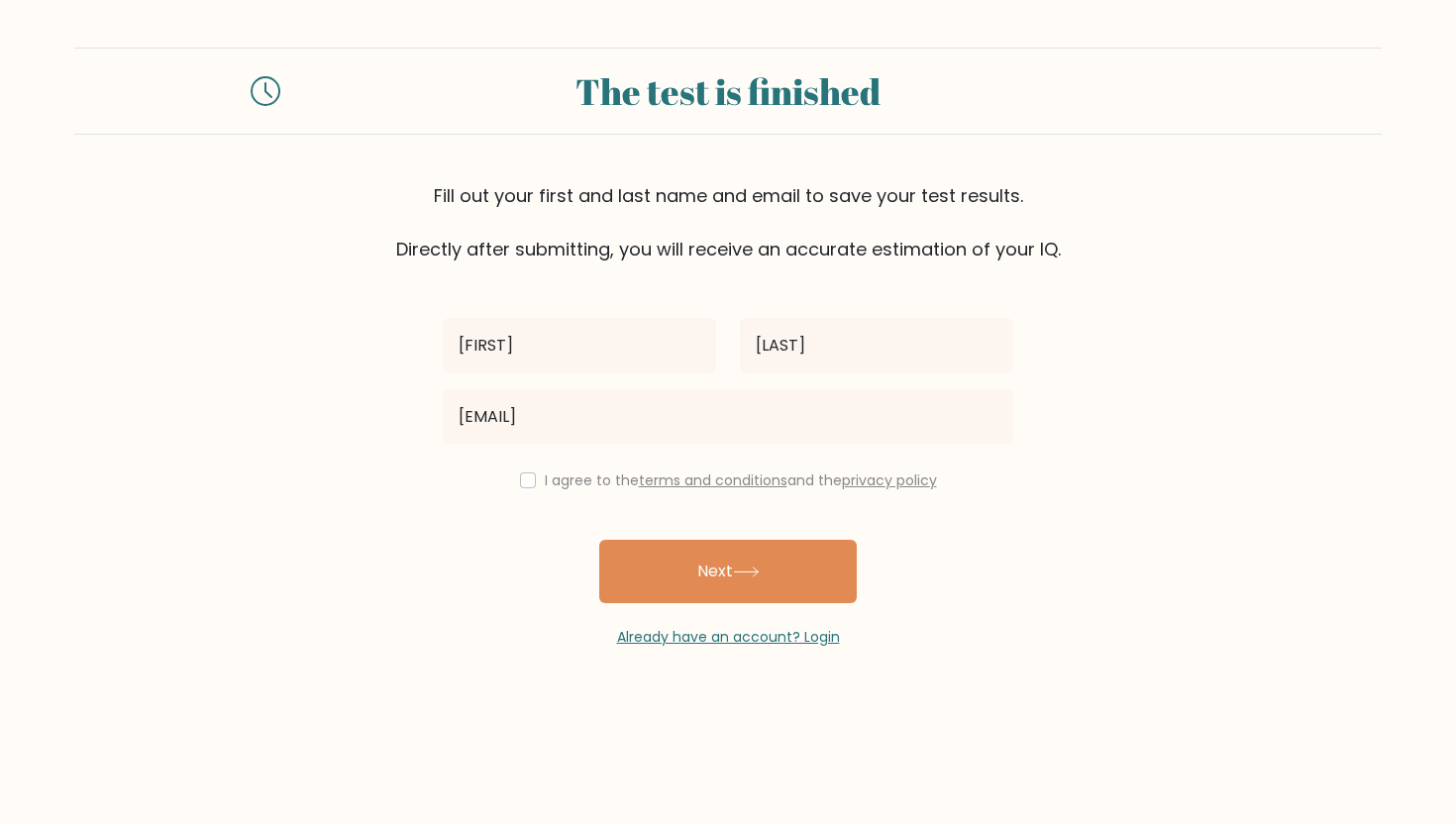 click on "[FIRST]
[LAST]
[EMAIL]
I agree to the  terms and conditions  and the  privacy policy
Next
Already have an account? Login" at bounding box center (728, 455) 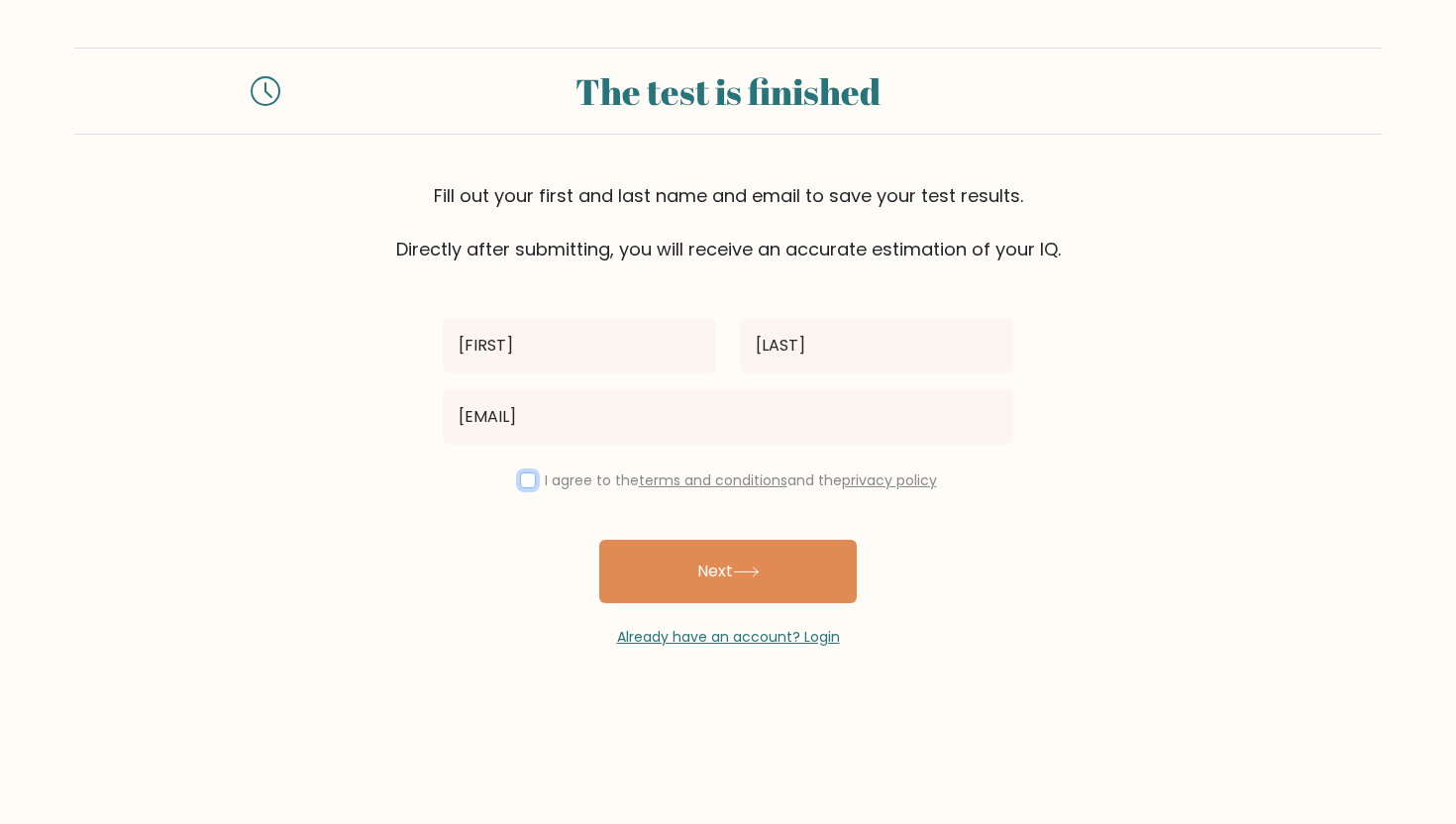 click at bounding box center [528, 480] 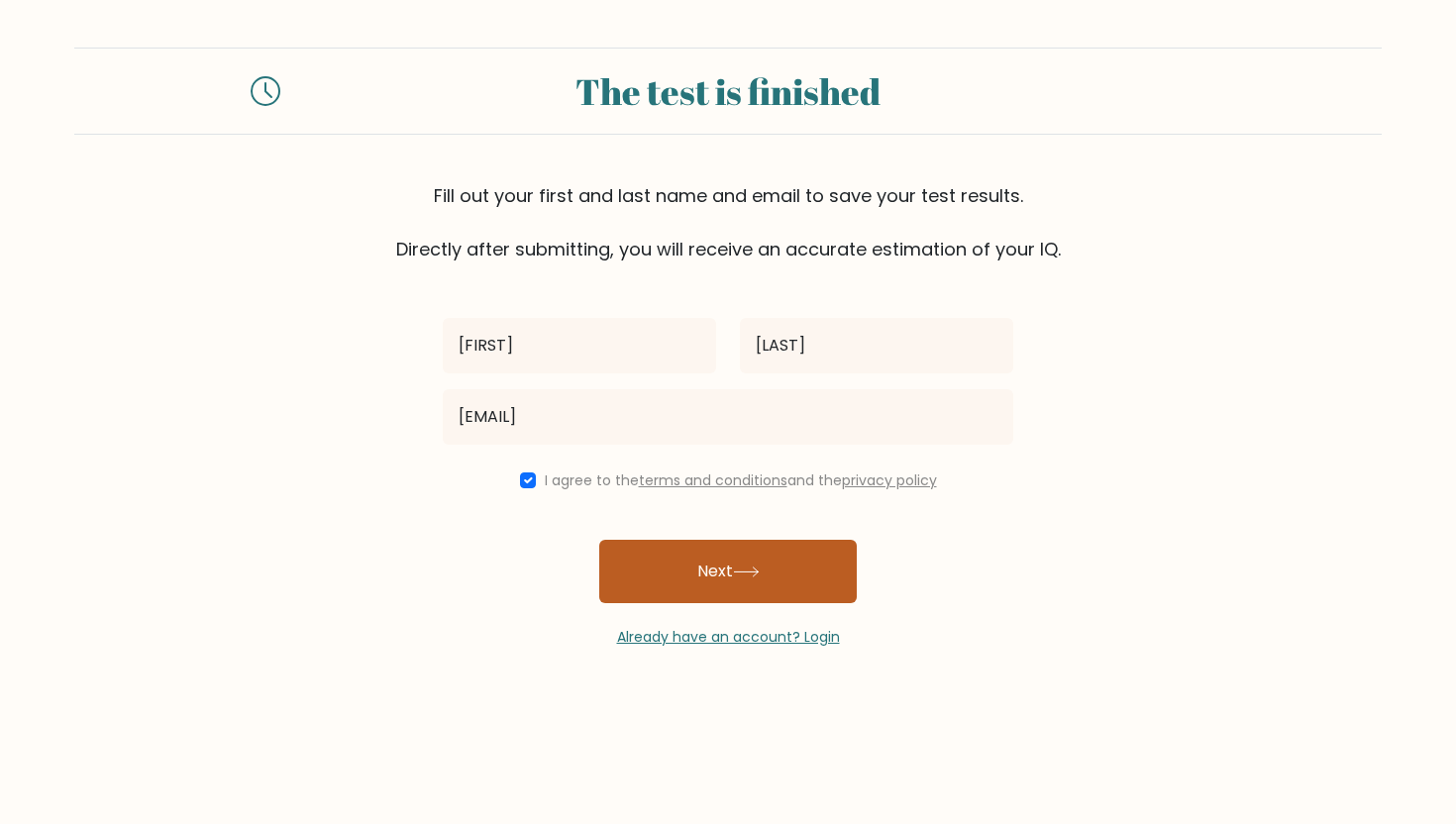 click on "Next" at bounding box center (728, 571) 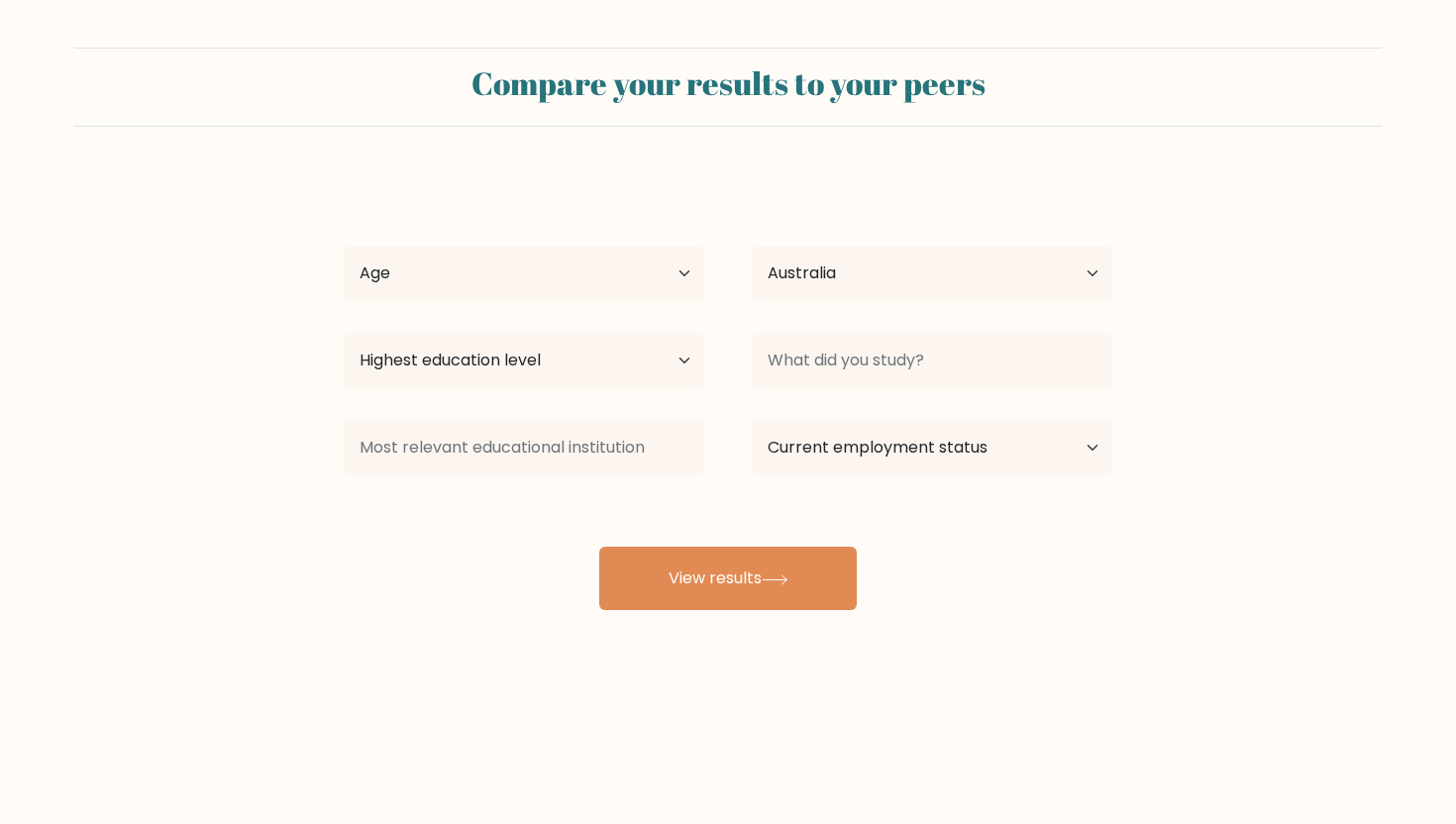 scroll, scrollTop: 0, scrollLeft: 0, axis: both 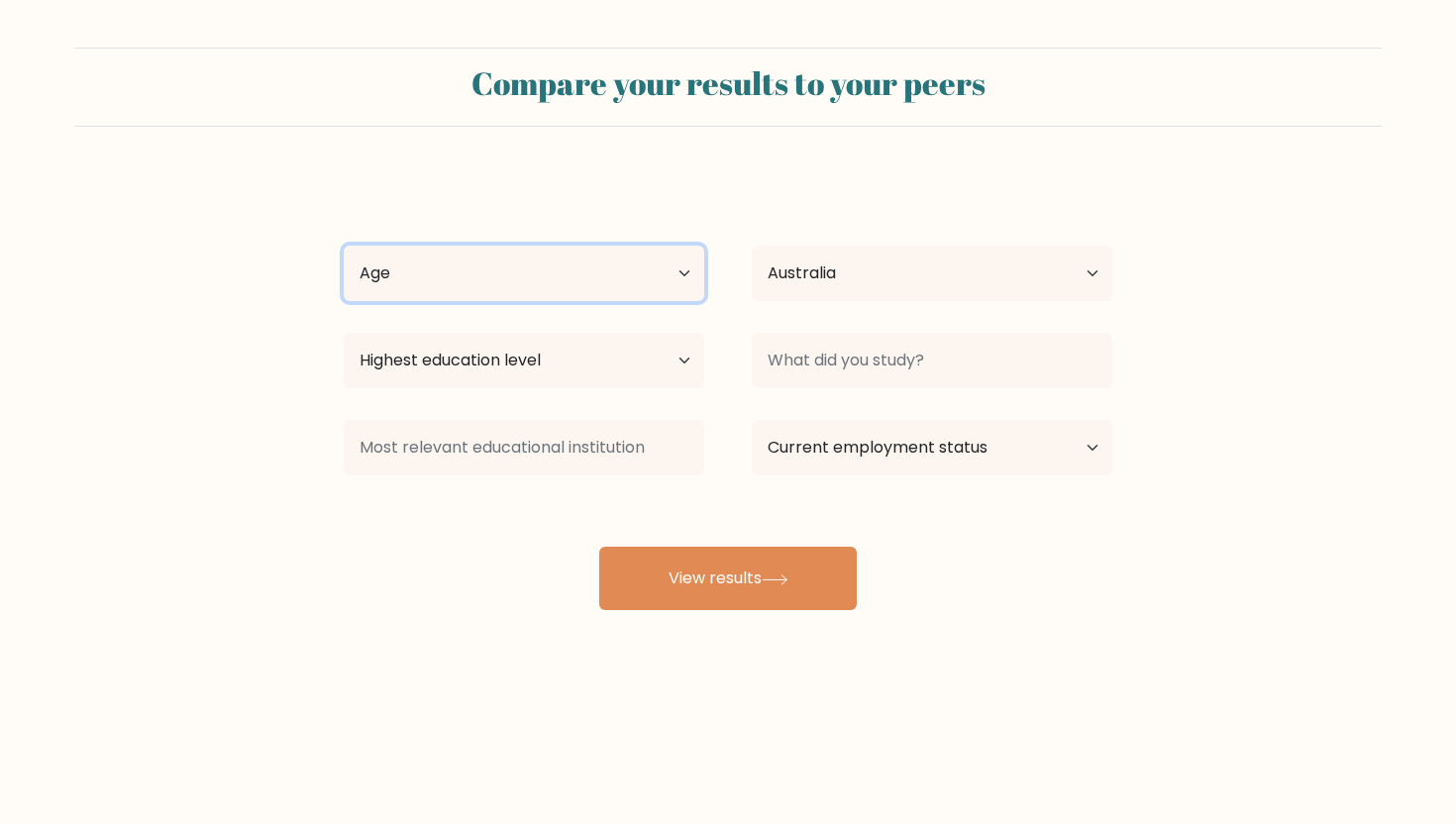 click on "Age
Under 18 years old
18-24 years old
25-34 years old
35-44 years old
45-54 years old
55-64 years old
65 years old and above" at bounding box center [524, 273] 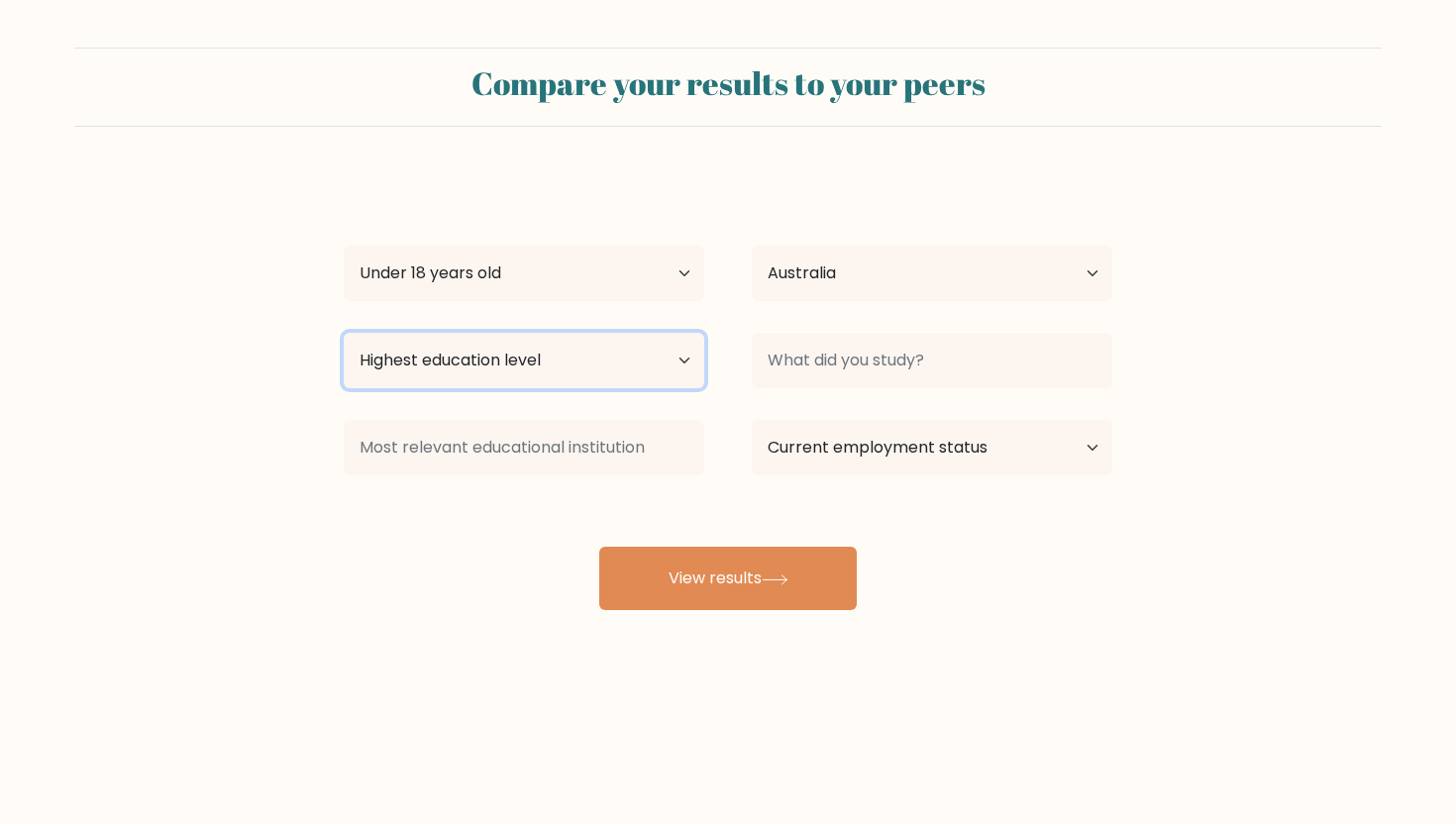 click on "Highest education level
No schooling
Primary
Lower Secondary
Upper Secondary
Occupation Specific
Bachelor's degree
Master's degree
Doctoral degree" at bounding box center (524, 360) 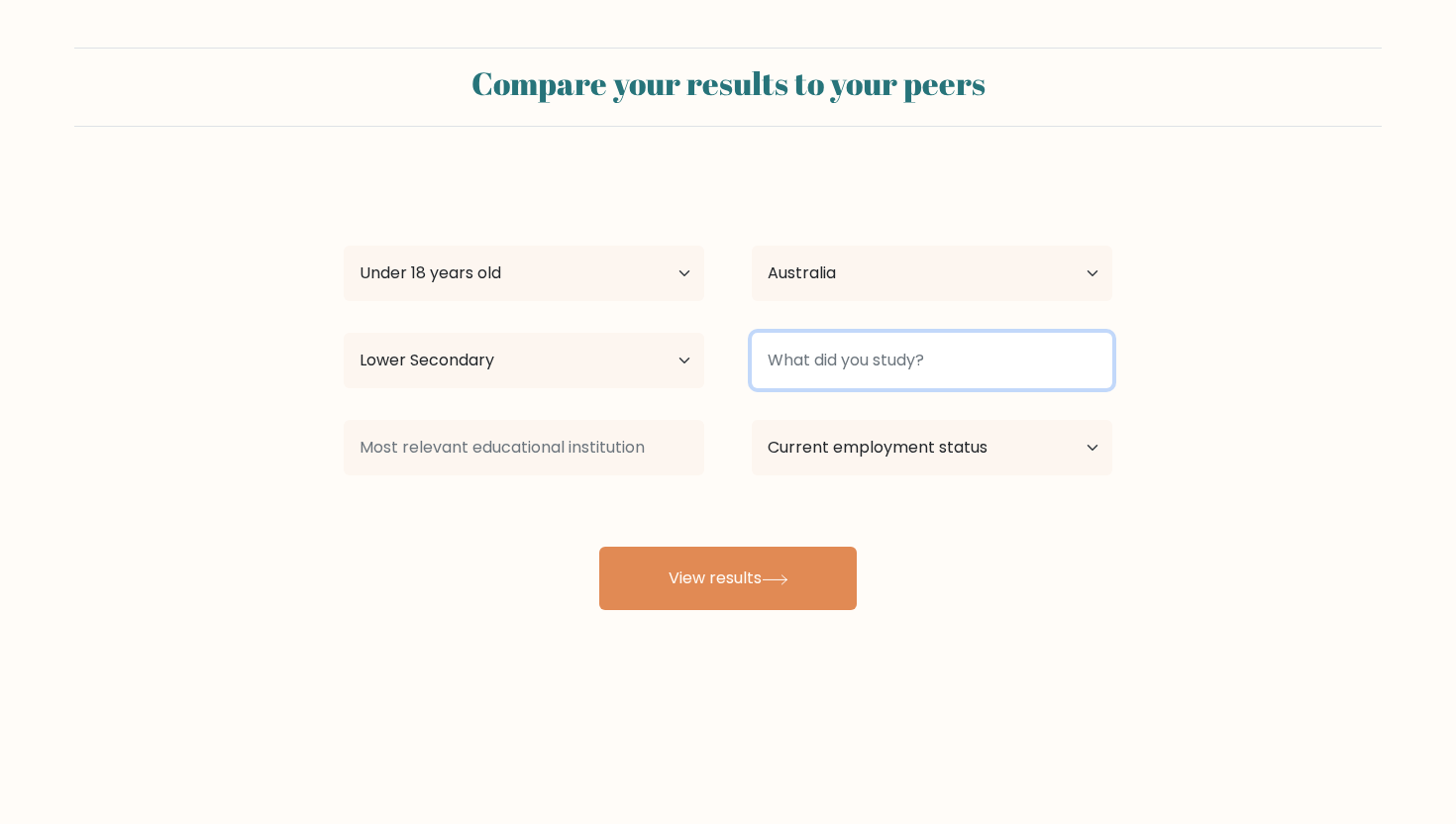 click at bounding box center [932, 360] 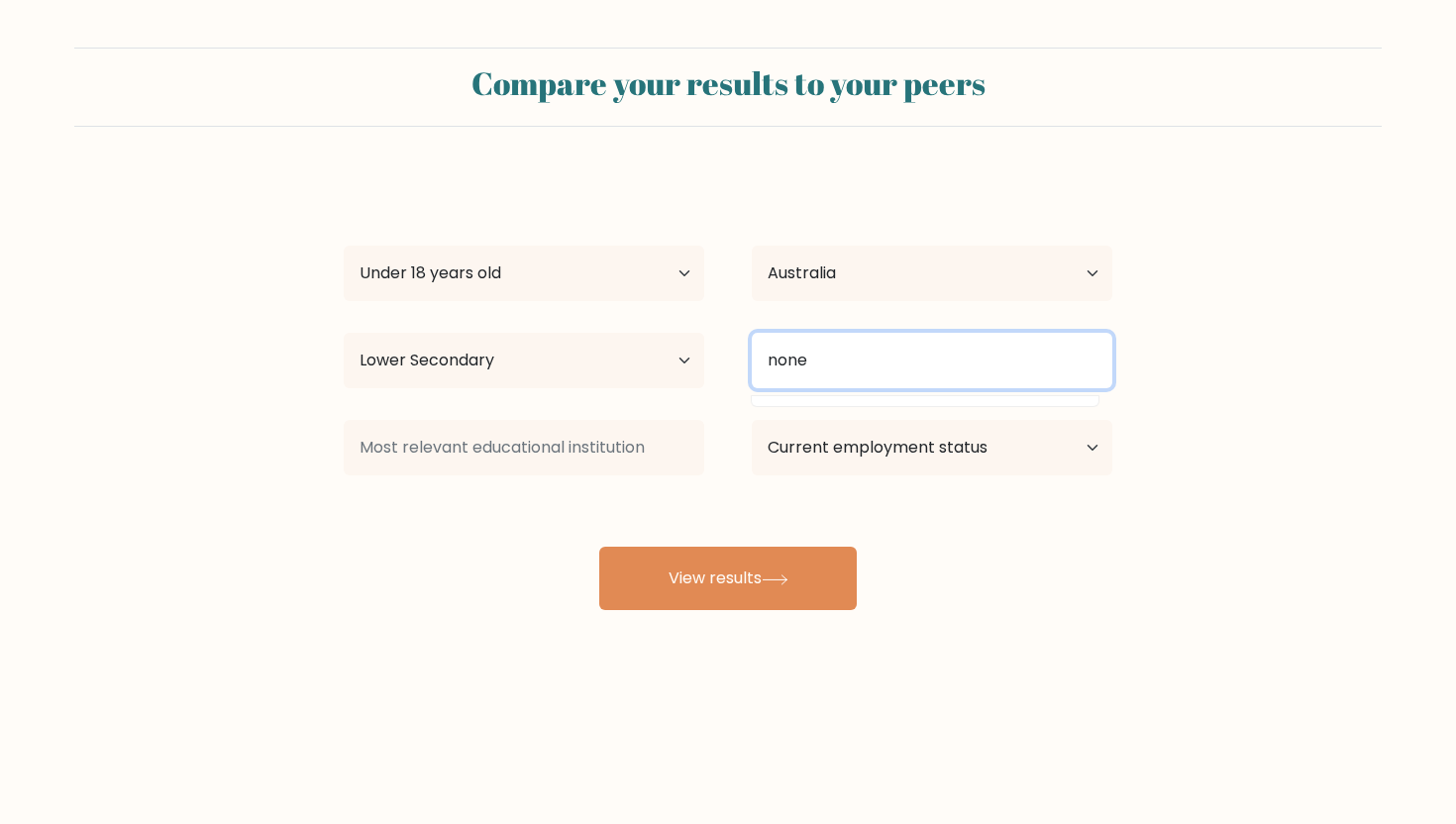type on "none" 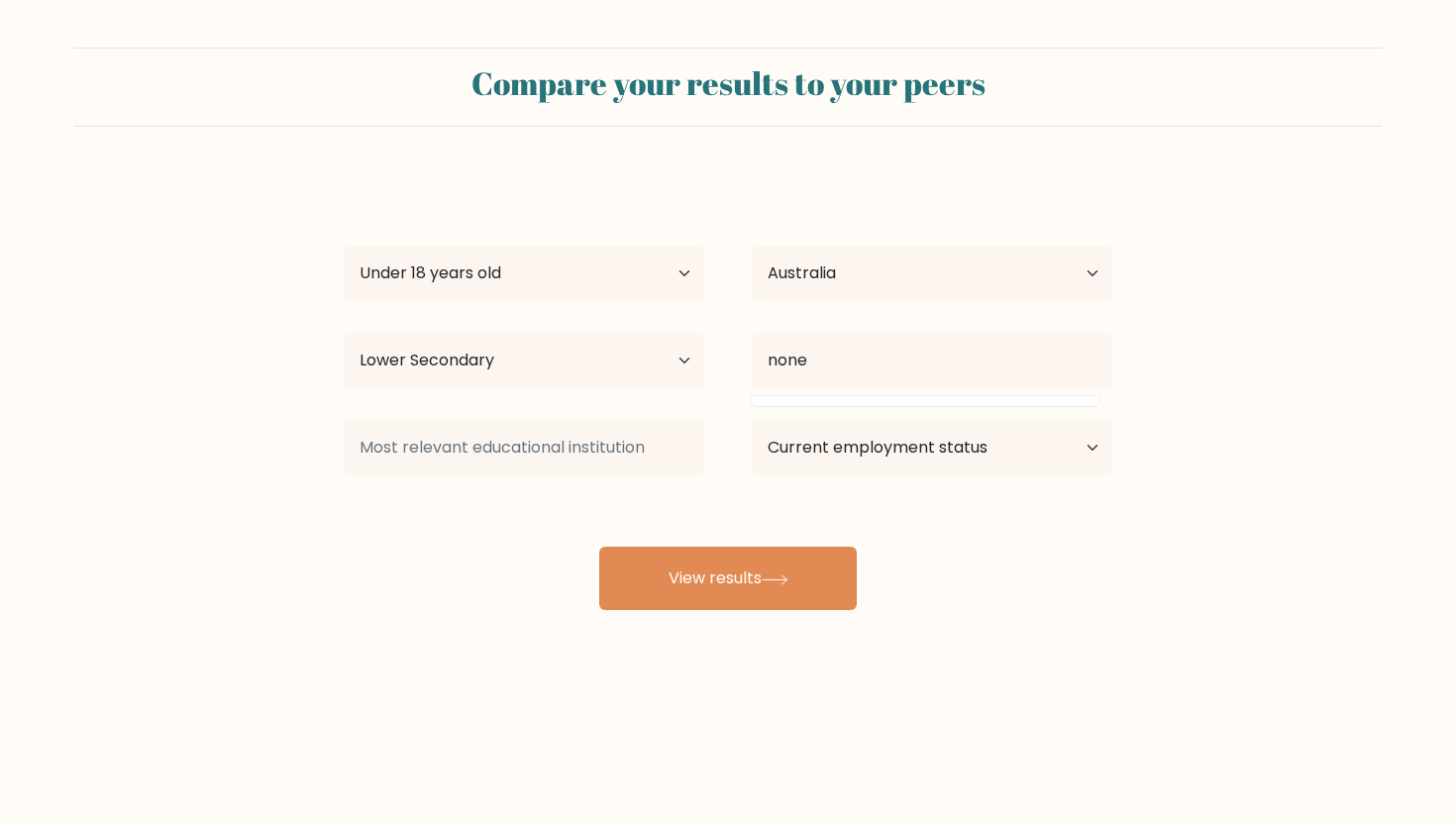 click on "Ruby
Hodges
Age
Under 18 years old
18-24 years old
25-34 years old
35-44 years old
45-54 years old
55-64 years old
65 years old and above
Country
Afghanistan
Albania
Algeria
American Samoa
Andorra
Angola
Anguilla
Antarctica
Antigua and Barbuda
Argentina
Armenia
Aruba
Australia
Austria
Azerbaijan
Bahamas
Bahrain
Bangladesh
Barbados
Belarus
Belgium
Belize
Benin
Bermuda
Bhutan
Bolivia
Bonaire, Sint Eustatius and Saba
Bosnia and Herzegovina
Botswana
Bouvet Island
Brazil
Brunei" at bounding box center [728, 392] 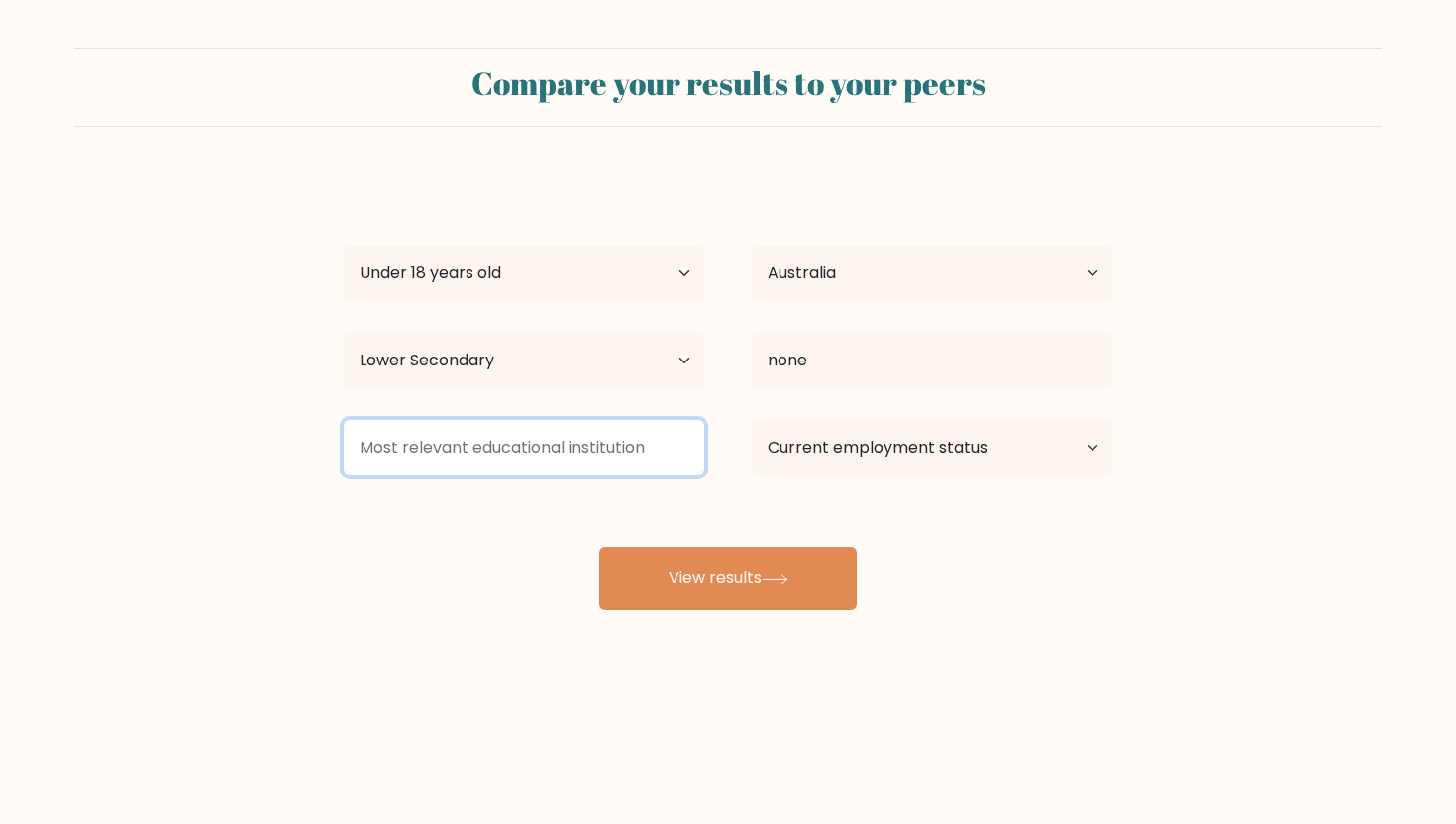 click at bounding box center [524, 448] 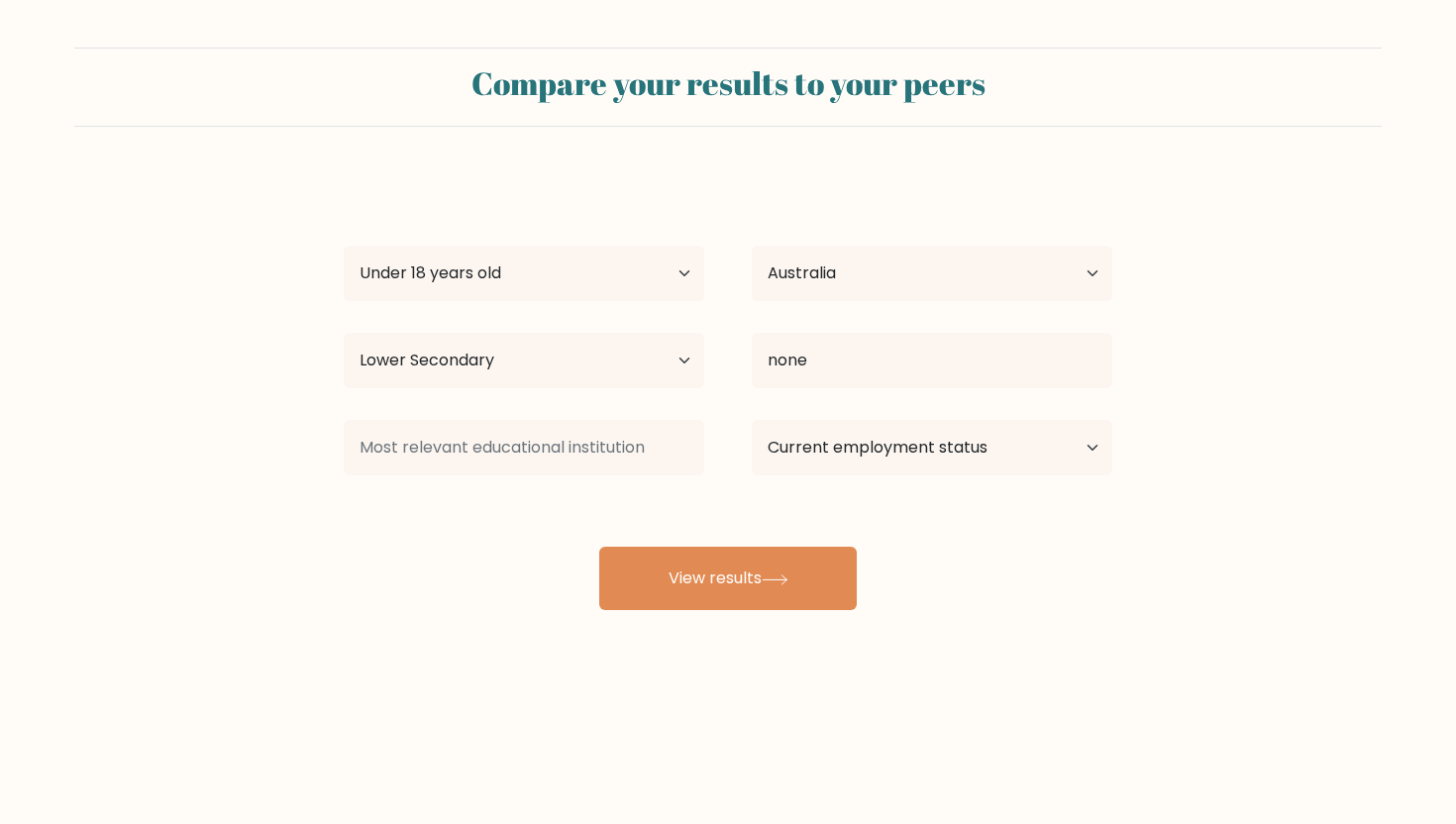 click on "Ruby
Hodges
Age
Under 18 years old
18-24 years old
25-34 years old
35-44 years old
45-54 years old
55-64 years old
65 years old and above
Country
Afghanistan
Albania
Algeria
American Samoa
Andorra
Angola
Anguilla
Antarctica
Antigua and Barbuda
Argentina
Armenia
Aruba
Australia
Austria
Azerbaijan
Bahamas
Bahrain
Bangladesh
Barbados
Belarus
Belgium
Belize
Benin
Bermuda
Bhutan
Bolivia
Bonaire, Sint Eustatius and Saba
Bosnia and Herzegovina
Botswana
Bouvet Island
Brazil
Brunei" at bounding box center (728, 392) 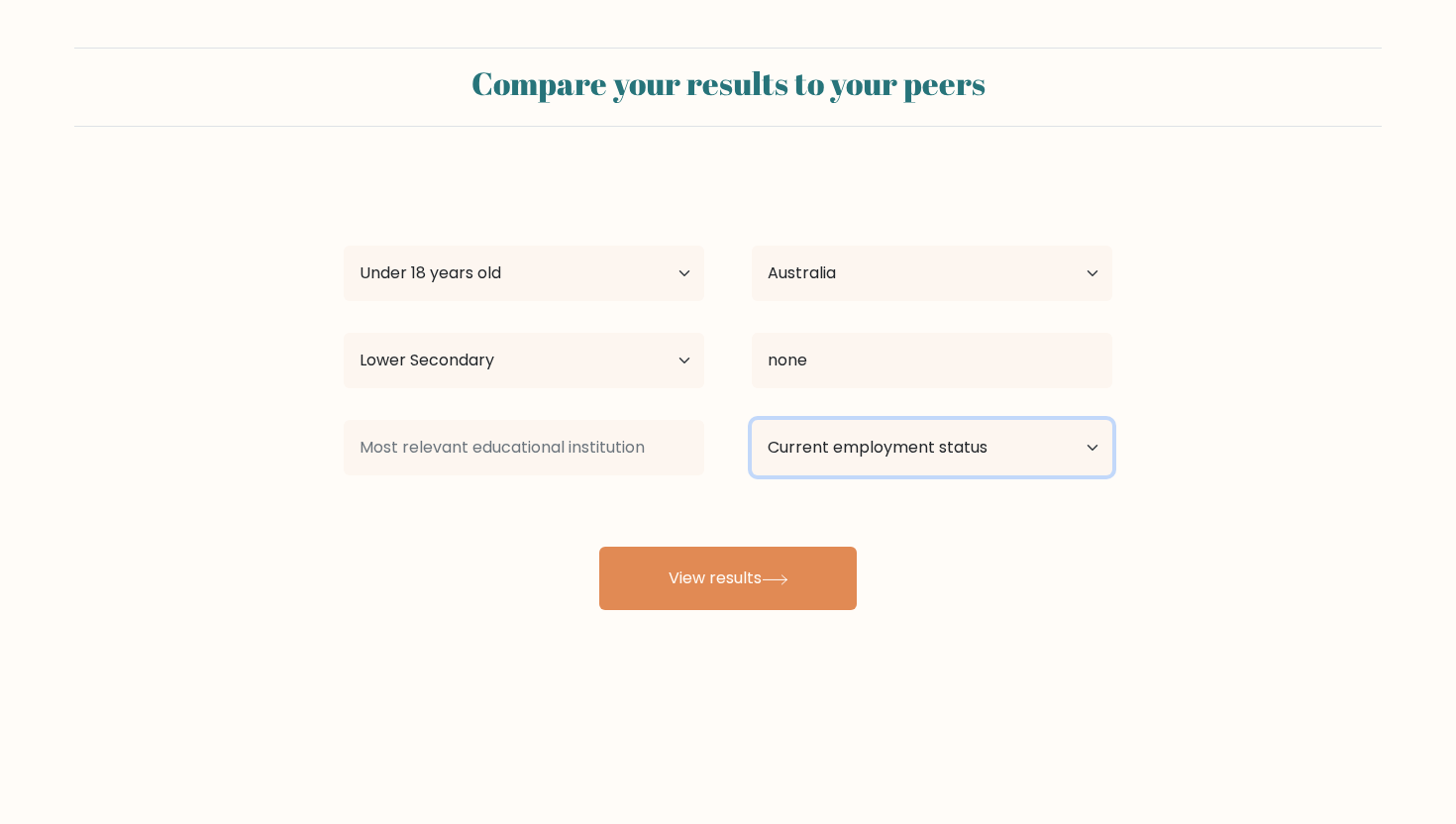 click on "Current employment status
Employed
Student
Retired
Other / prefer not to answer" at bounding box center (932, 448) 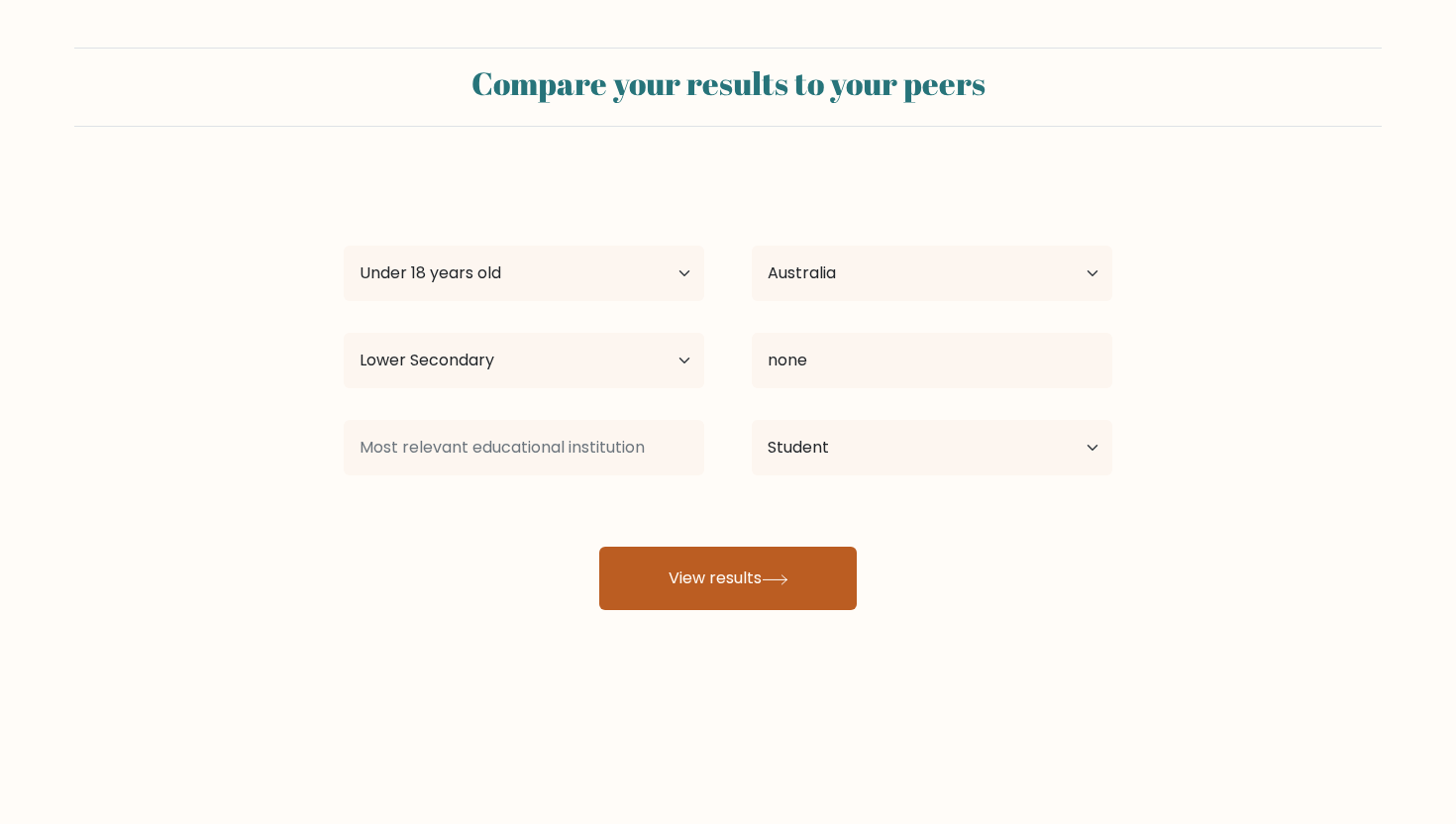 click on "View results" at bounding box center (728, 578) 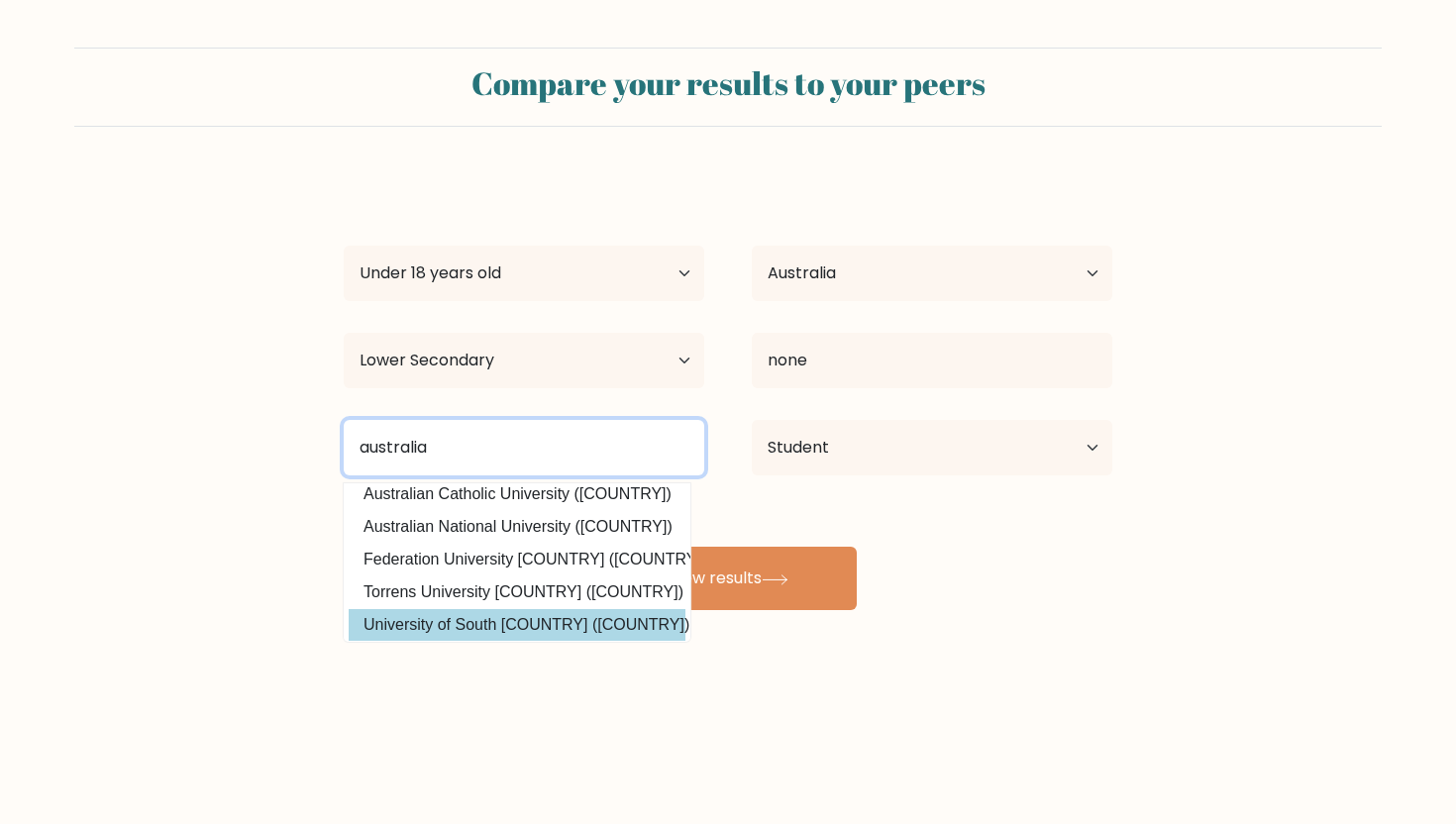 scroll, scrollTop: 0, scrollLeft: 0, axis: both 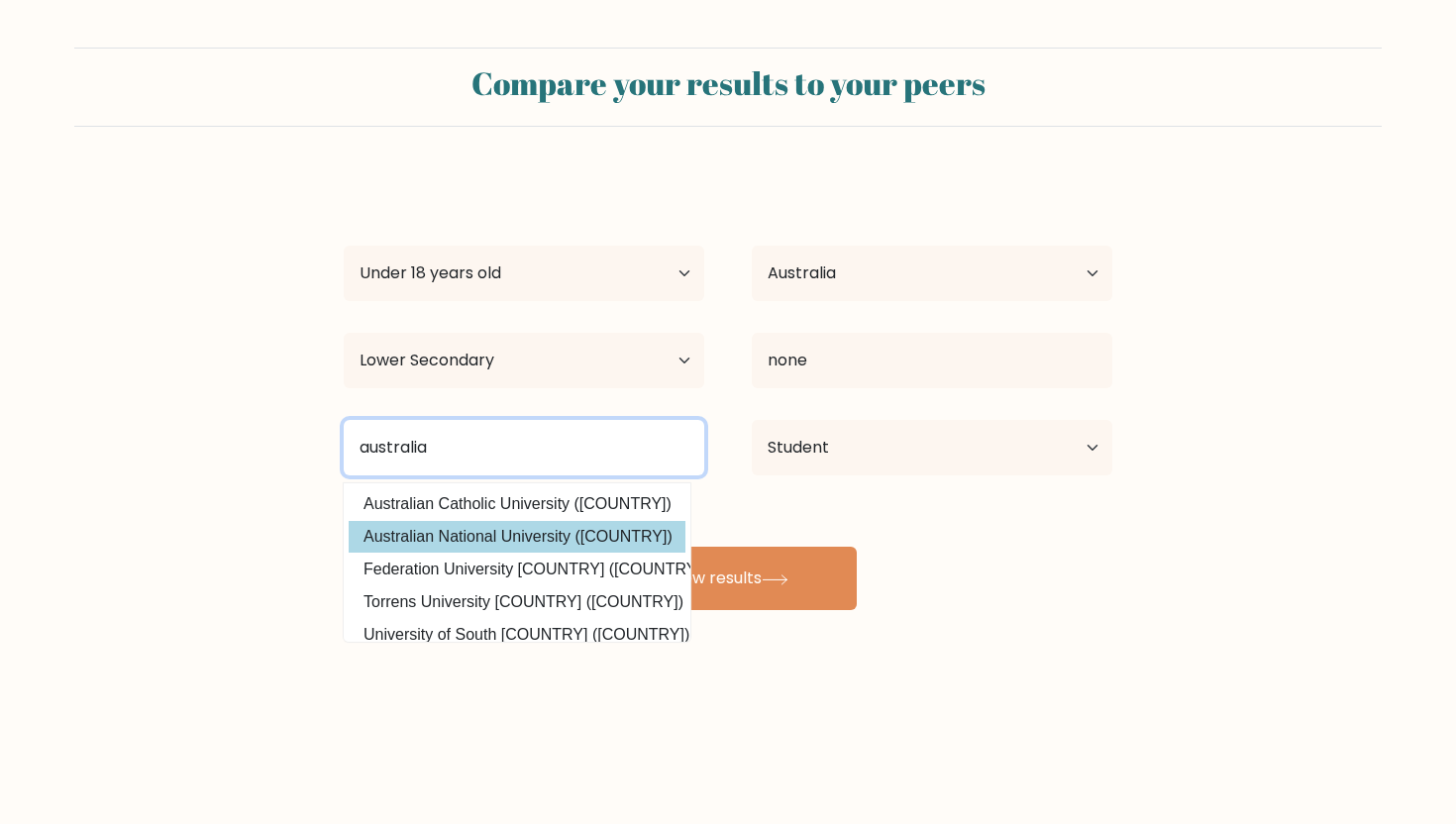 type on "australia" 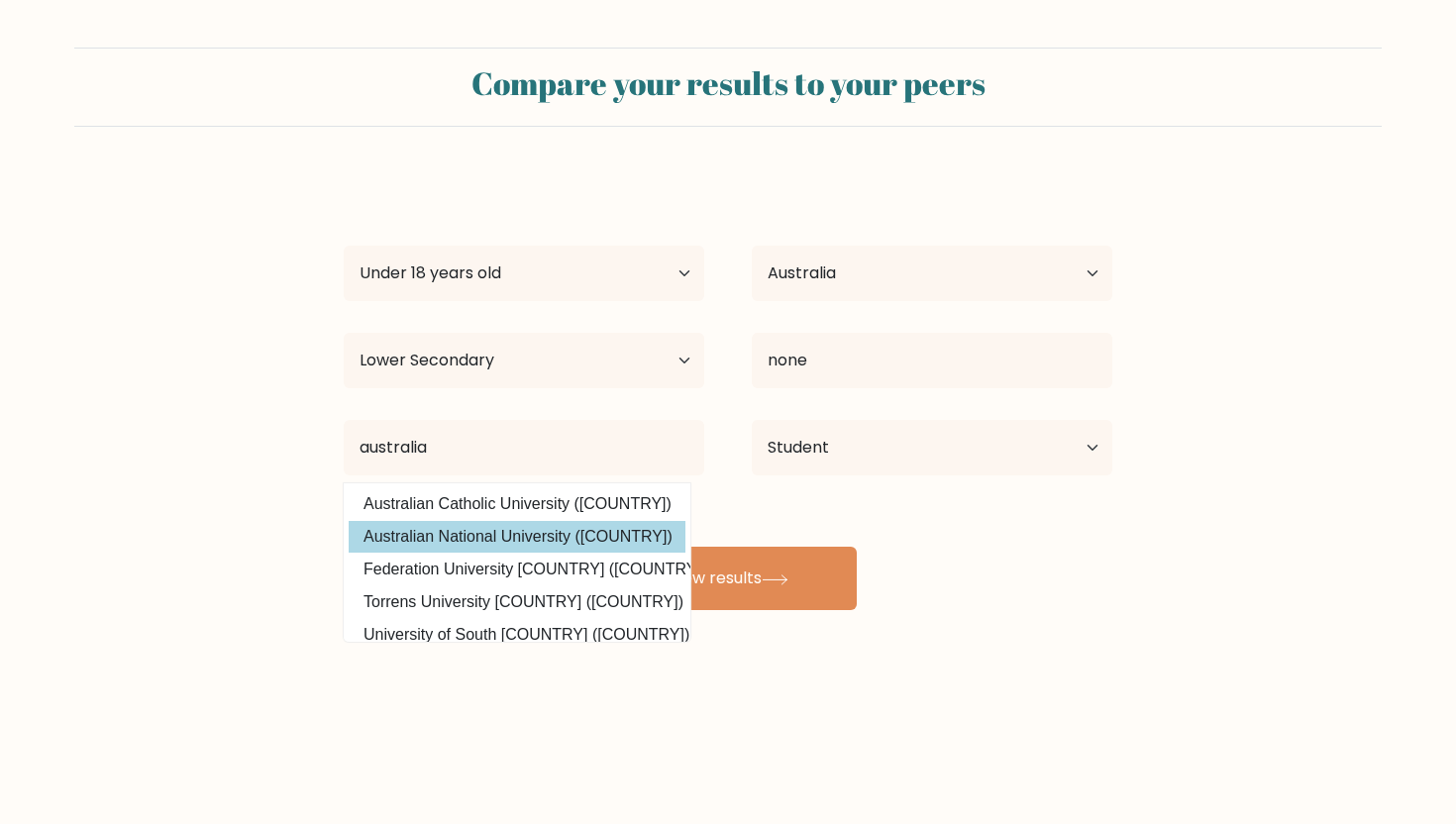 click on "Australian National University (Australia)" at bounding box center (517, 537) 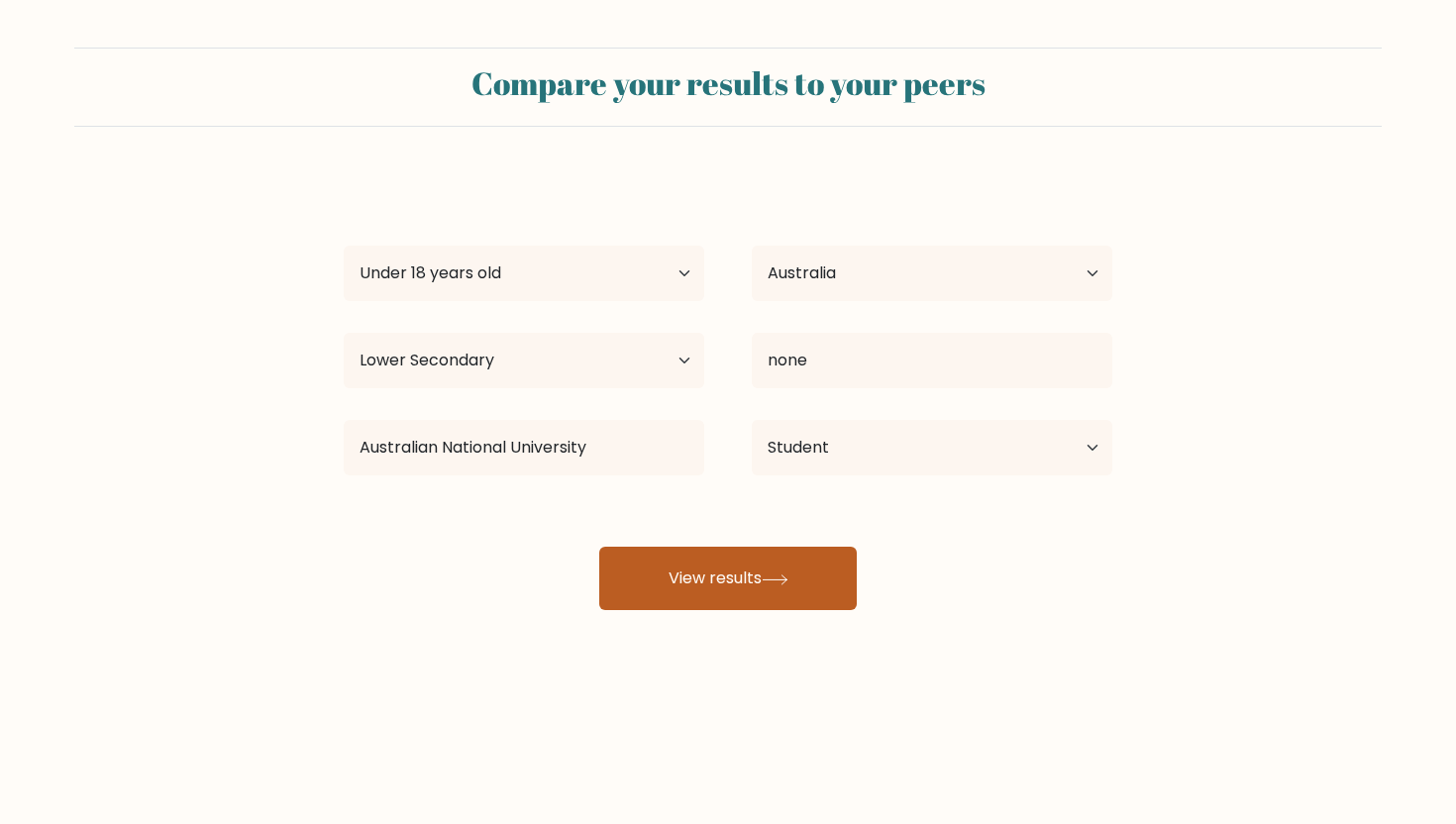 click on "View results" at bounding box center [728, 578] 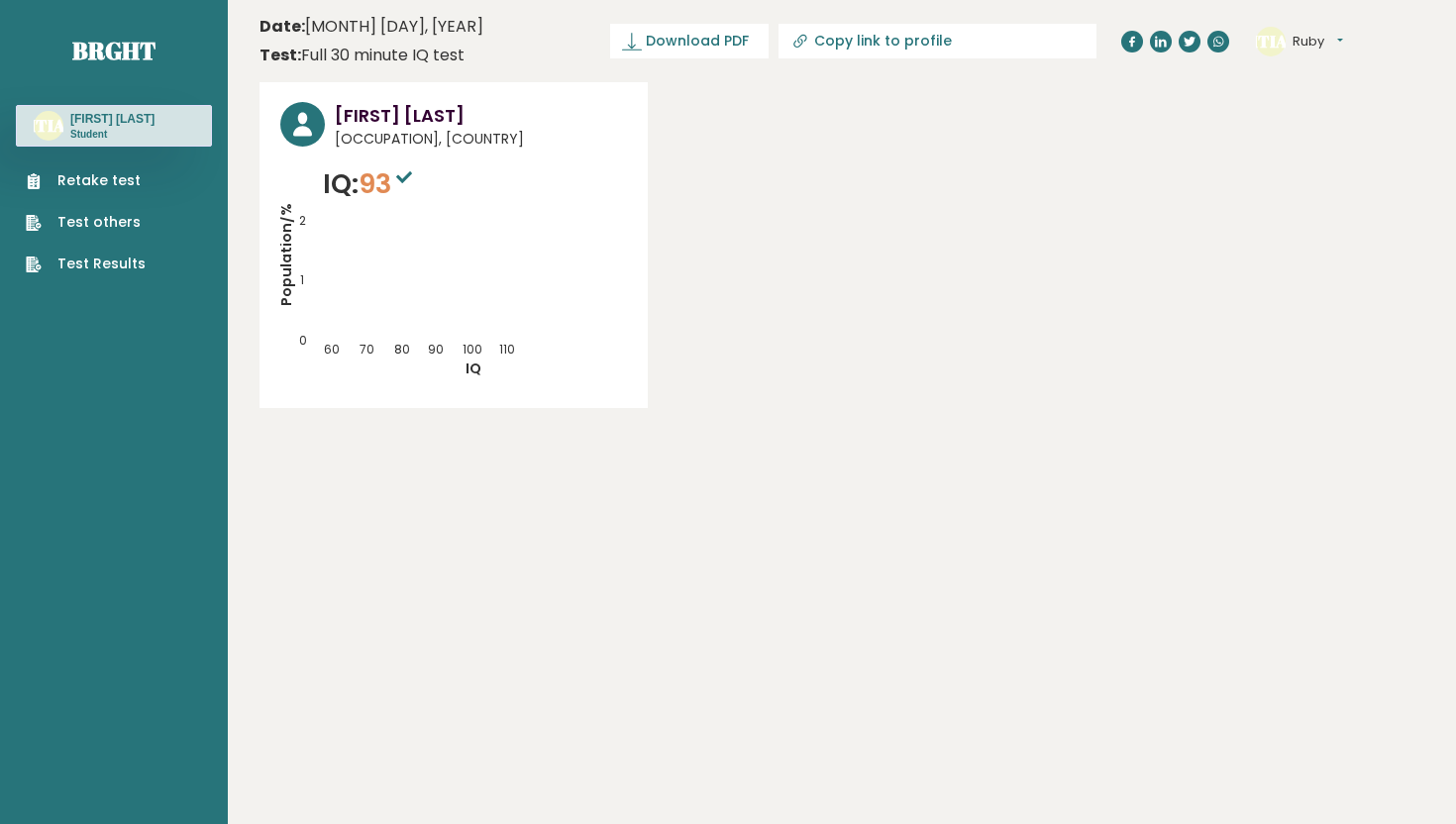 scroll, scrollTop: 0, scrollLeft: 0, axis: both 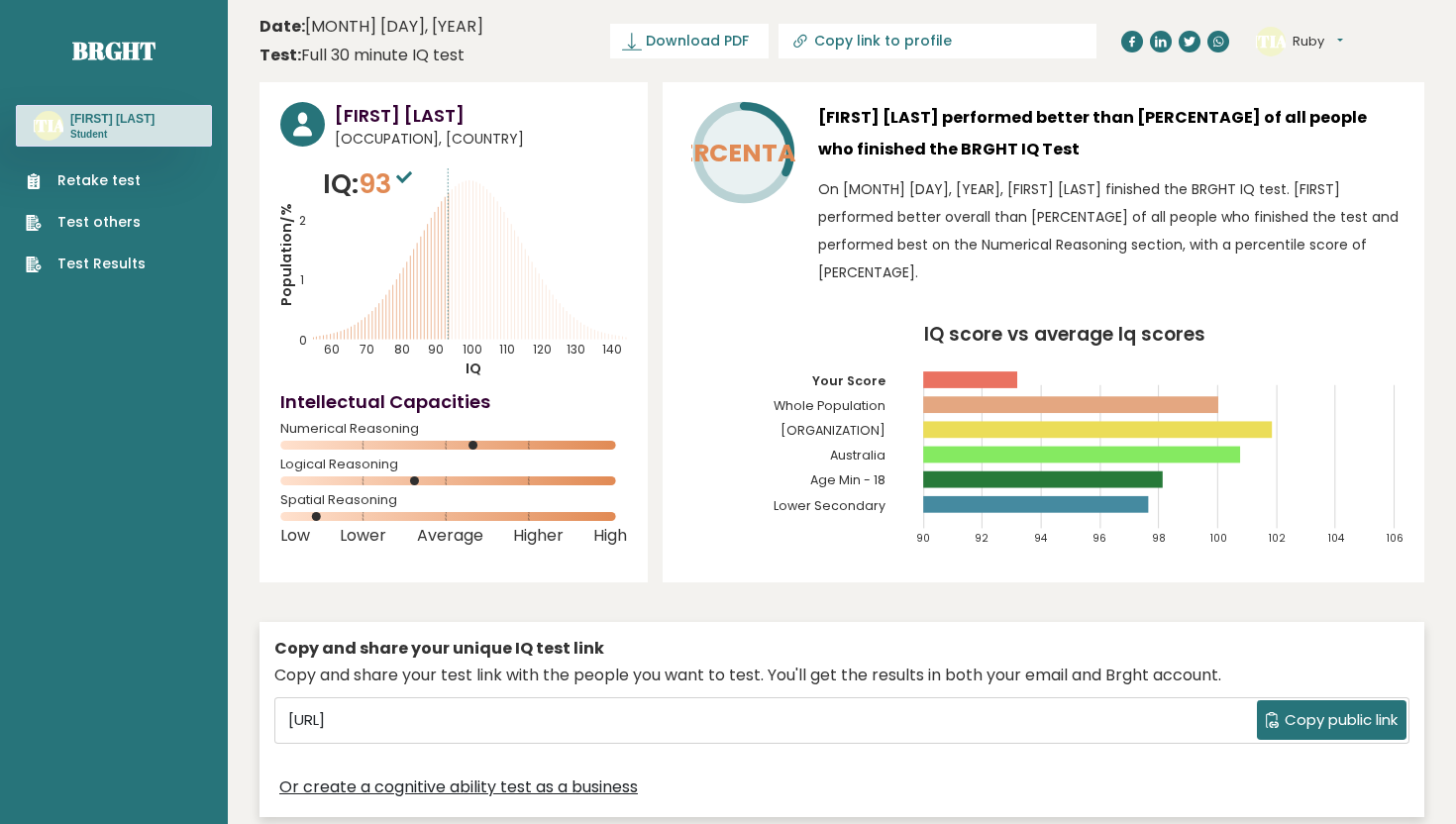 click at bounding box center (454, 445) 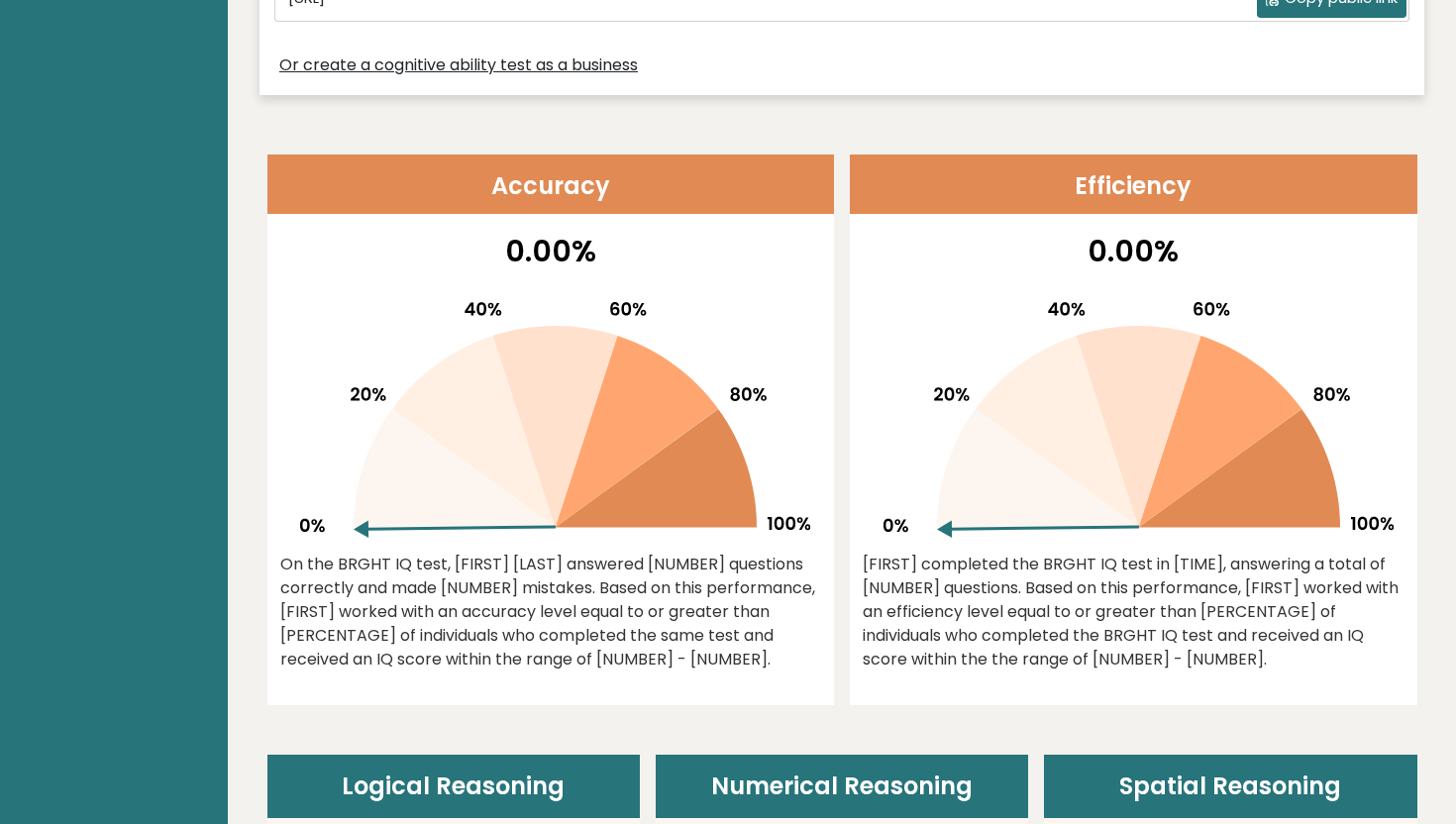 scroll, scrollTop: 732, scrollLeft: 0, axis: vertical 